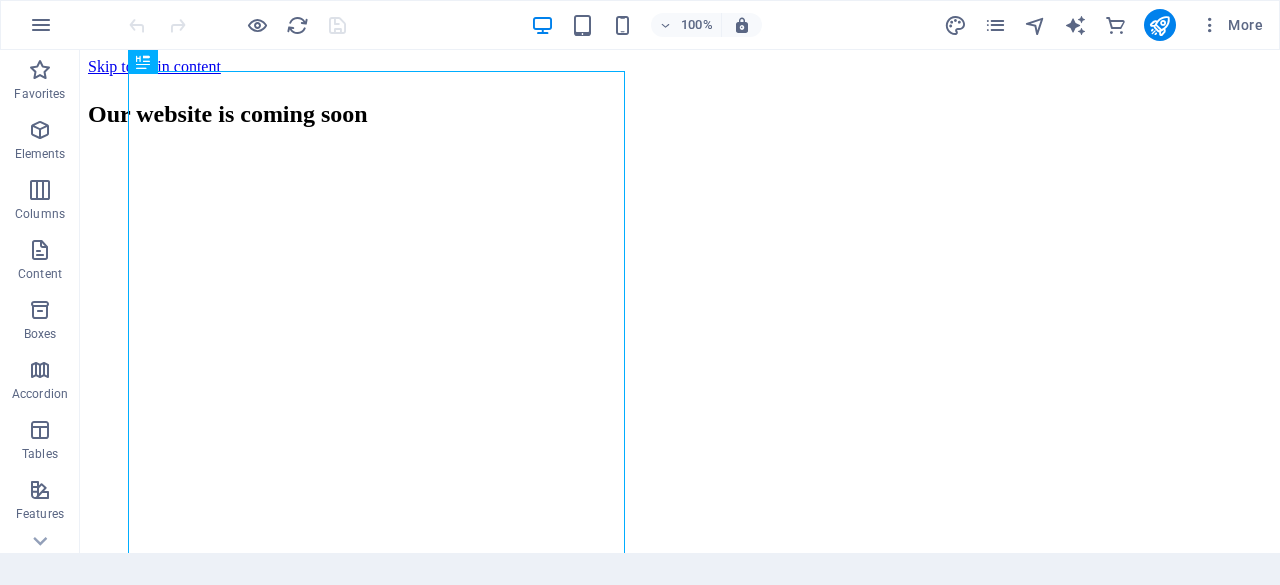 scroll, scrollTop: 0, scrollLeft: 0, axis: both 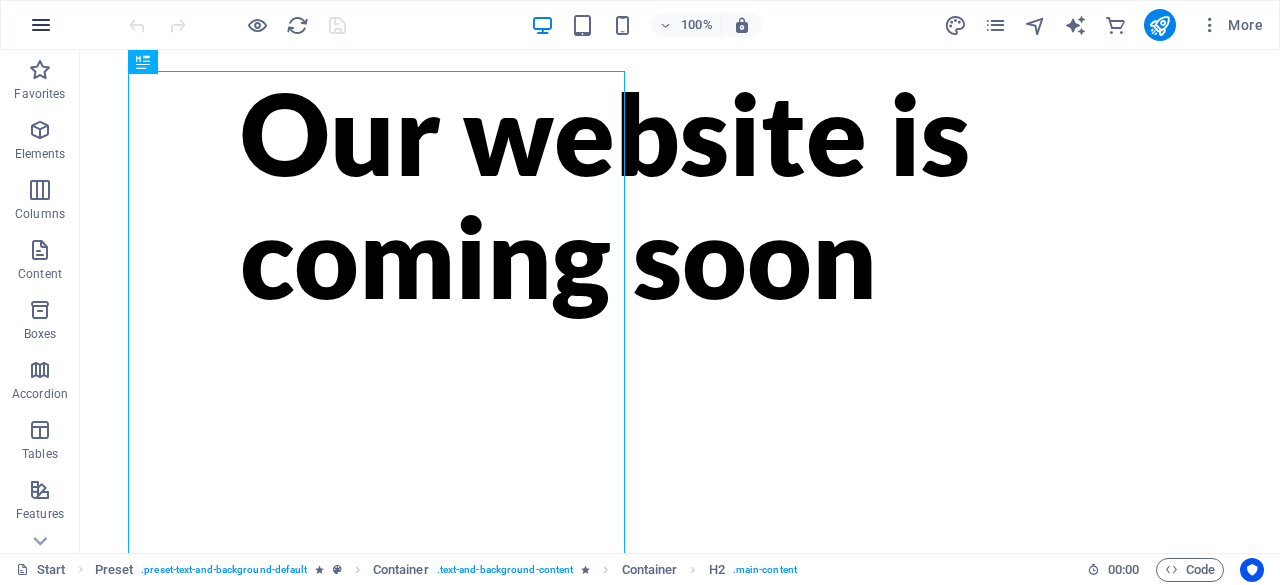 click at bounding box center (41, 25) 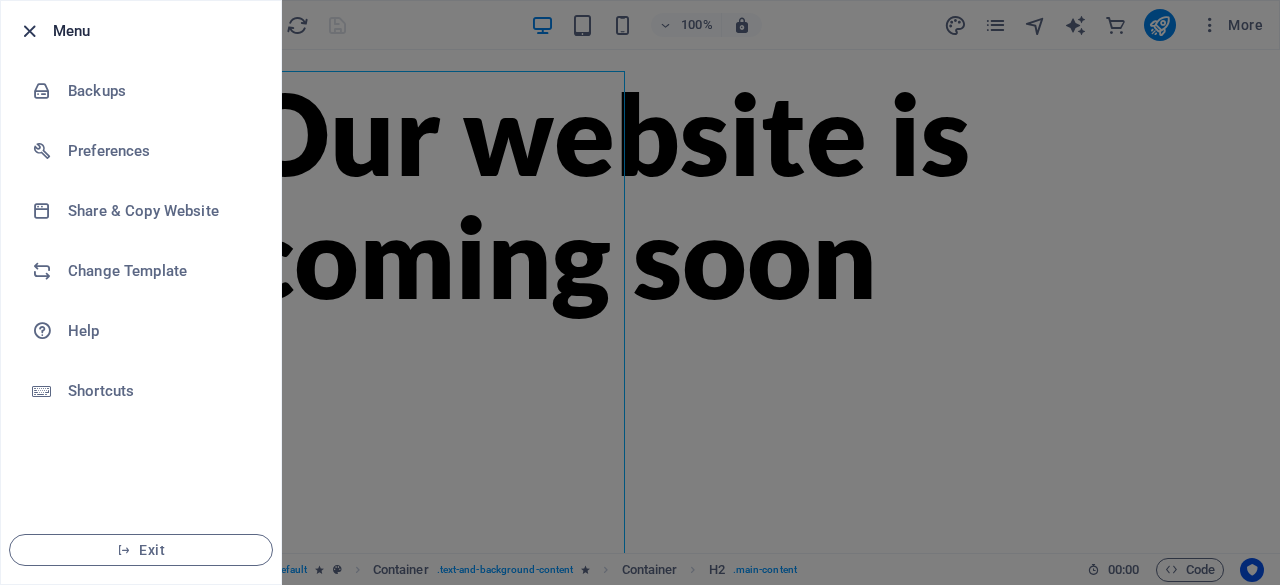 click at bounding box center [29, 31] 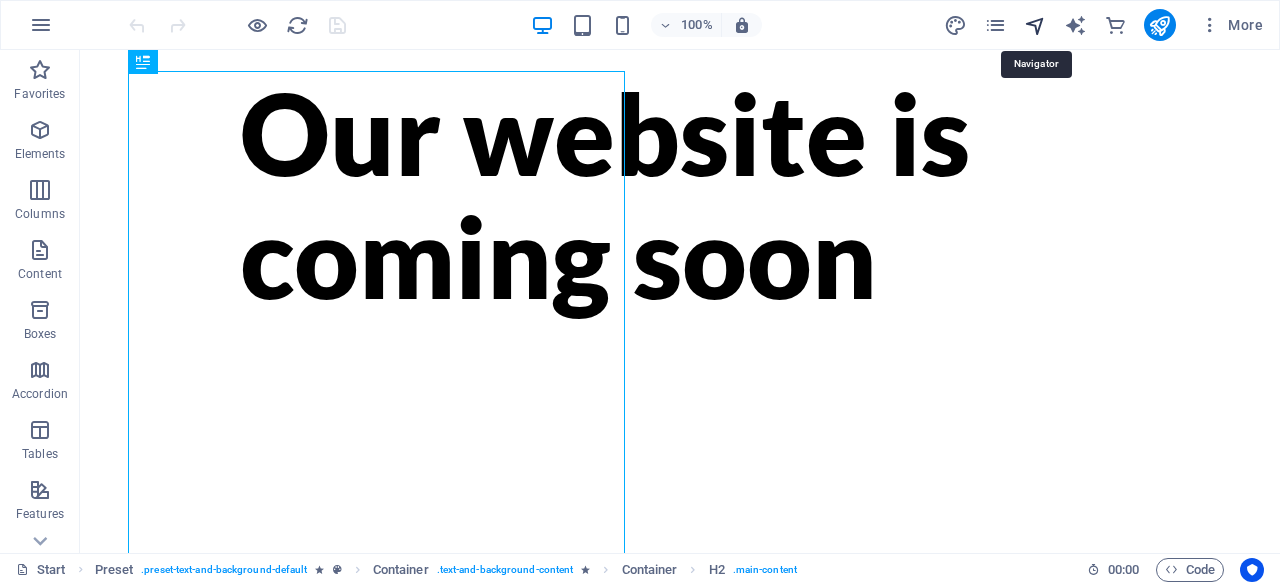 click at bounding box center [1035, 25] 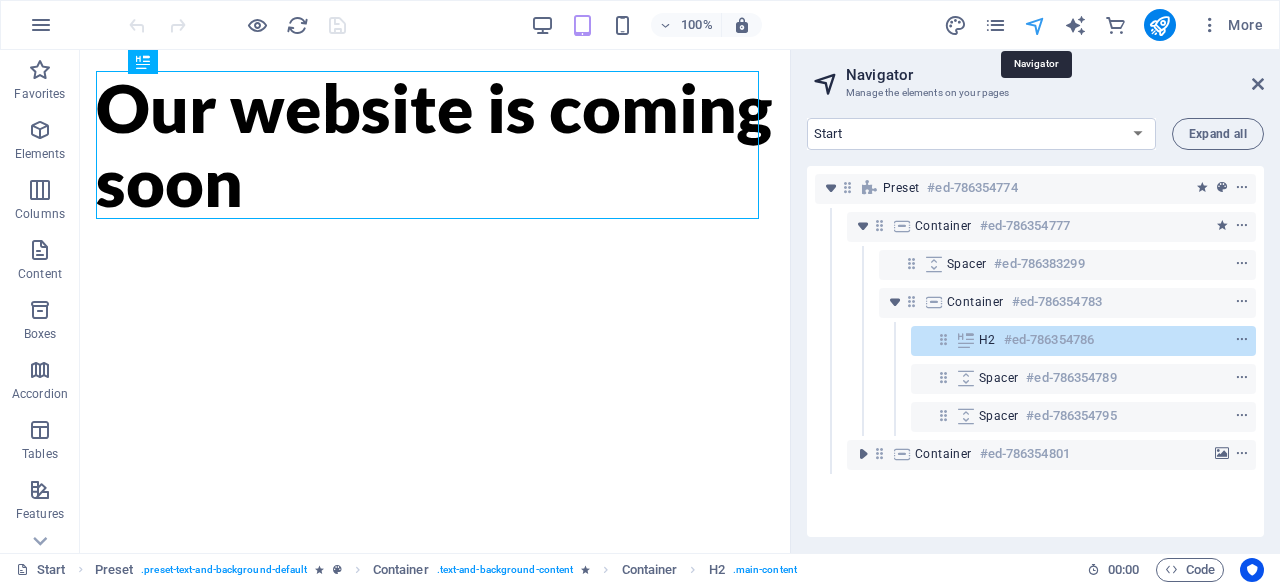 click at bounding box center [1035, 25] 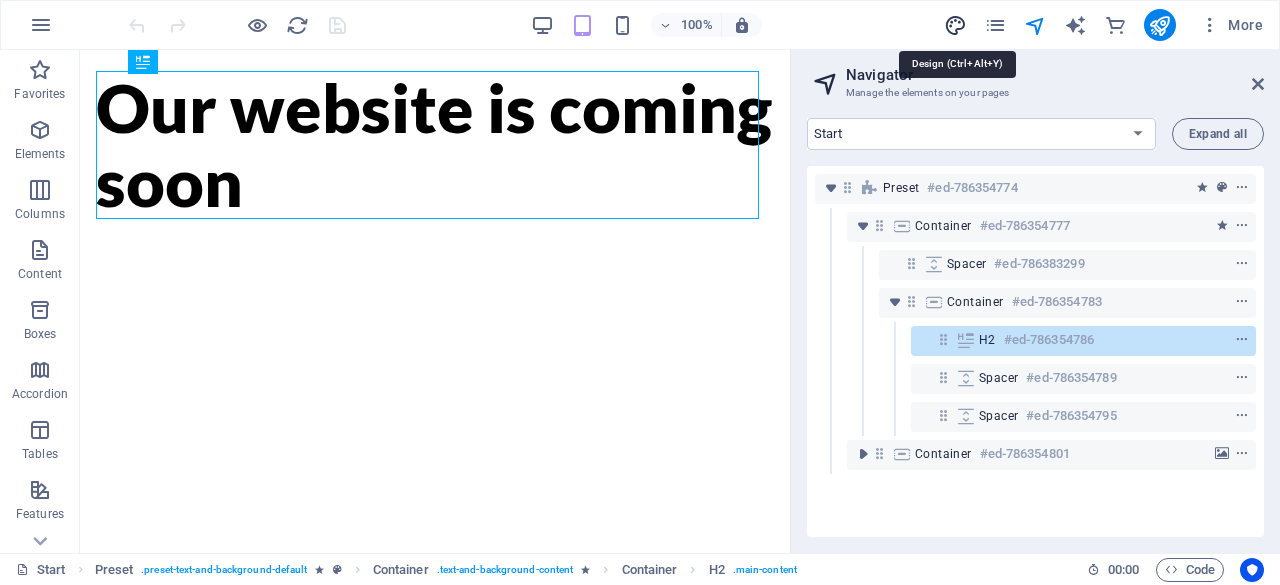 click at bounding box center [955, 25] 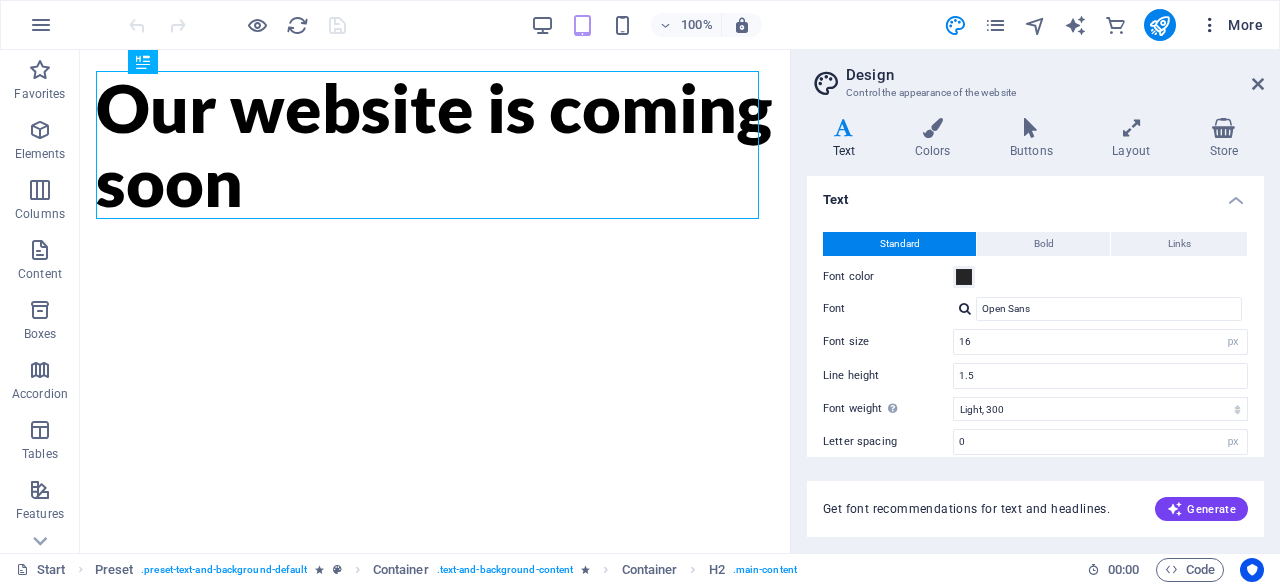 click on "More" at bounding box center [1231, 25] 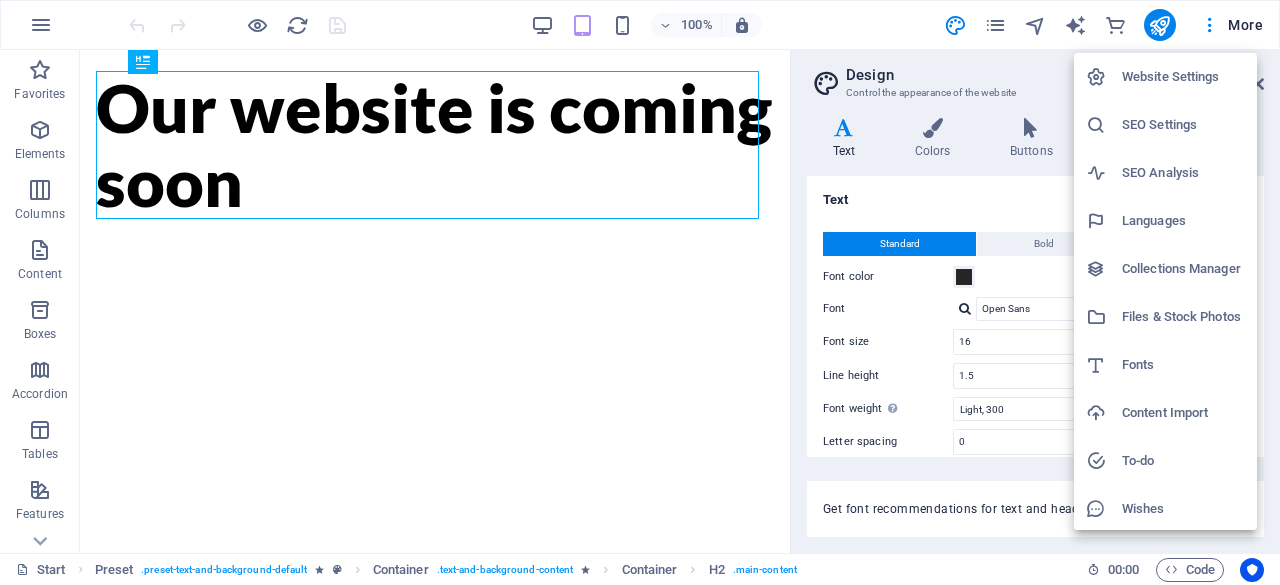click at bounding box center [640, 292] 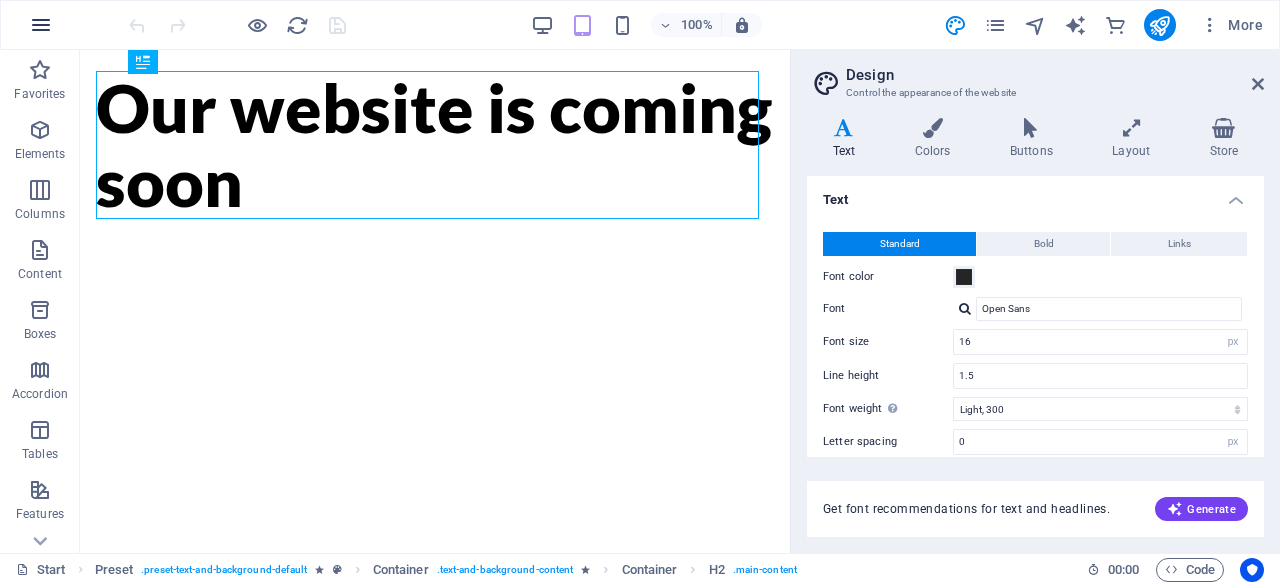 click at bounding box center (41, 25) 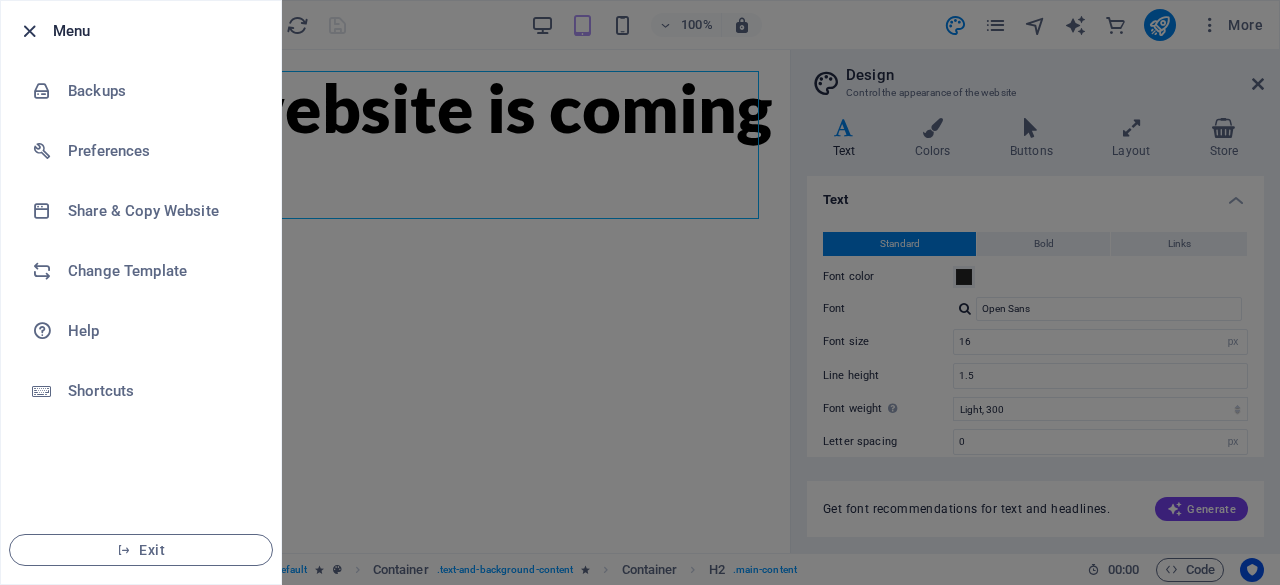 click at bounding box center (29, 31) 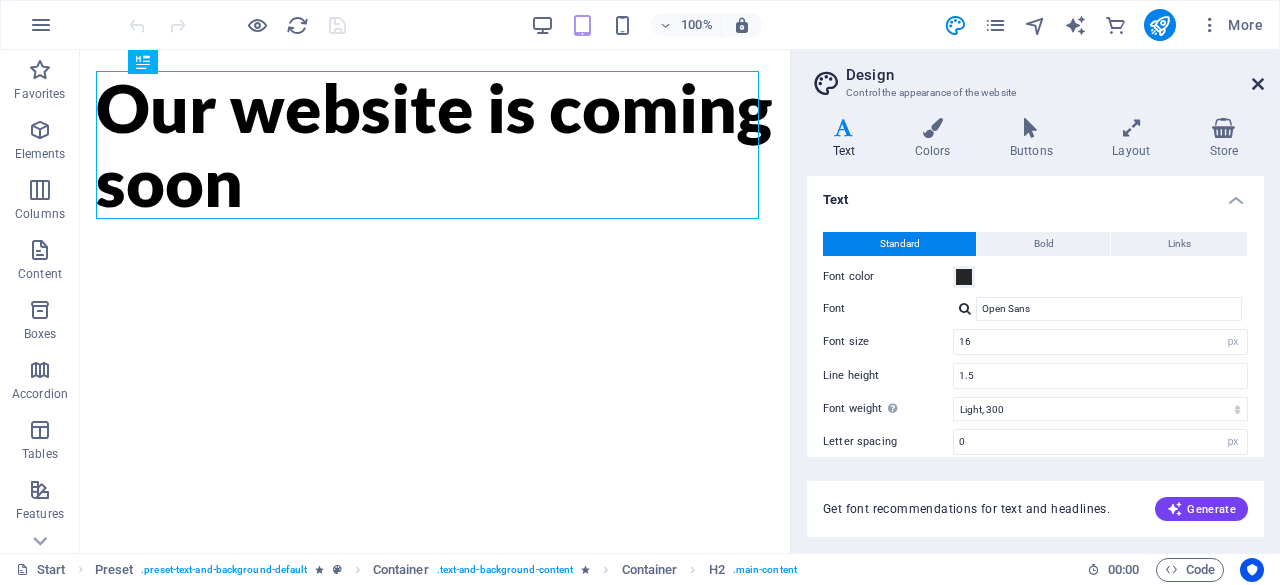 click at bounding box center (1258, 84) 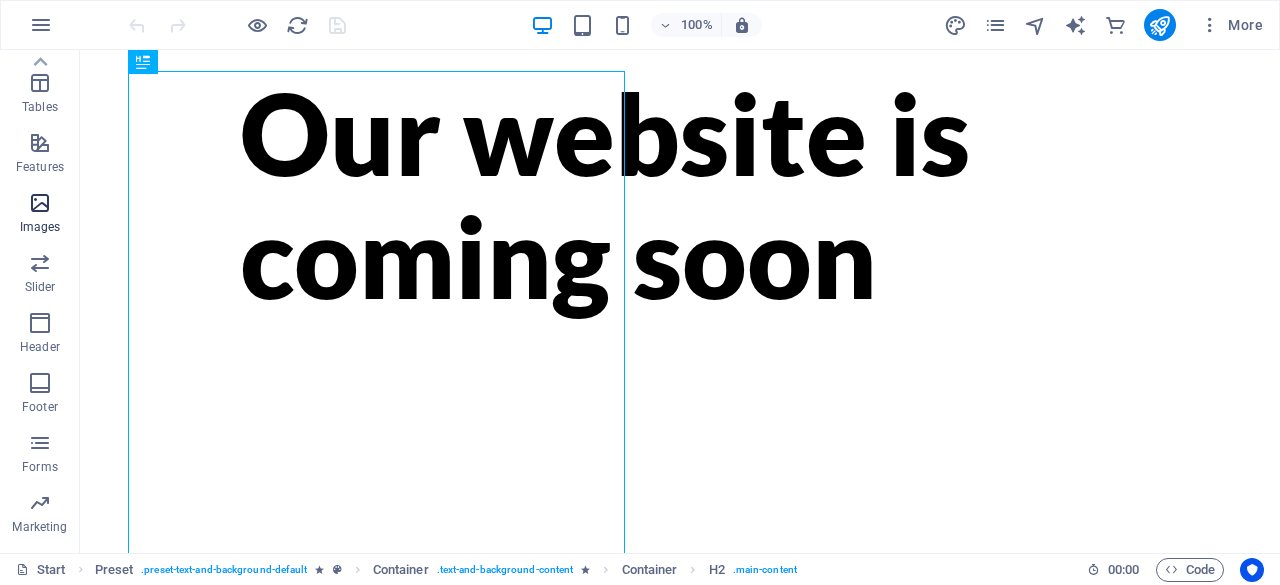 scroll, scrollTop: 346, scrollLeft: 0, axis: vertical 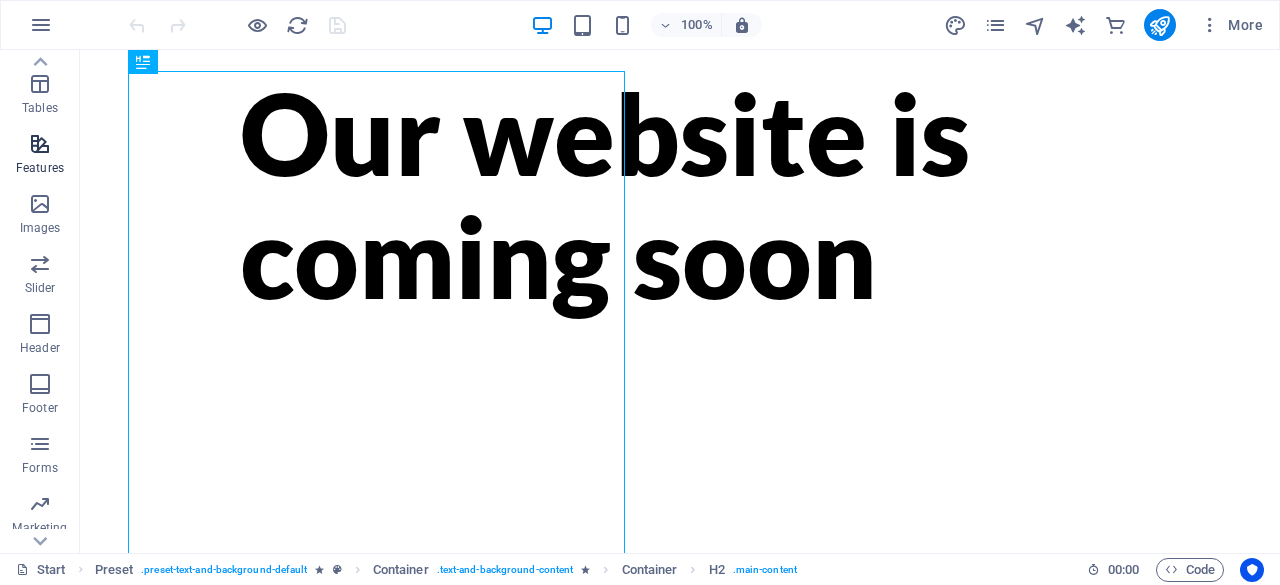 click at bounding box center (40, 144) 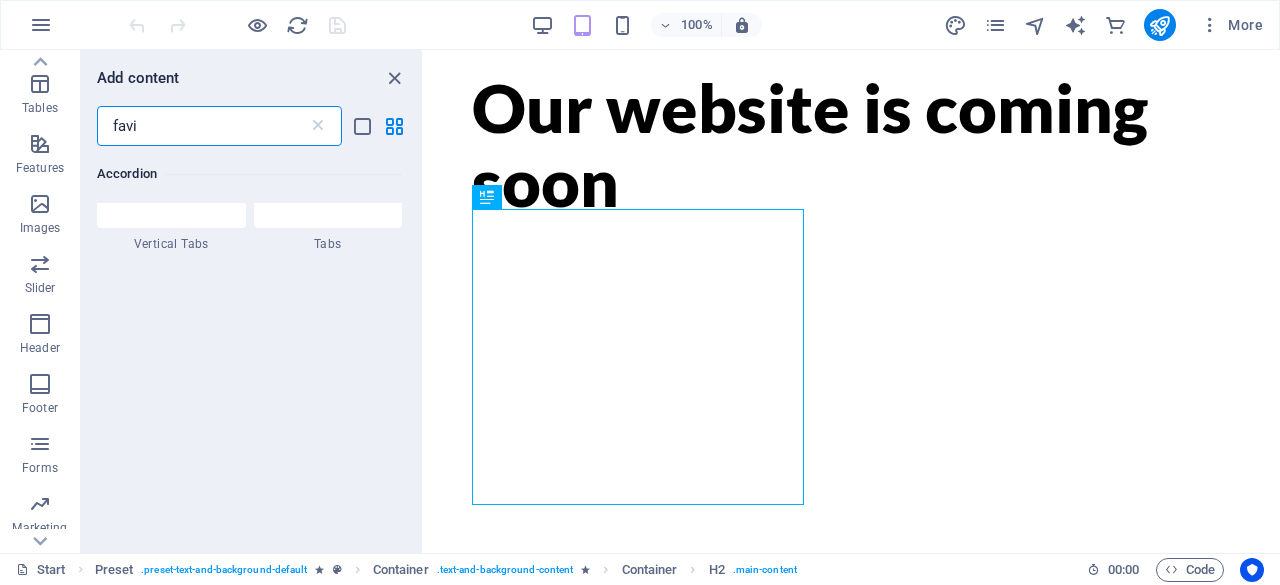 scroll, scrollTop: 0, scrollLeft: 0, axis: both 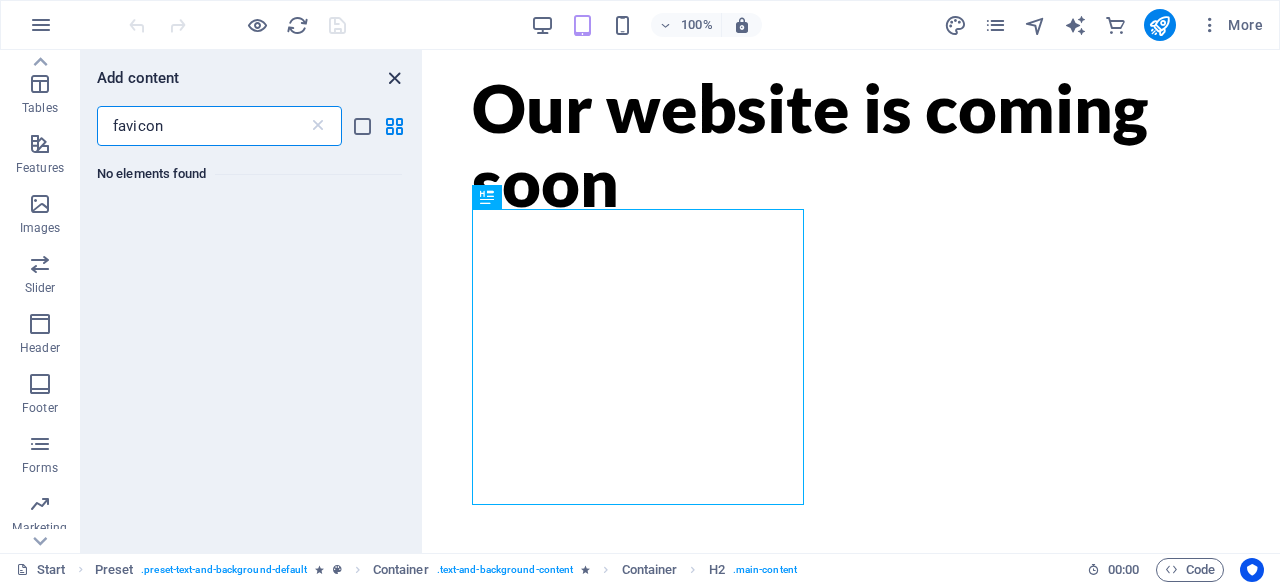 type on "favicon" 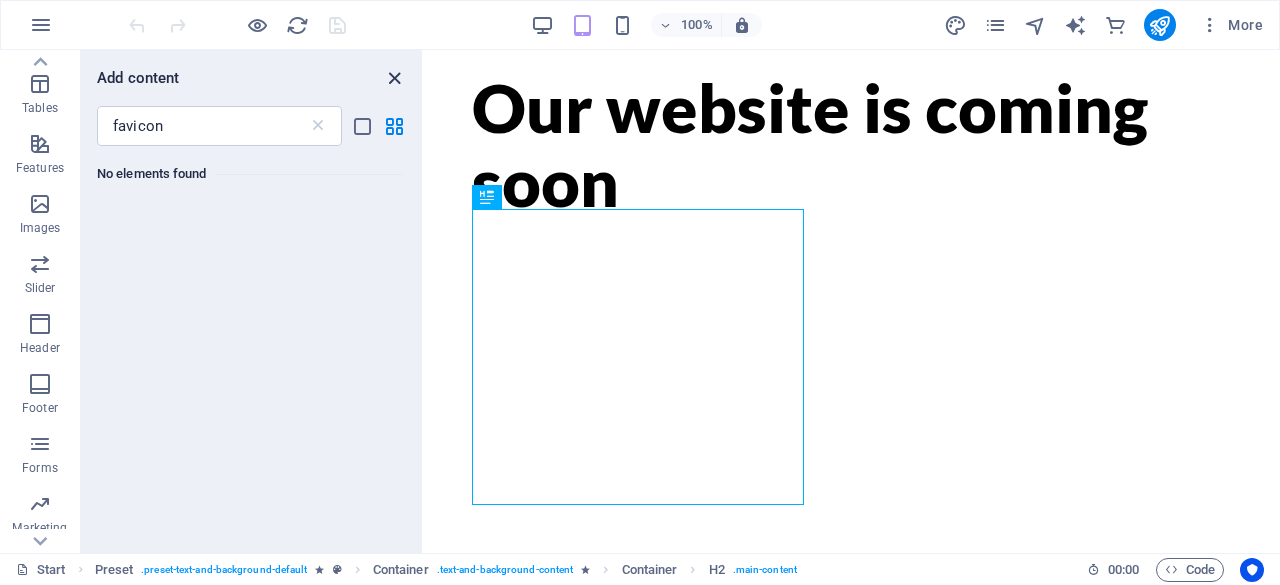 click at bounding box center [394, 78] 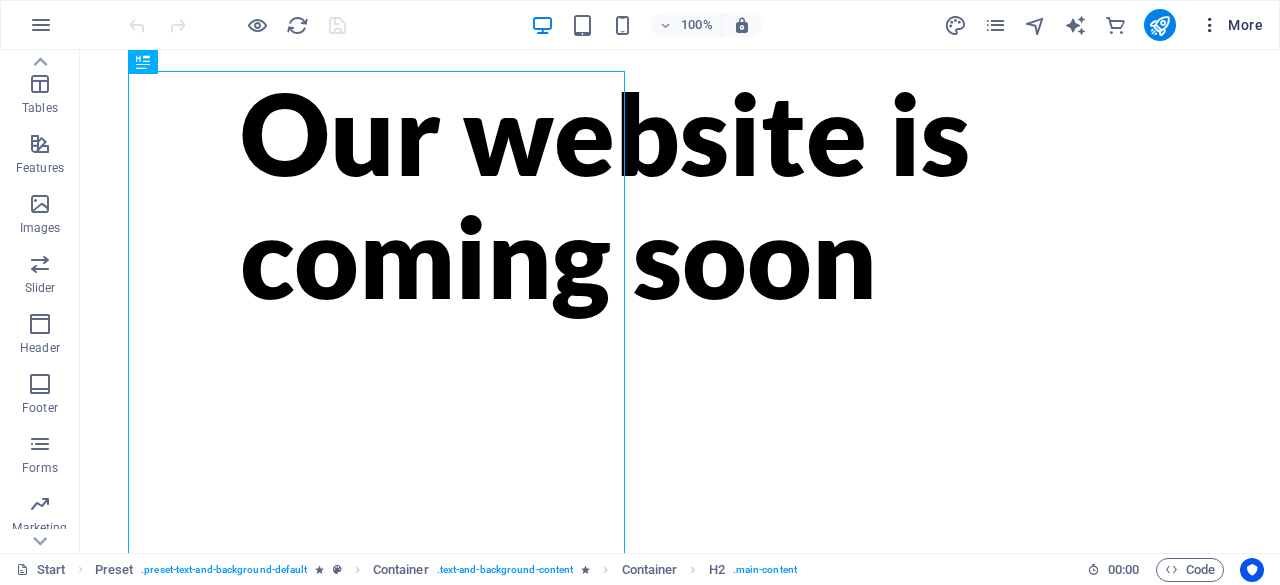 click at bounding box center (1210, 25) 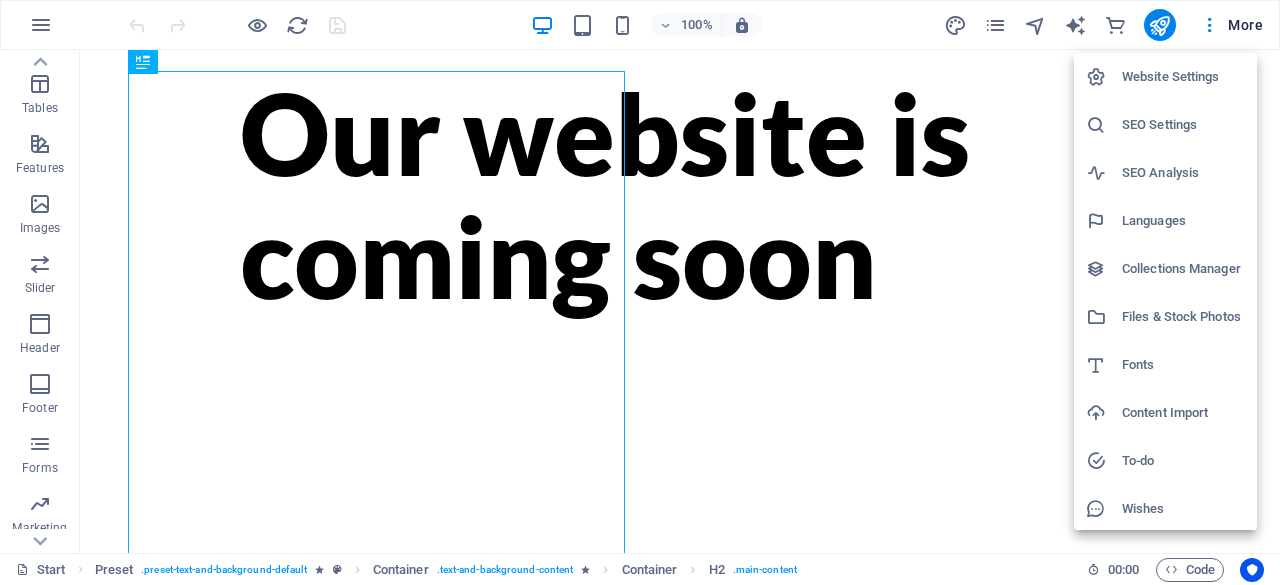 click at bounding box center (640, 292) 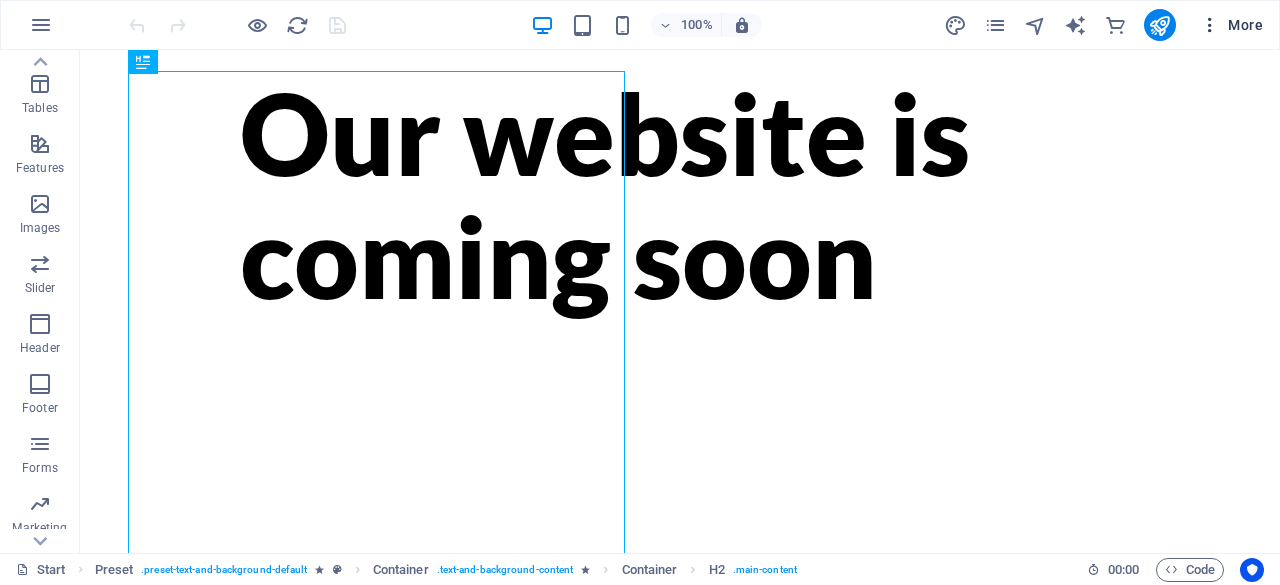 click at bounding box center (1210, 25) 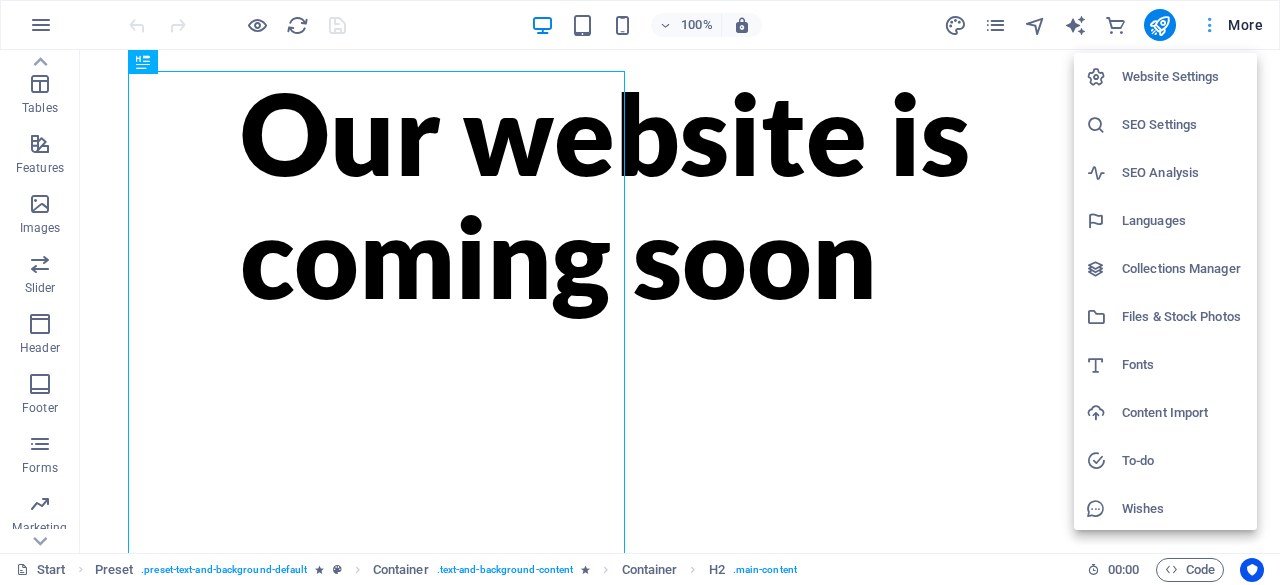 click at bounding box center [640, 292] 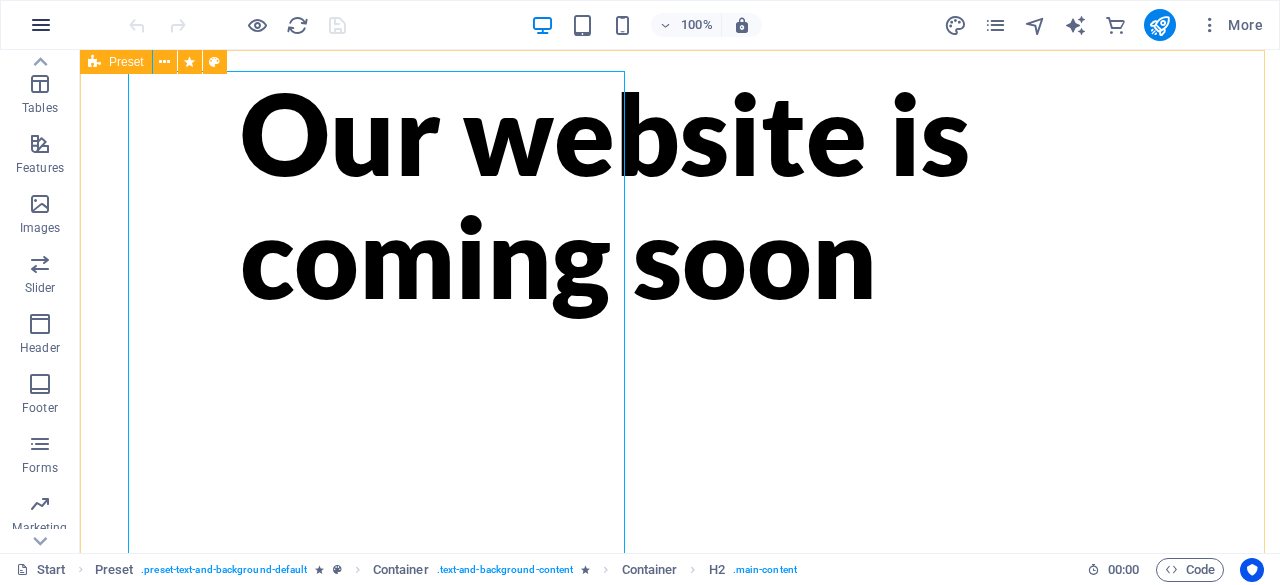 click at bounding box center [41, 25] 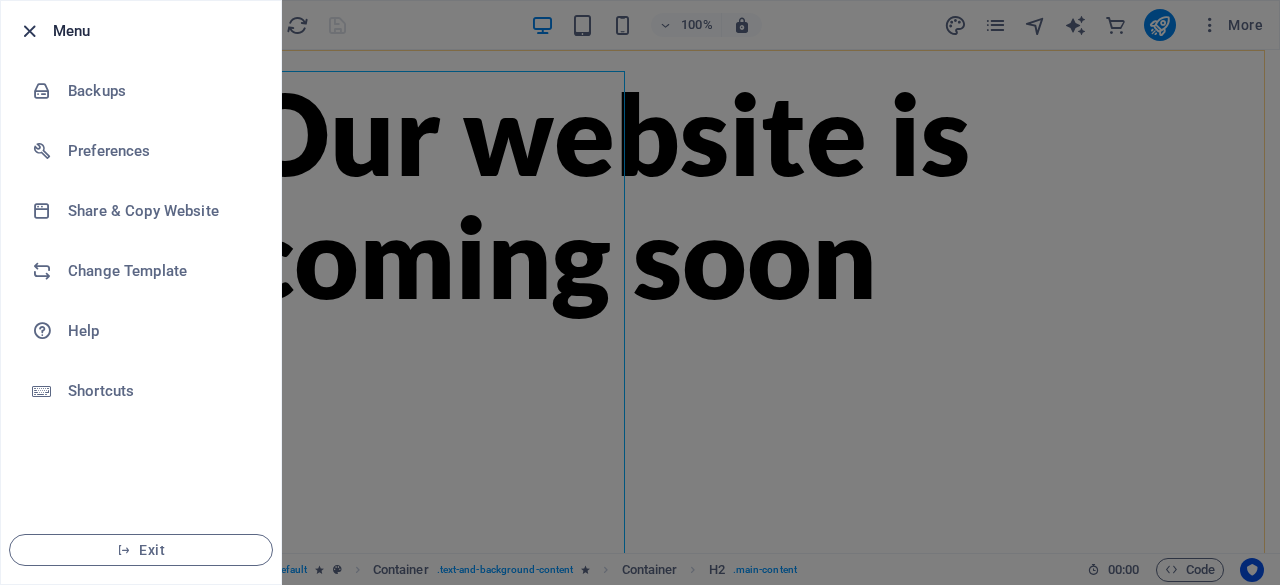 click at bounding box center [29, 31] 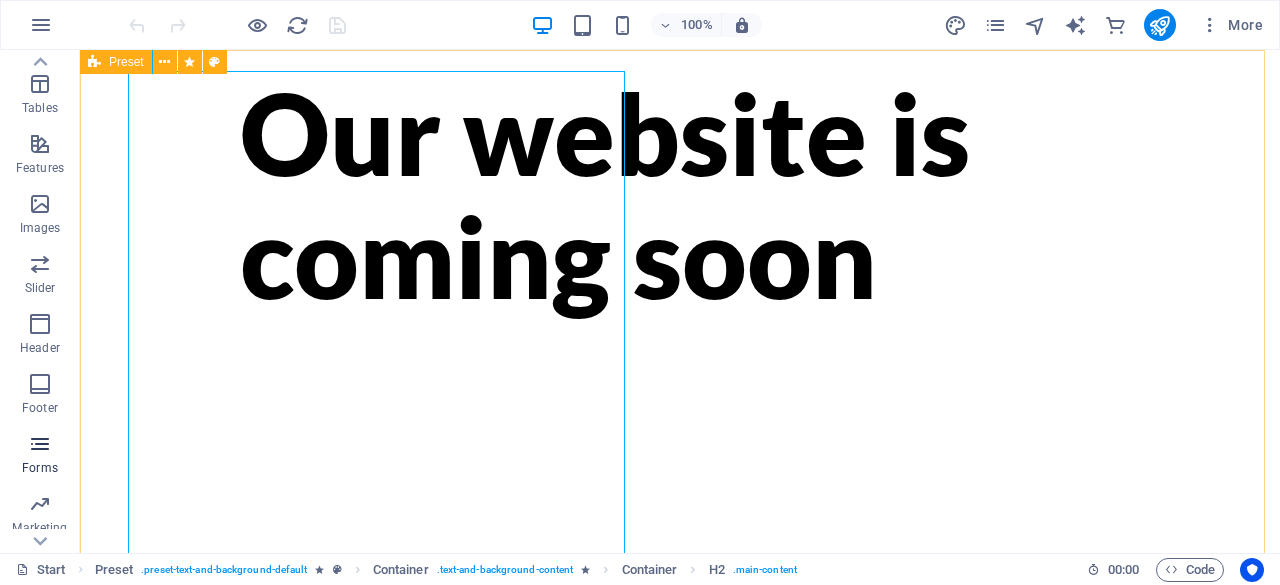 scroll, scrollTop: 457, scrollLeft: 0, axis: vertical 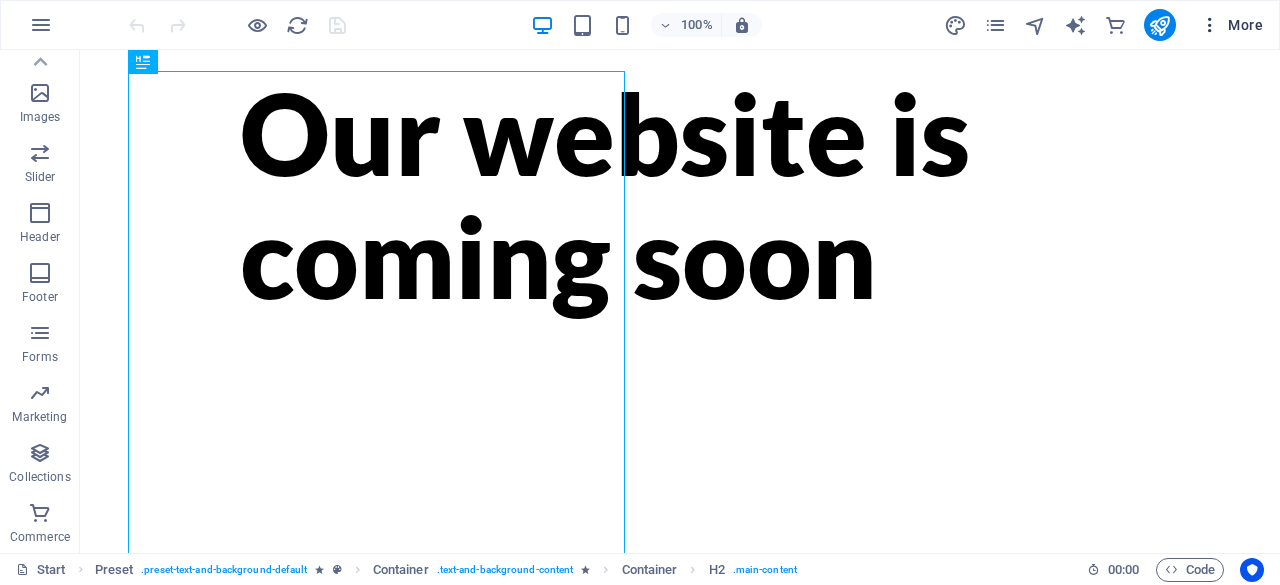 click at bounding box center (1210, 25) 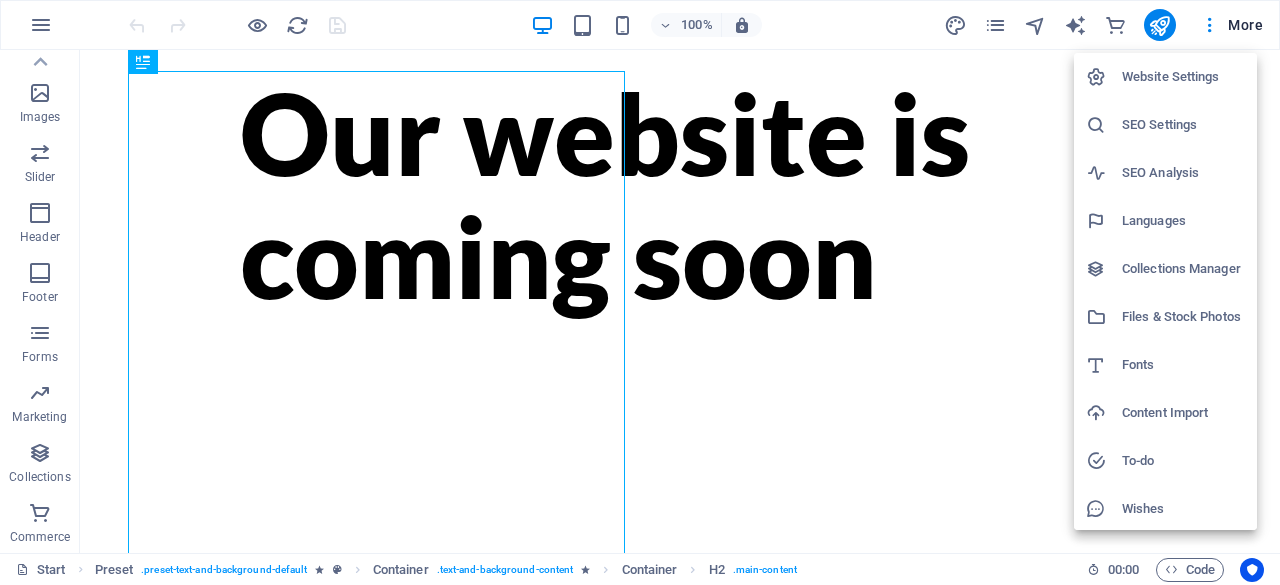 click at bounding box center (640, 292) 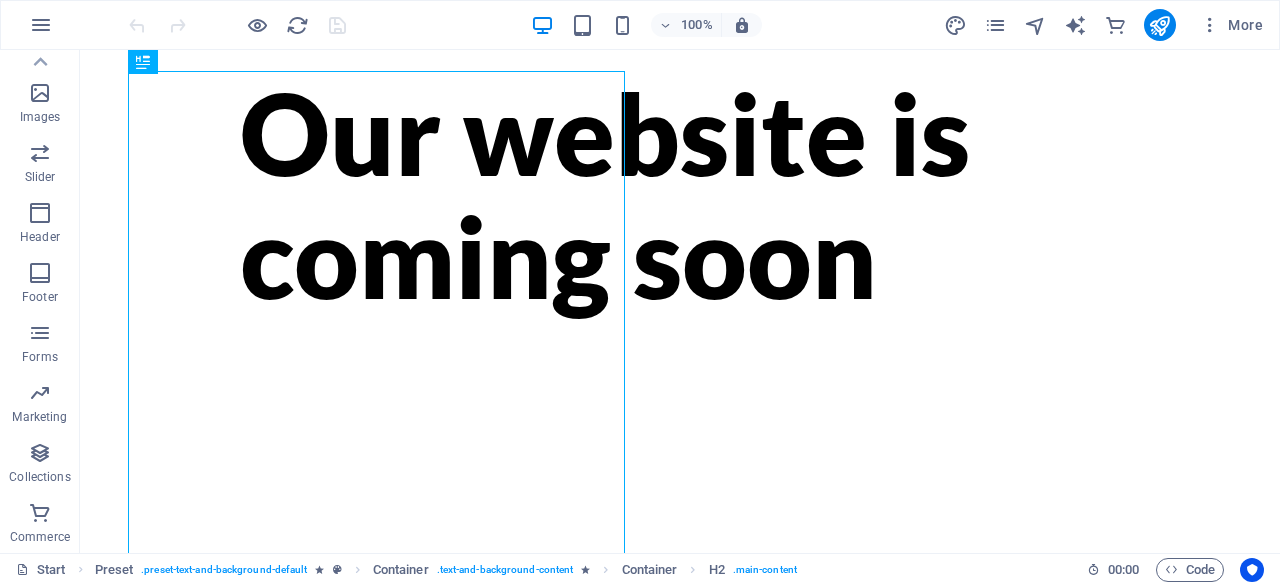 click 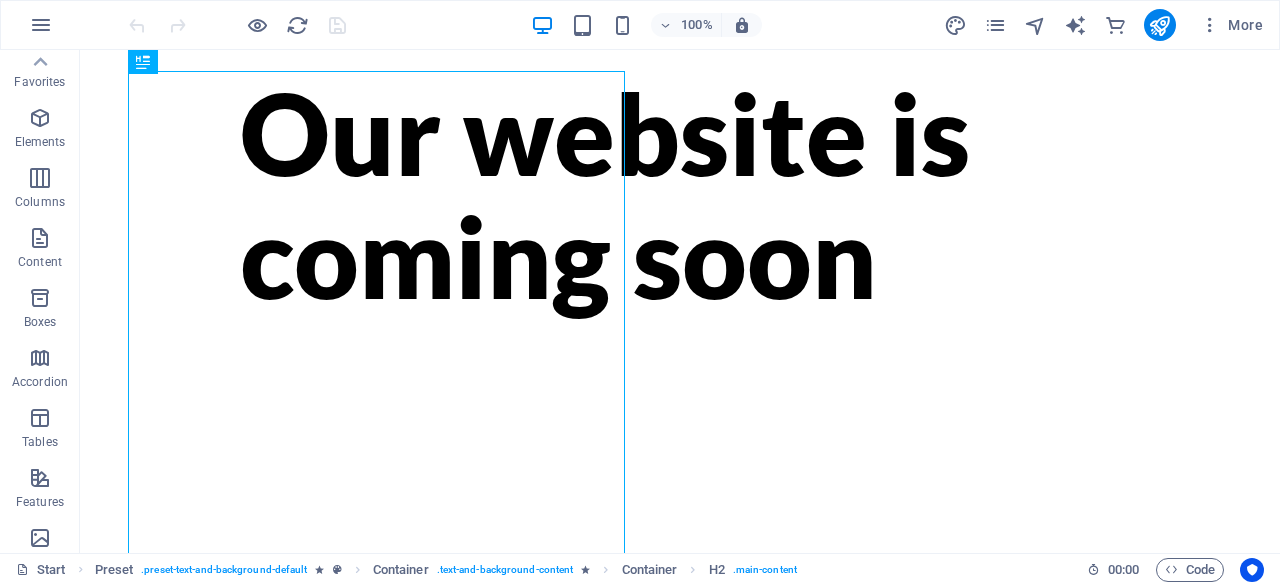 scroll, scrollTop: 0, scrollLeft: 0, axis: both 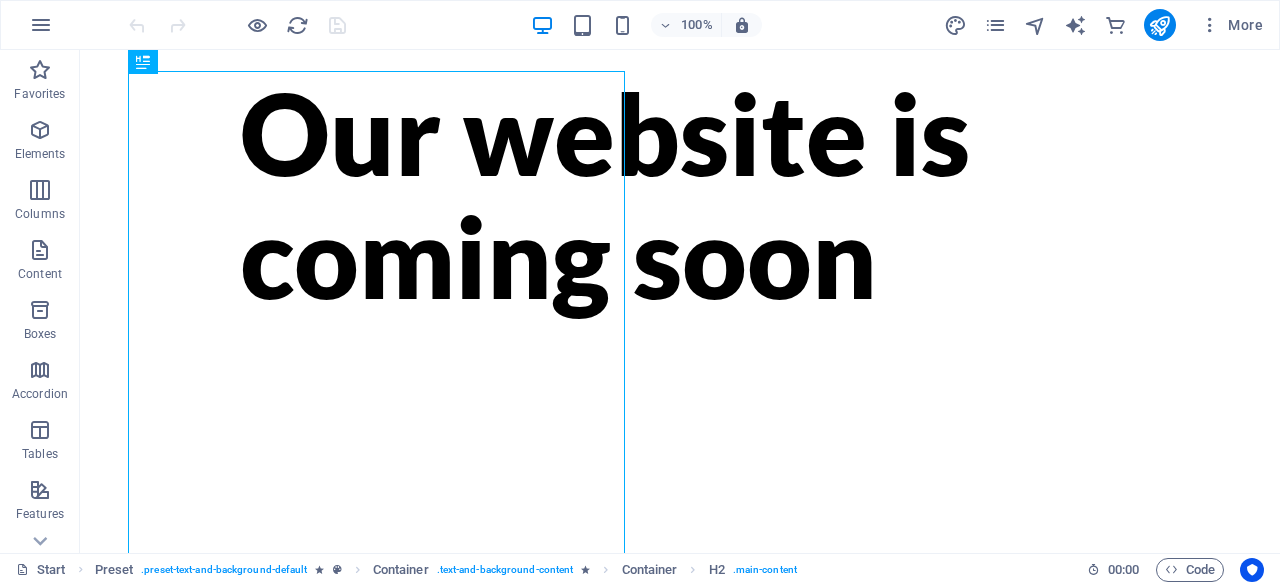 click at bounding box center [40, 70] 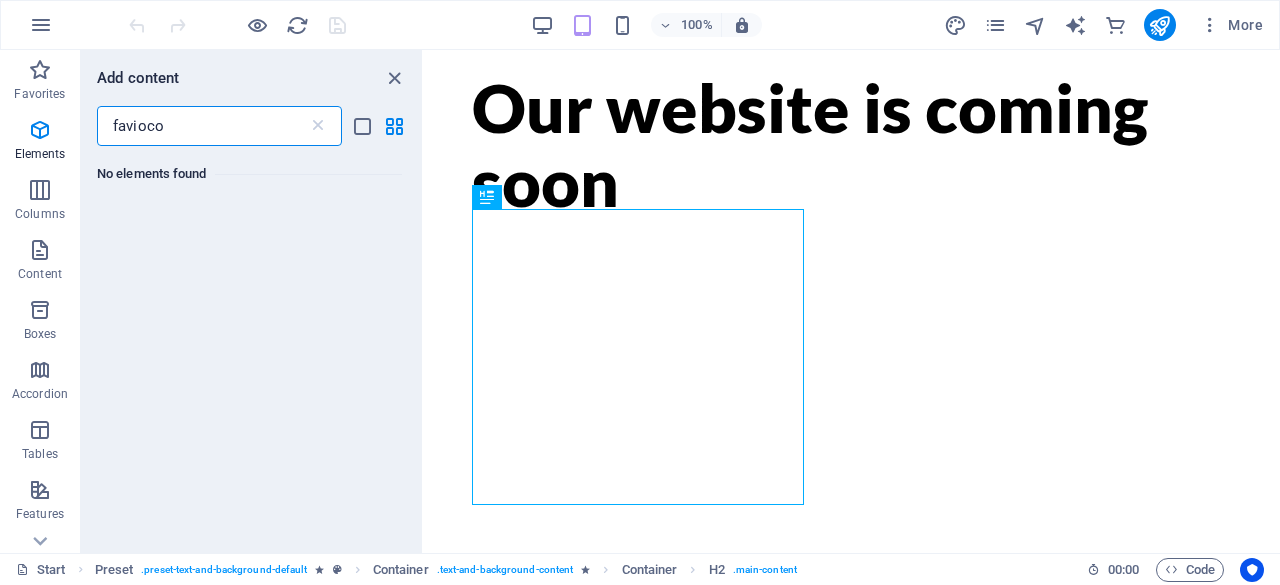 scroll, scrollTop: 0, scrollLeft: 0, axis: both 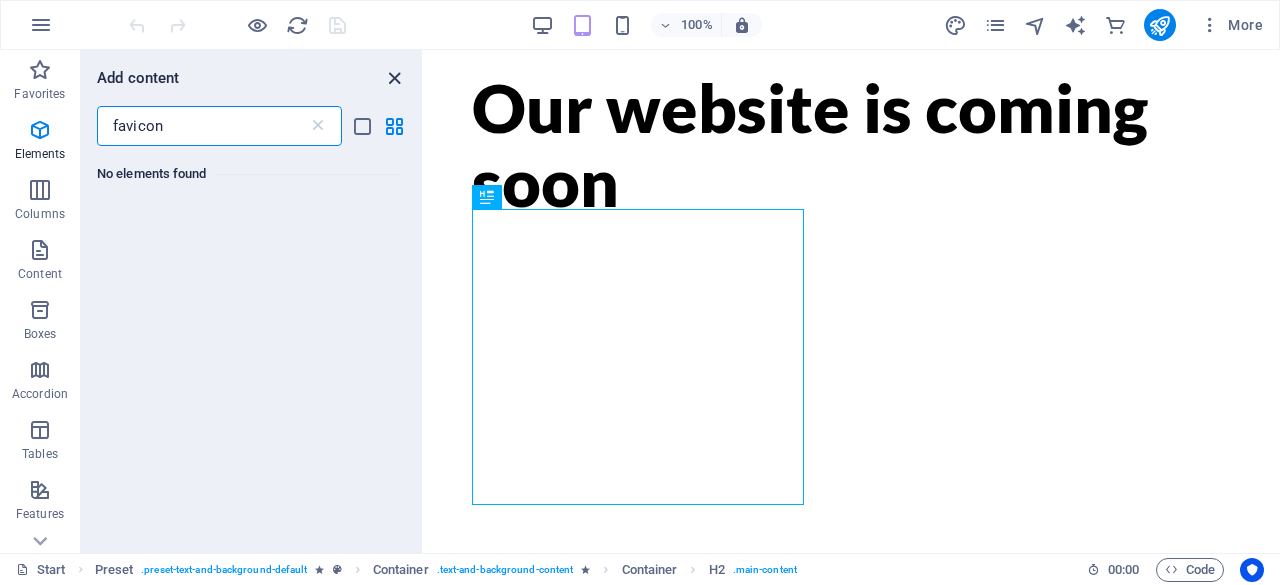 type on "favicon" 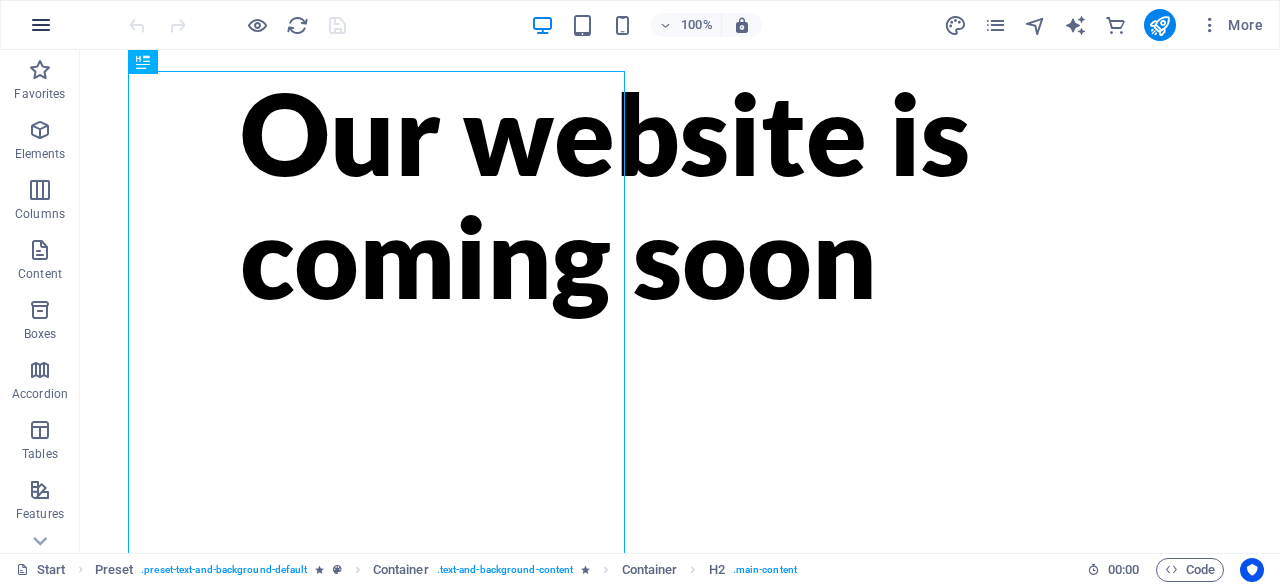 click at bounding box center (41, 25) 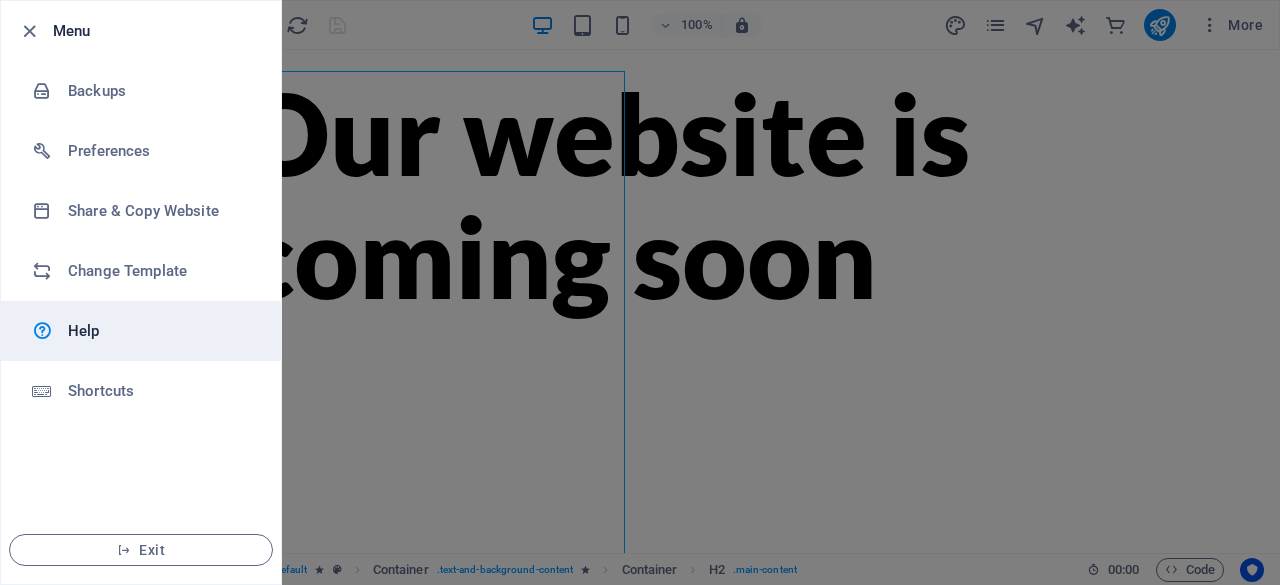 click at bounding box center [50, 331] 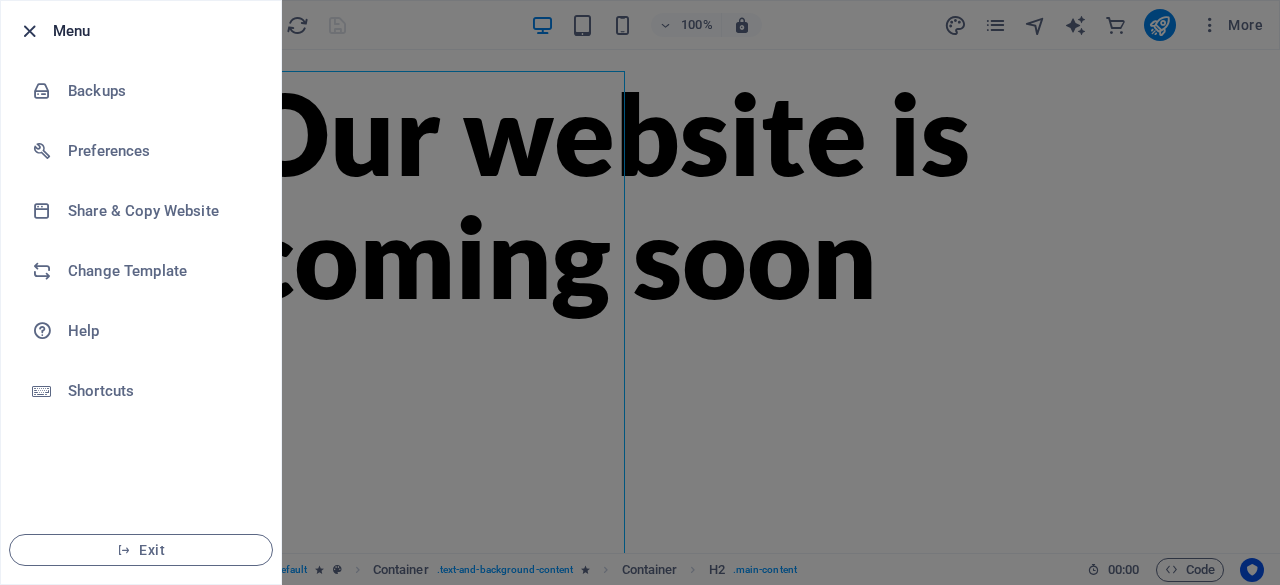 click at bounding box center (29, 31) 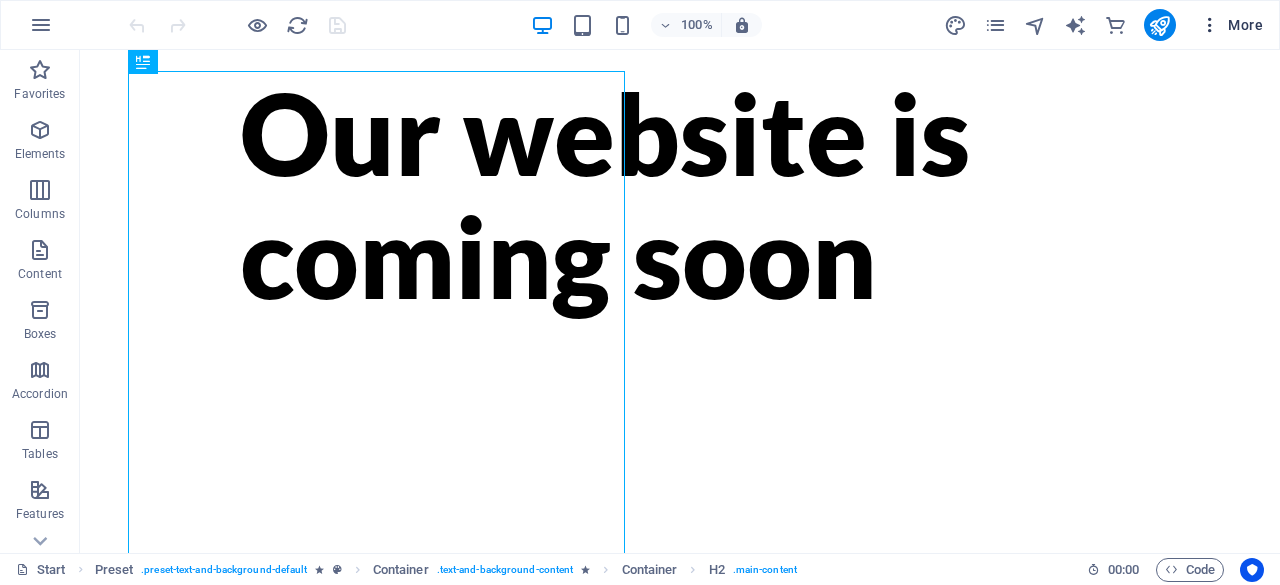 click at bounding box center (1210, 25) 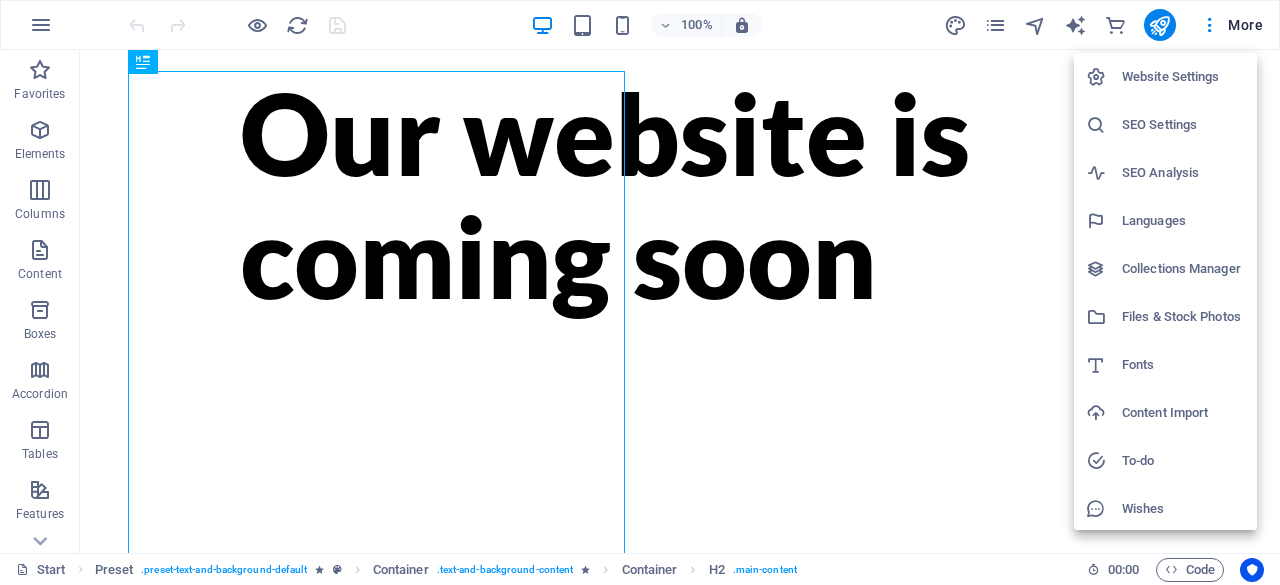 click on "Website Settings" at bounding box center (1183, 77) 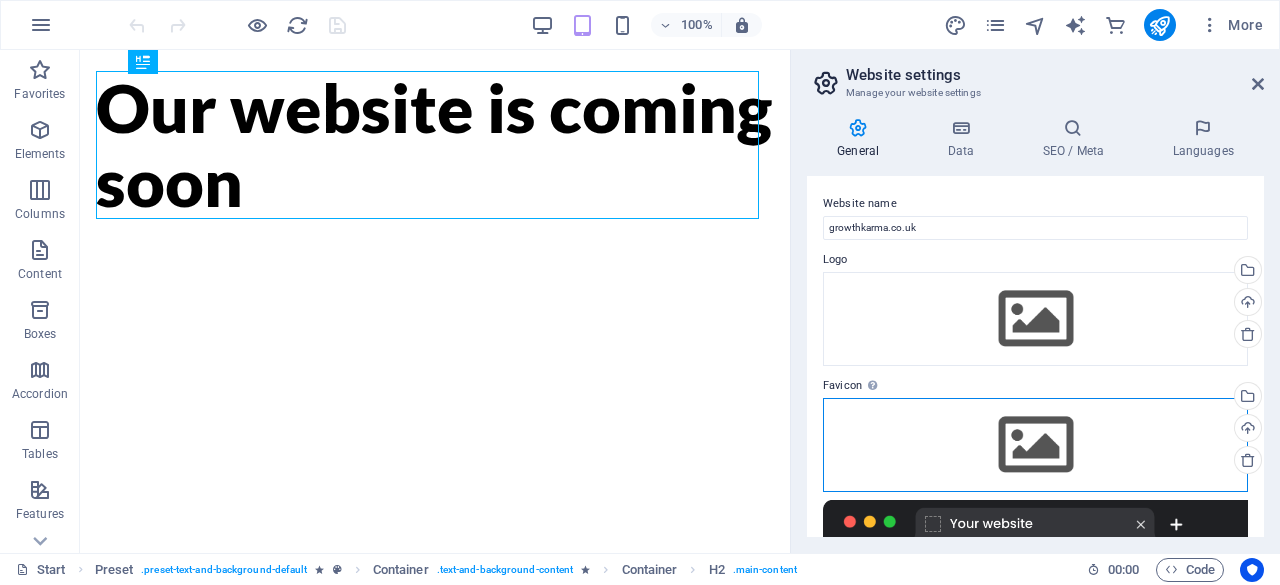 click on "Drag files here, click to choose files or select files from Files or our free stock photos & videos" at bounding box center [1035, 445] 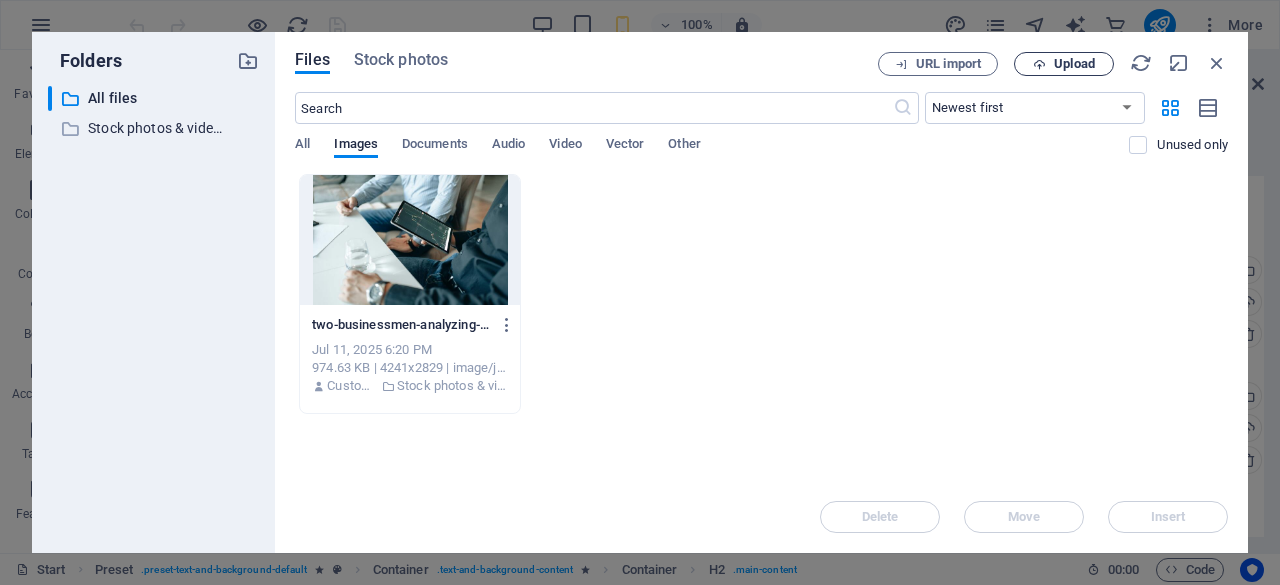click on "Upload" at bounding box center [1074, 64] 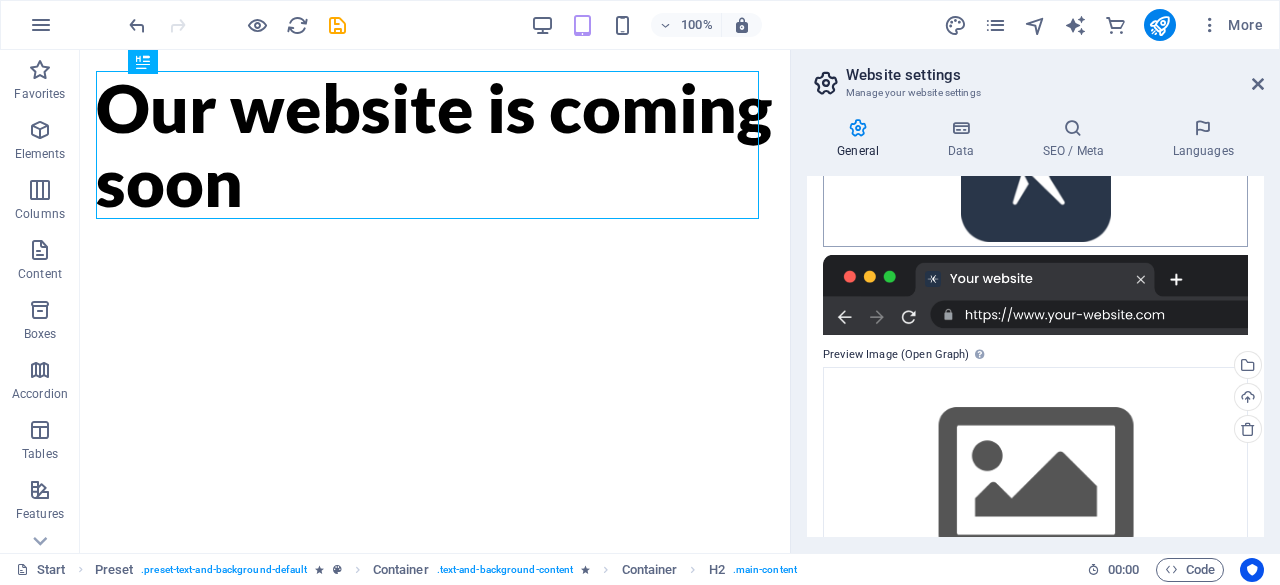 scroll, scrollTop: 312, scrollLeft: 0, axis: vertical 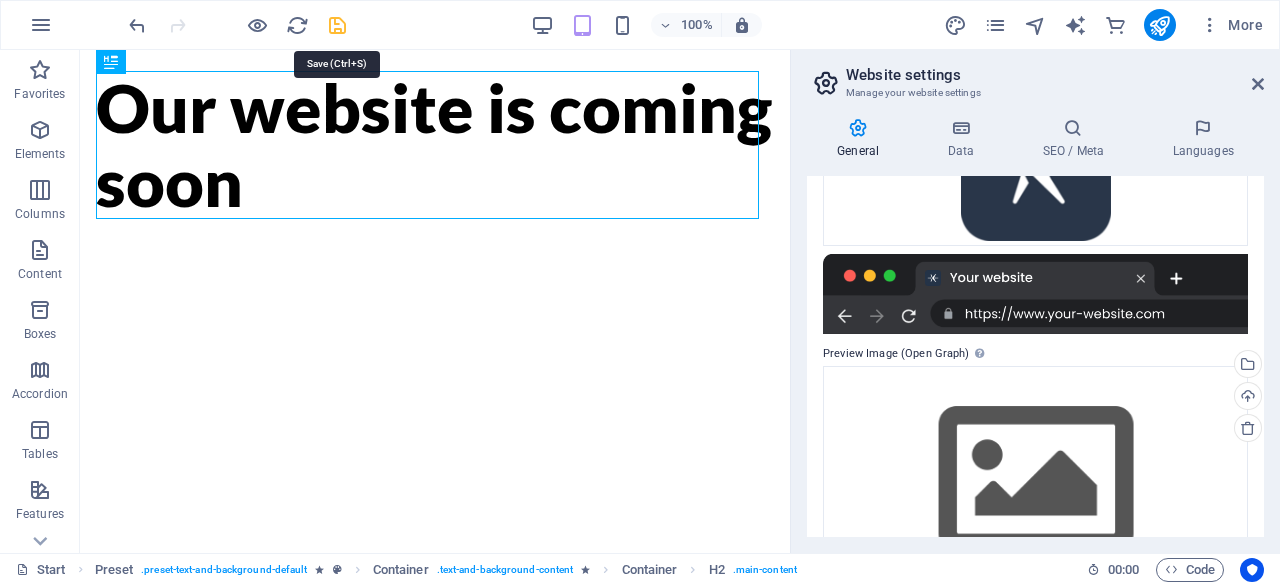 click at bounding box center [337, 25] 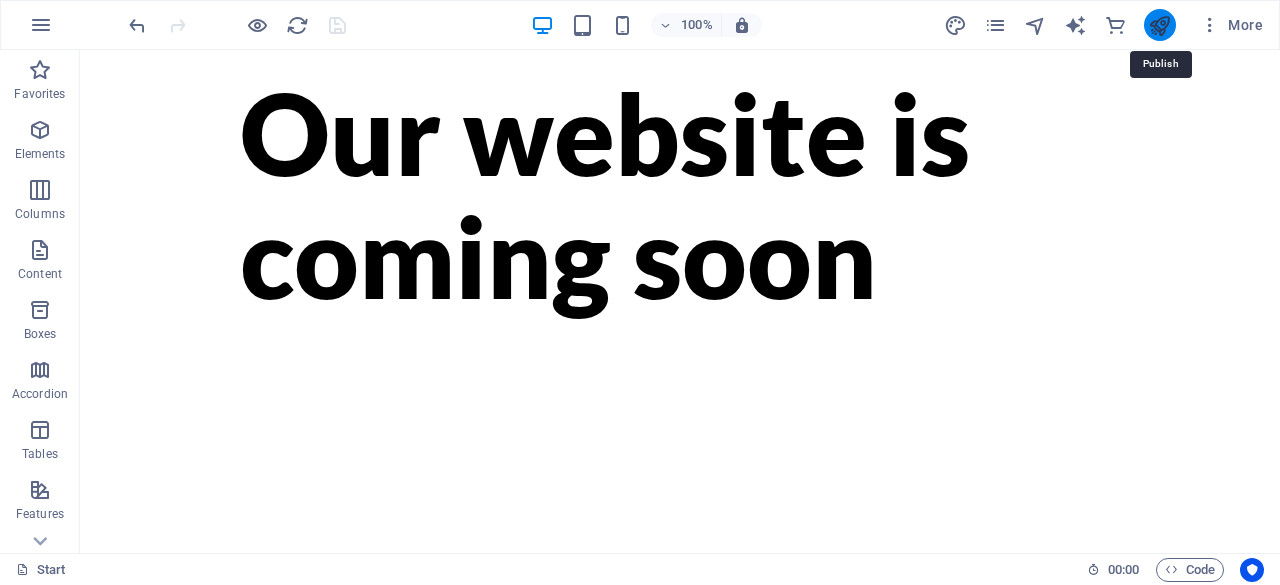 click at bounding box center [1159, 25] 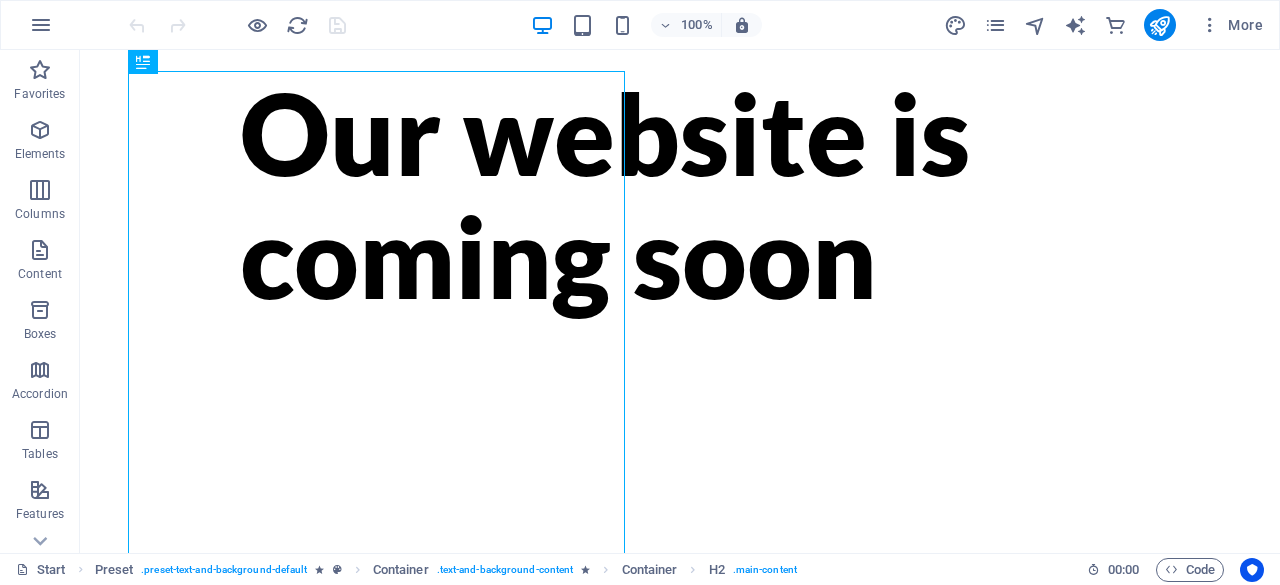 scroll, scrollTop: 0, scrollLeft: 0, axis: both 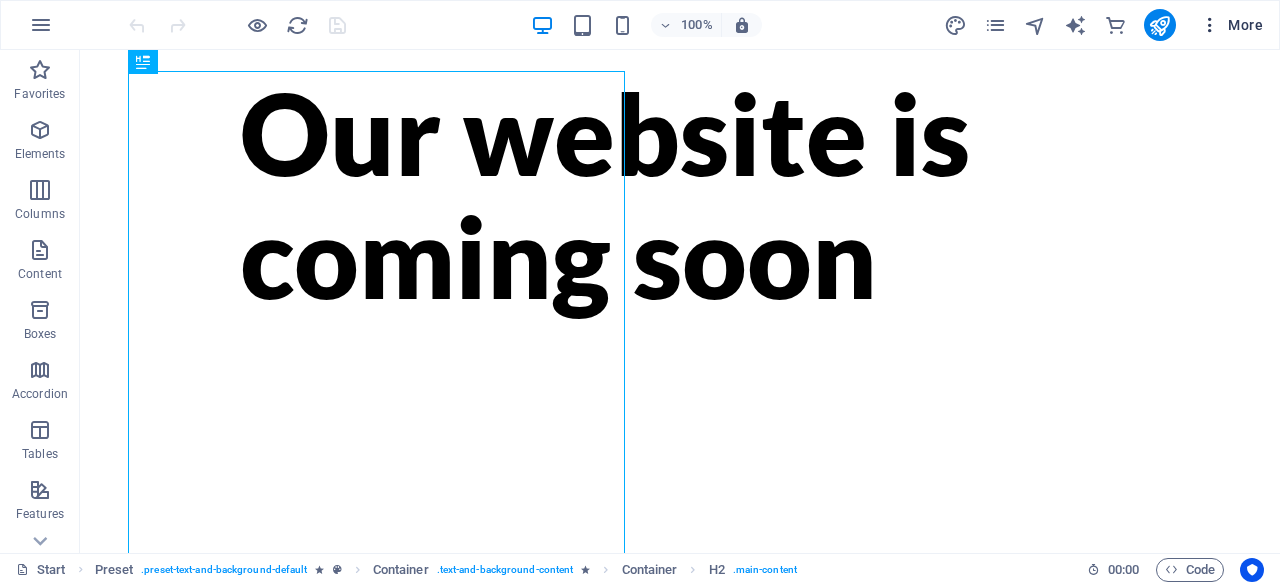 click on "More" at bounding box center (1231, 25) 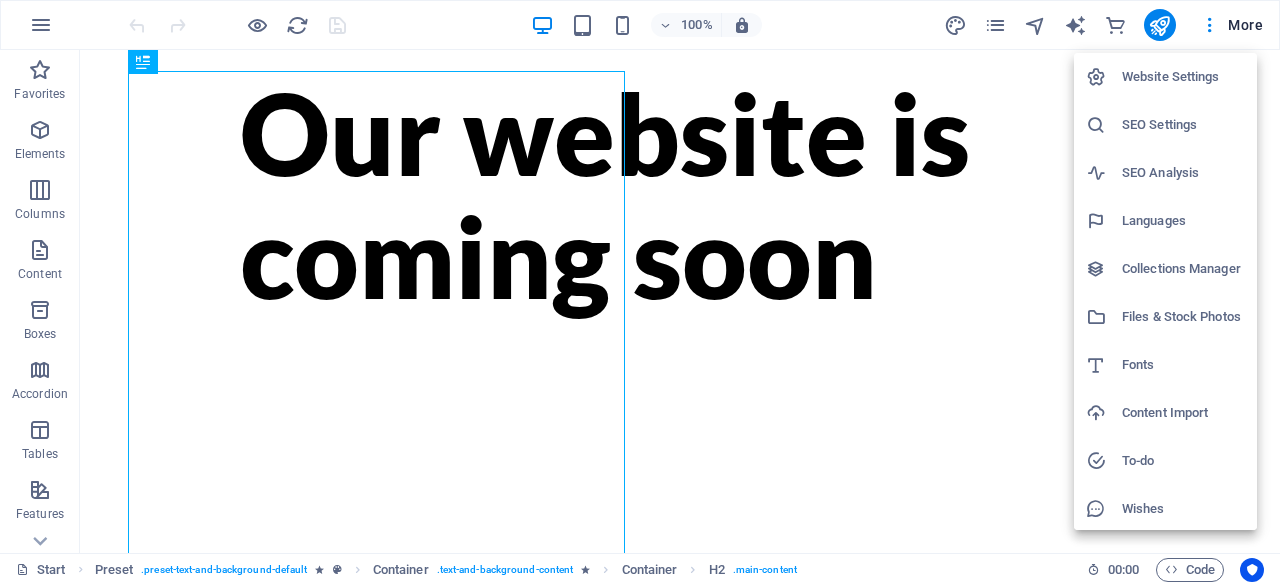 click on "Website Settings" at bounding box center (1183, 77) 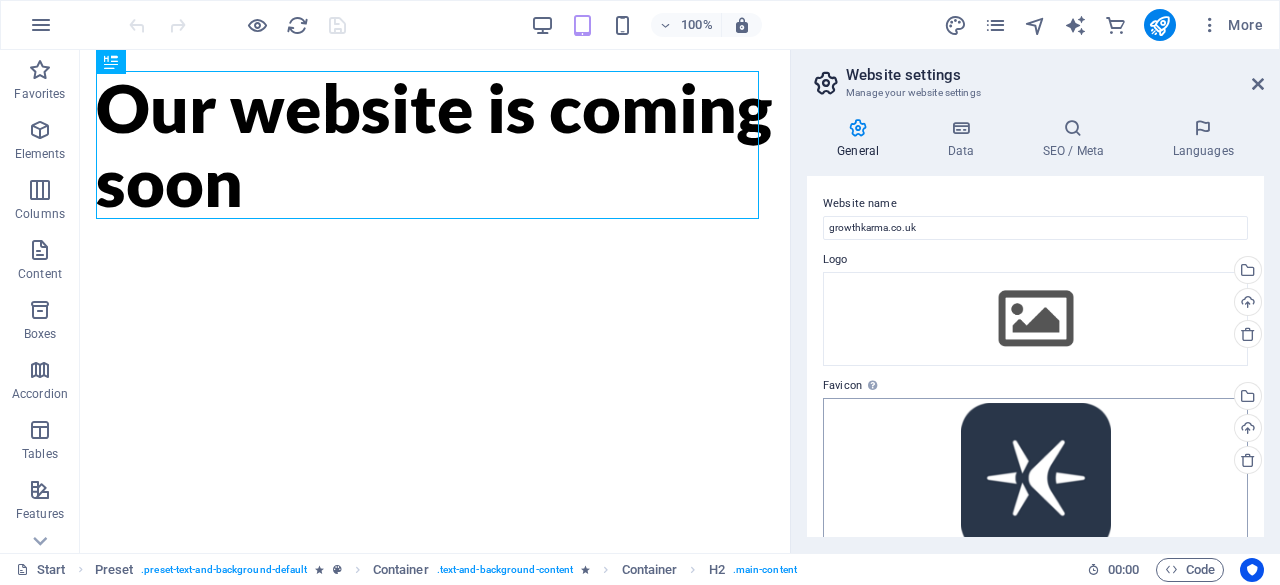 scroll, scrollTop: 255, scrollLeft: 0, axis: vertical 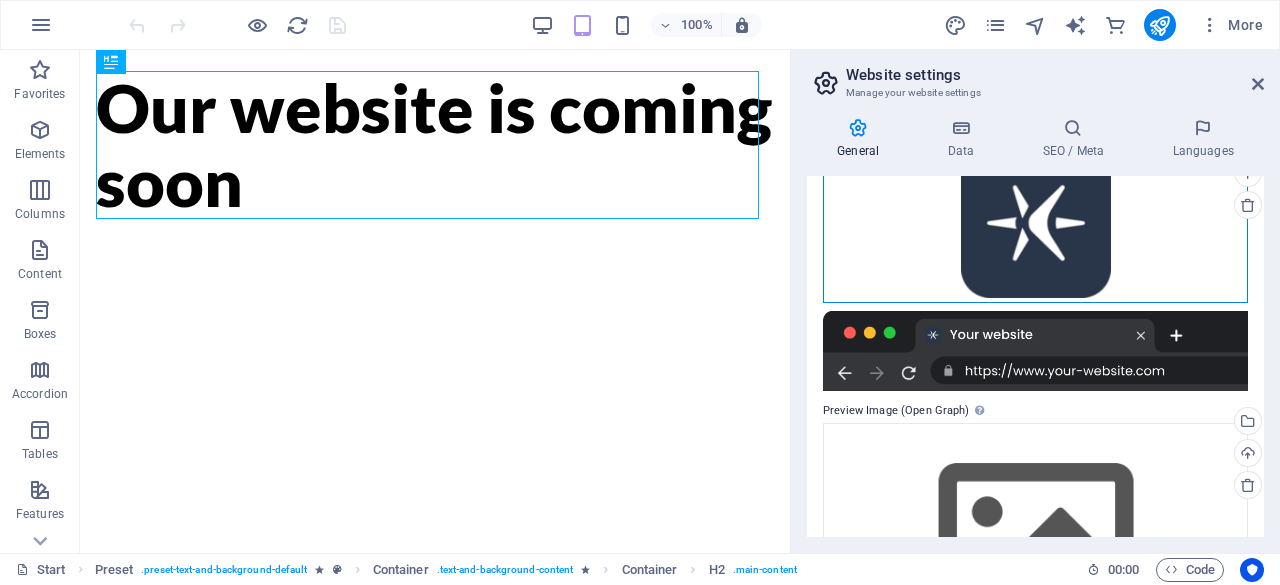 click on "Drag files here, click to choose files or select files from Files or our free stock photos & videos" at bounding box center (1035, 223) 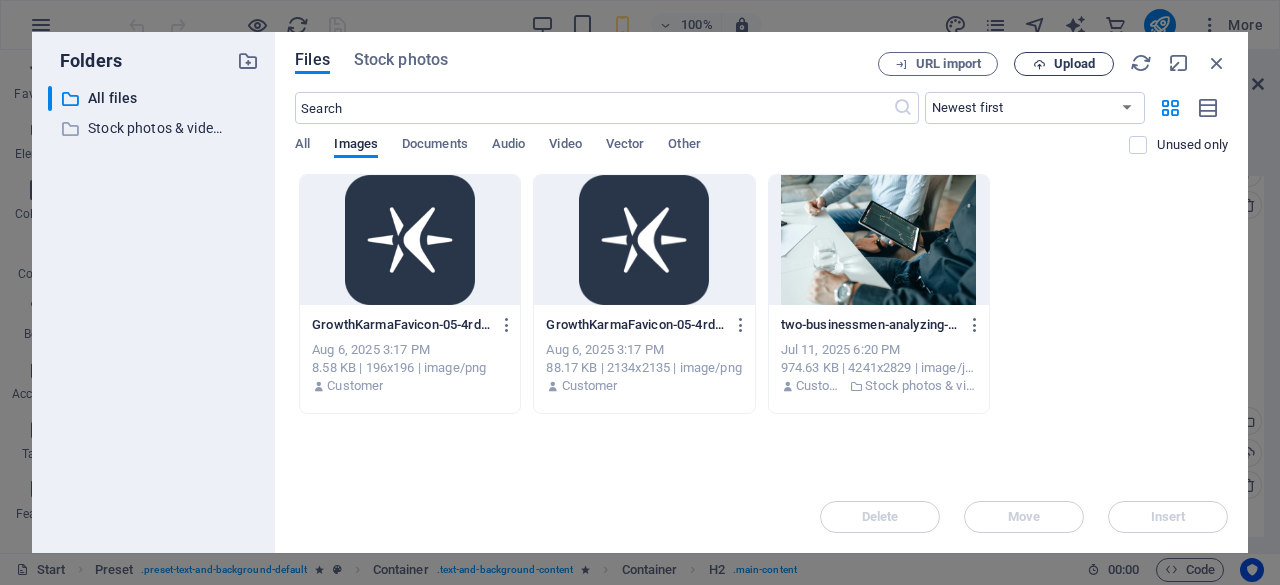 click on "Upload" at bounding box center (1074, 64) 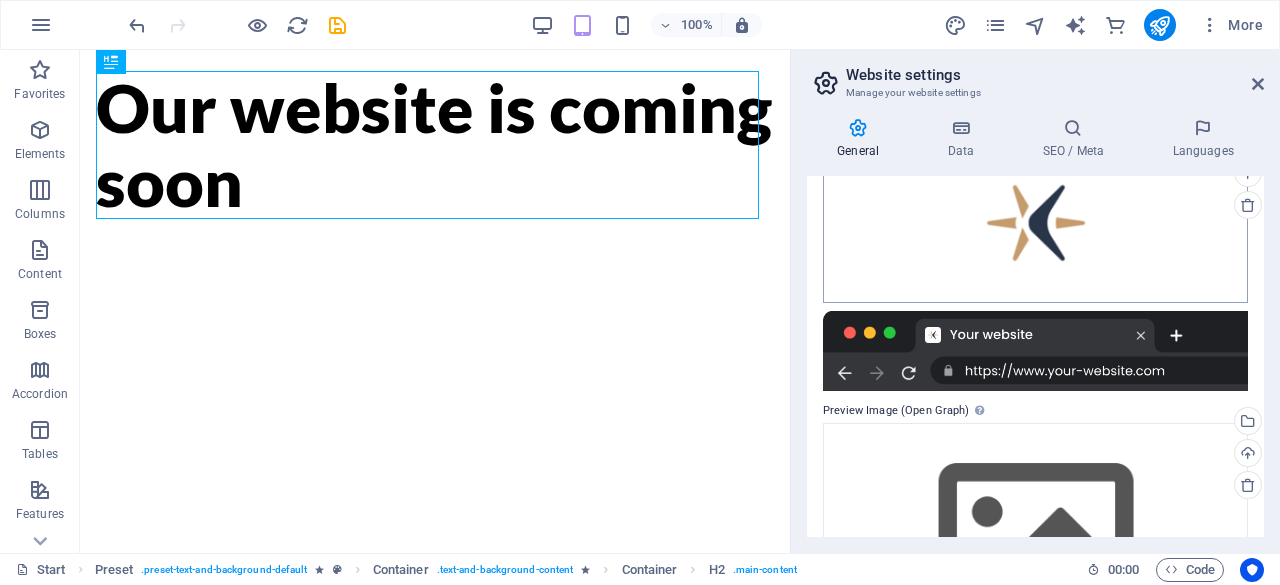 drag, startPoint x: 1075, startPoint y: 64, endPoint x: 966, endPoint y: 253, distance: 218.17883 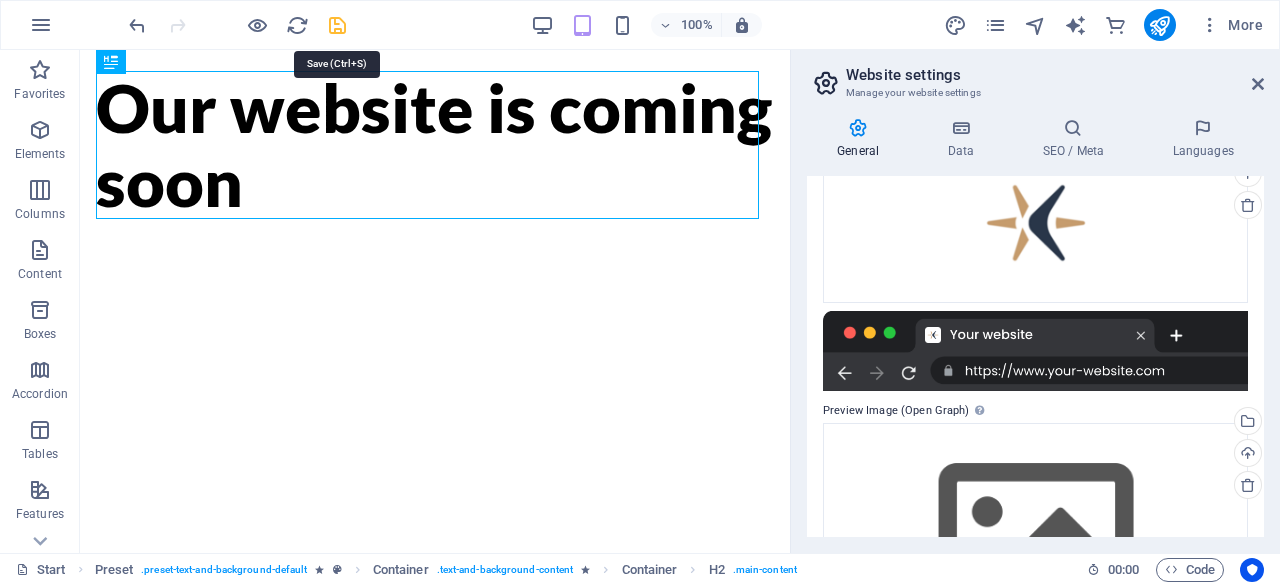 click at bounding box center (337, 25) 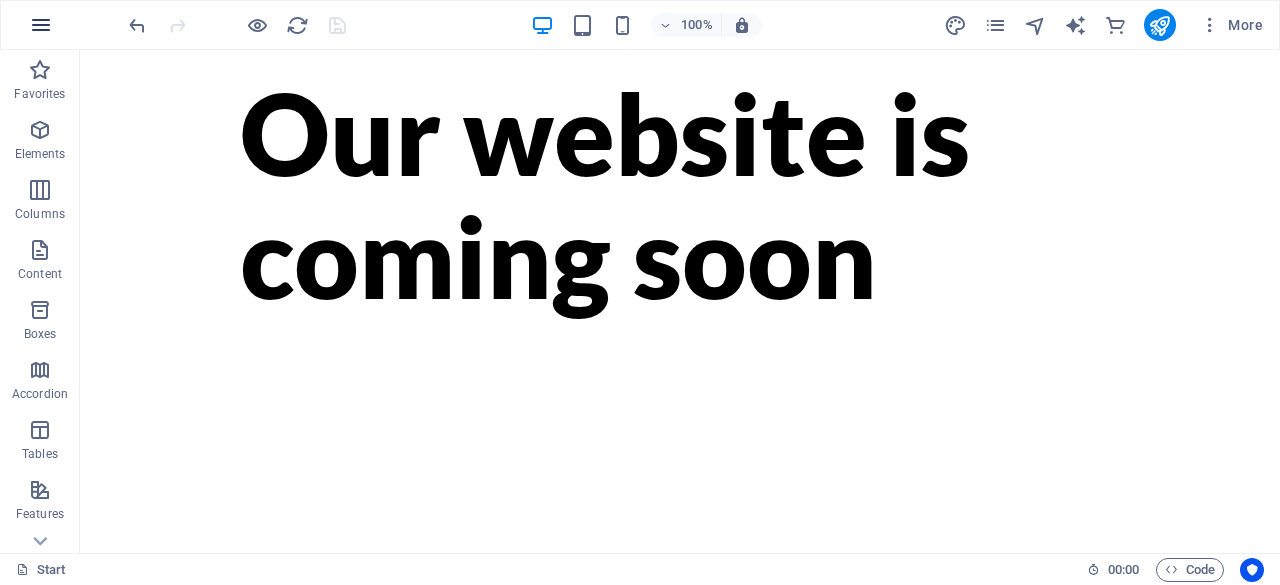 click at bounding box center (41, 25) 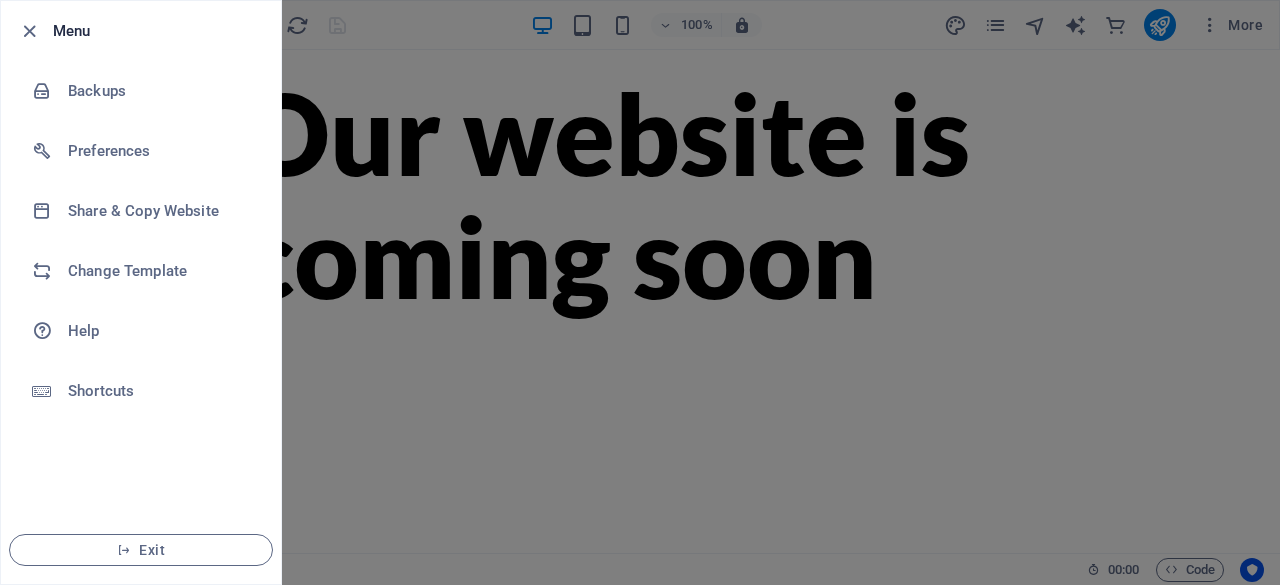 click at bounding box center [35, 31] 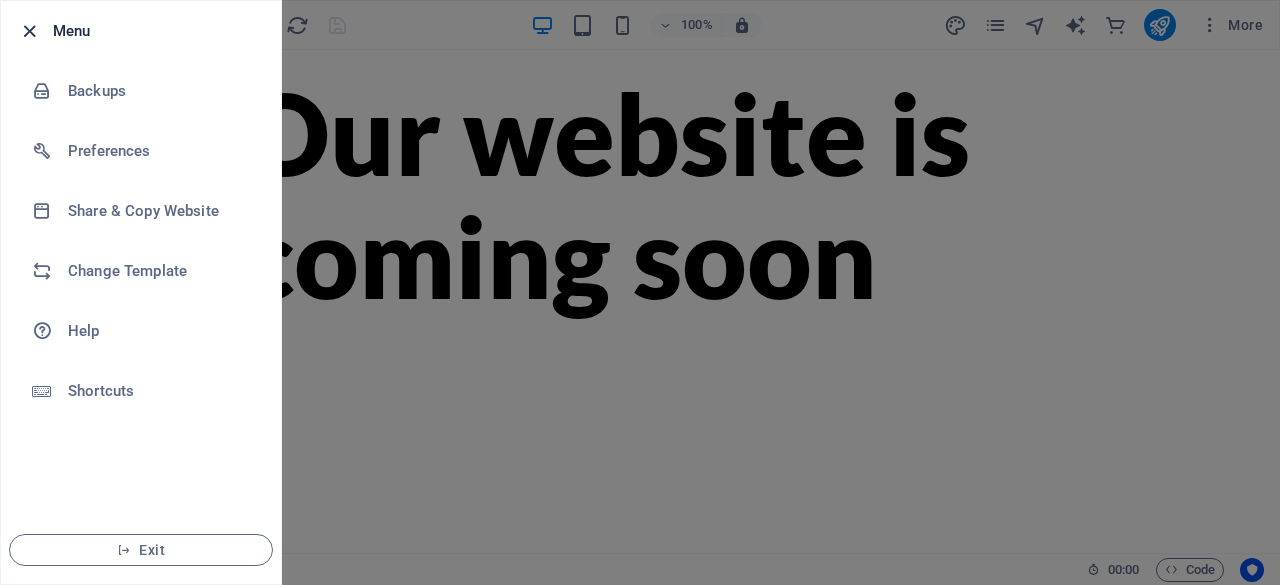 click at bounding box center [29, 31] 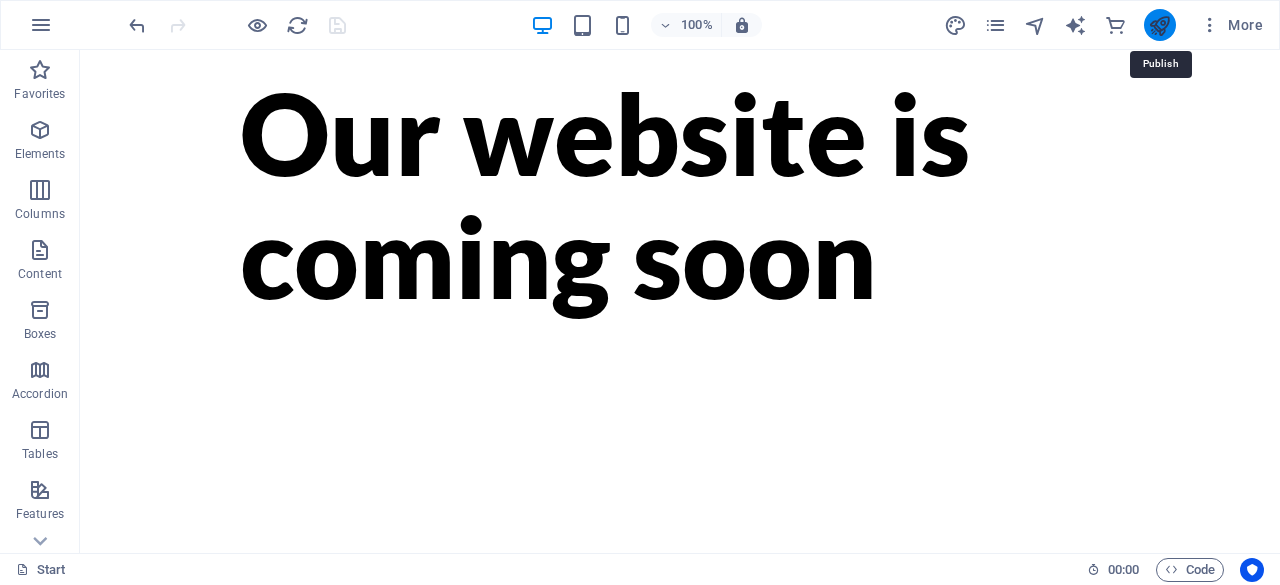 click at bounding box center (1159, 25) 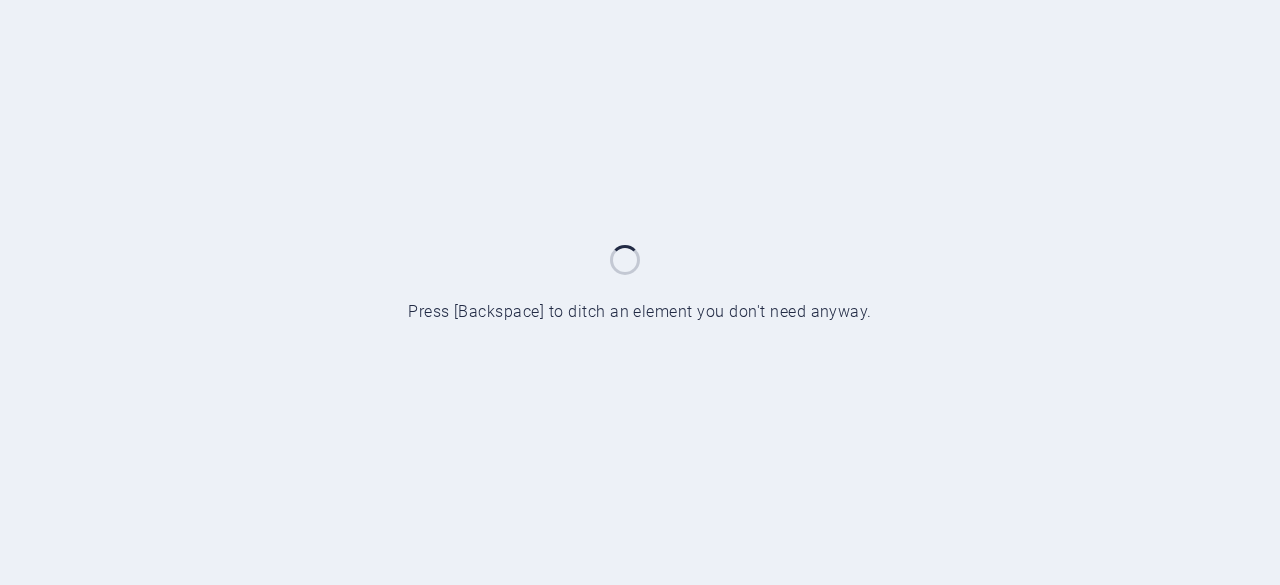 scroll, scrollTop: 0, scrollLeft: 0, axis: both 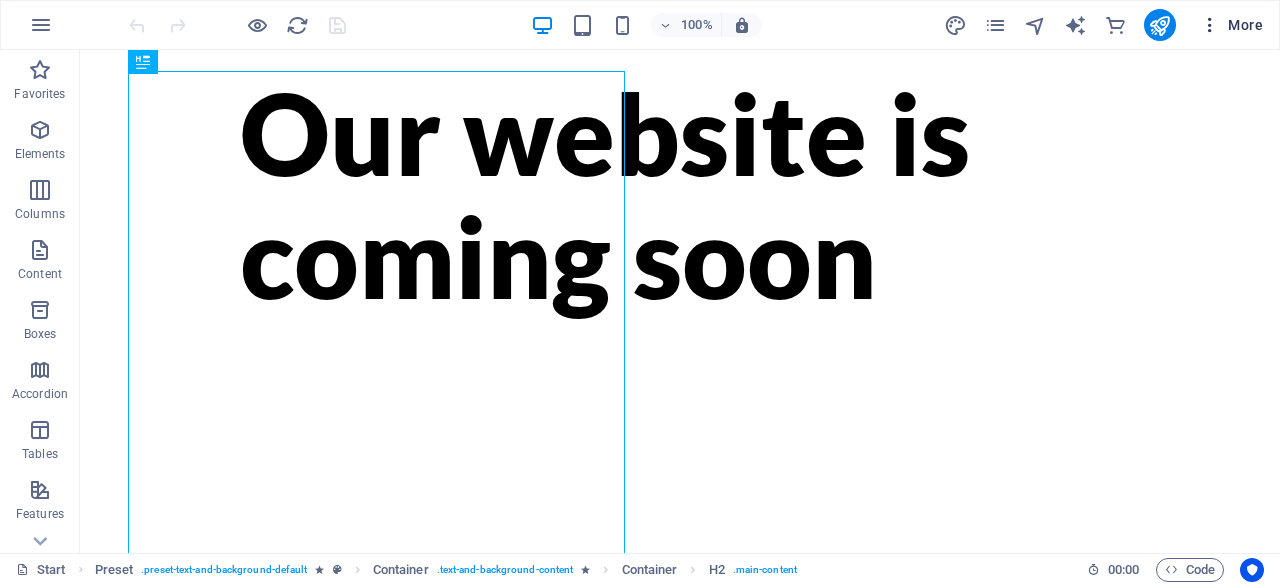 click on "More" at bounding box center (1231, 25) 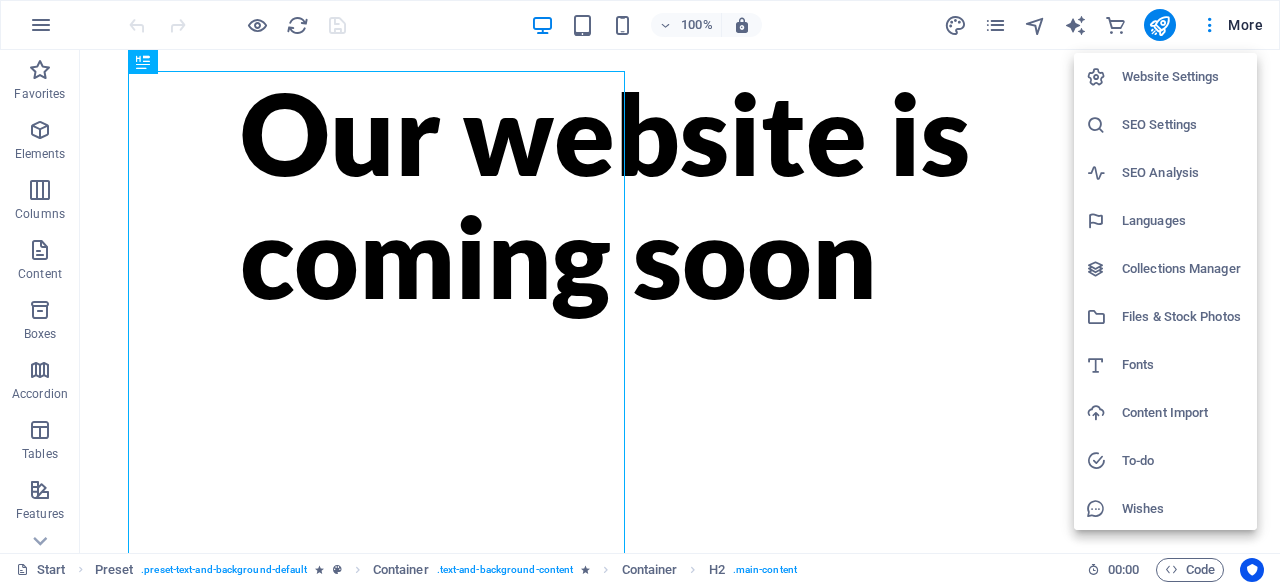 click on "Website Settings" at bounding box center (1183, 77) 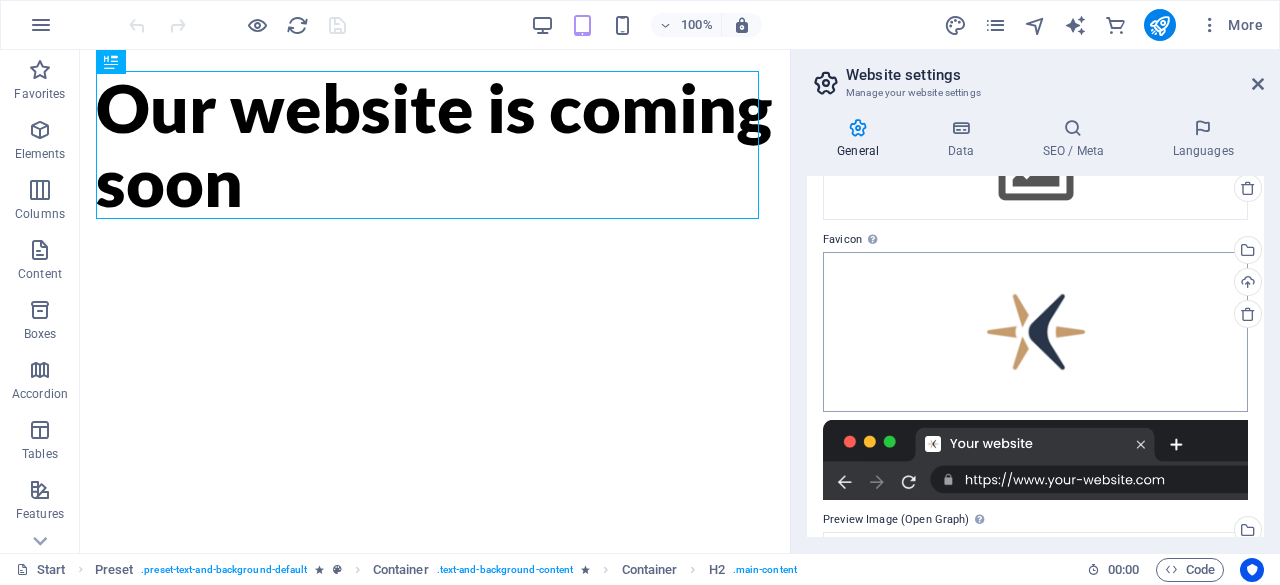 scroll, scrollTop: 145, scrollLeft: 0, axis: vertical 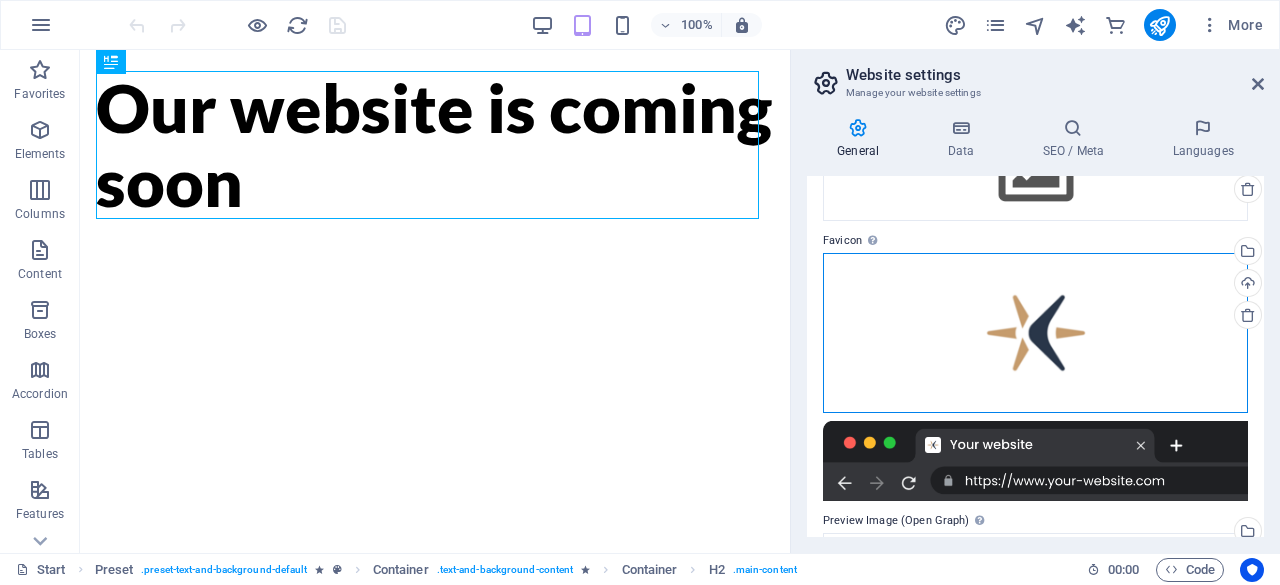 drag, startPoint x: 1049, startPoint y: 328, endPoint x: 1065, endPoint y: 328, distance: 16 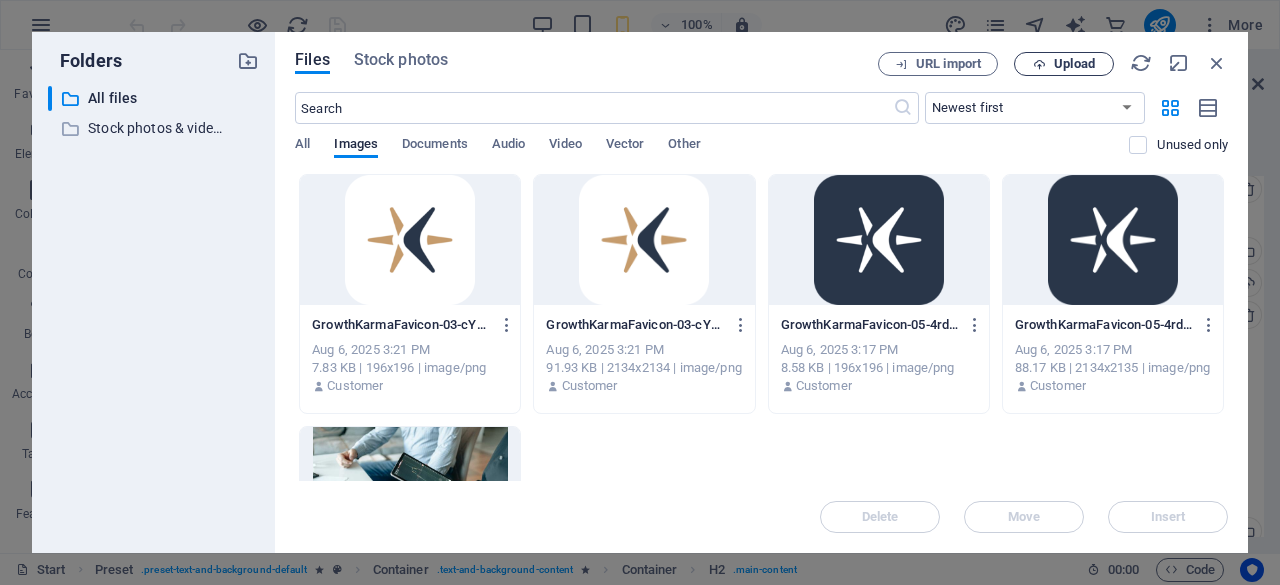 click on "Upload" at bounding box center [1064, 64] 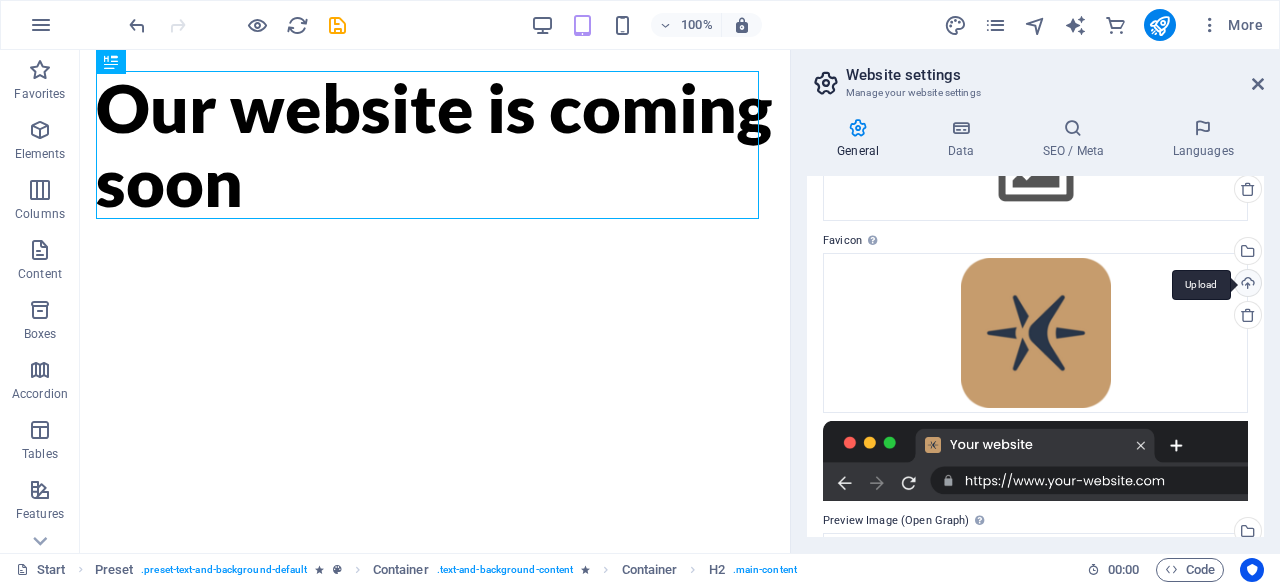 click on "Upload" at bounding box center [1246, 285] 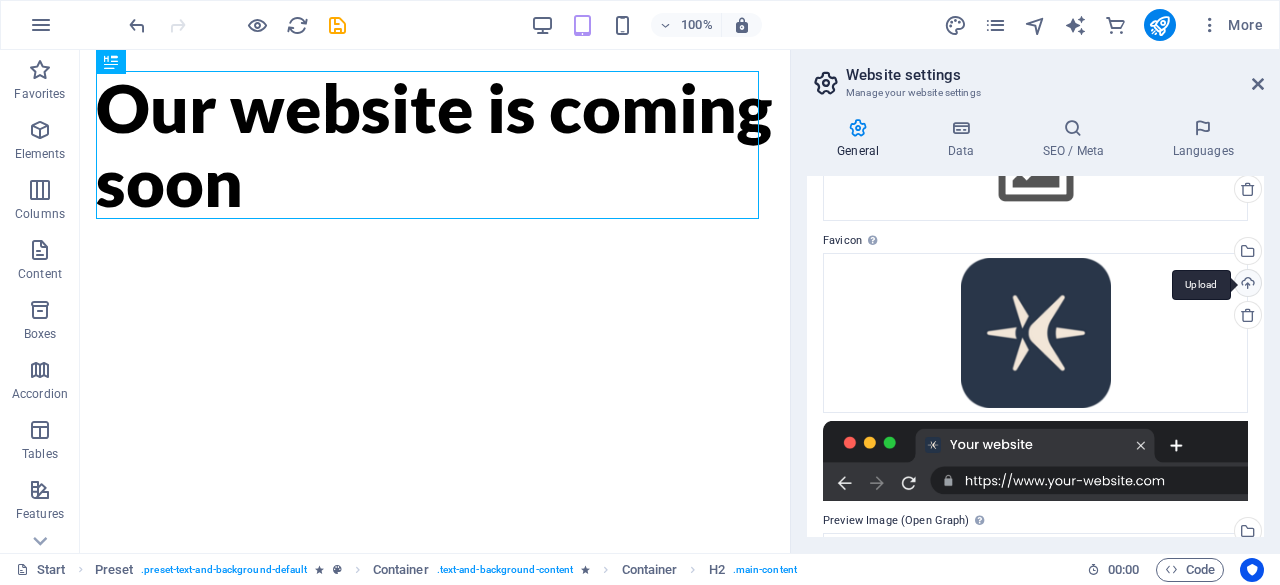 click on "Upload" at bounding box center (1246, 285) 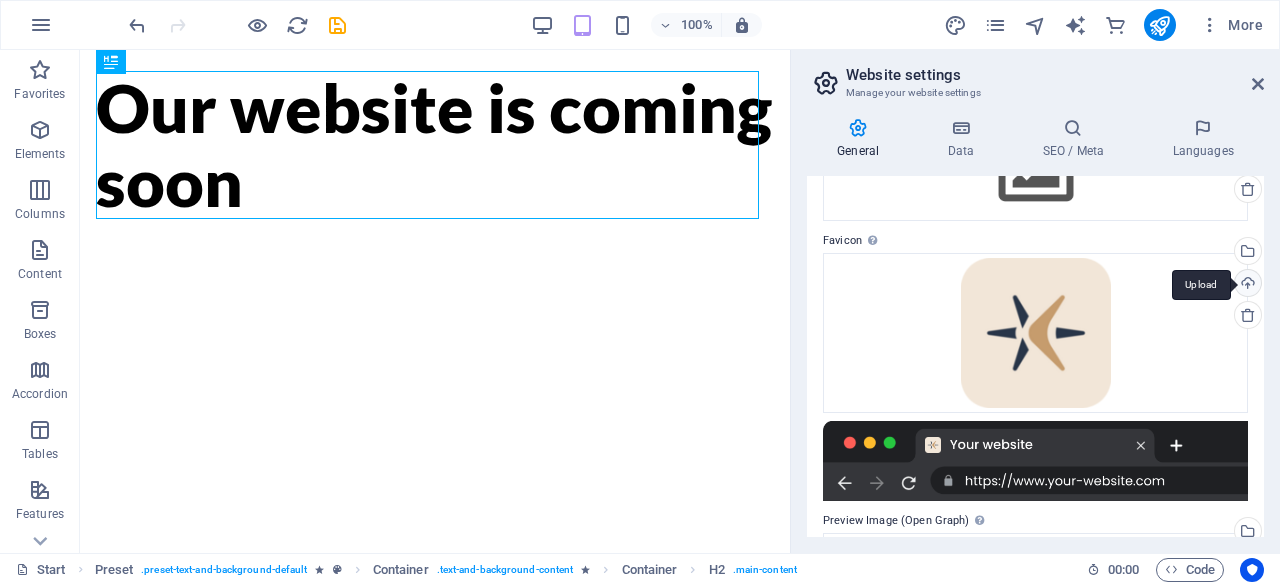 click on "Upload" at bounding box center [1246, 285] 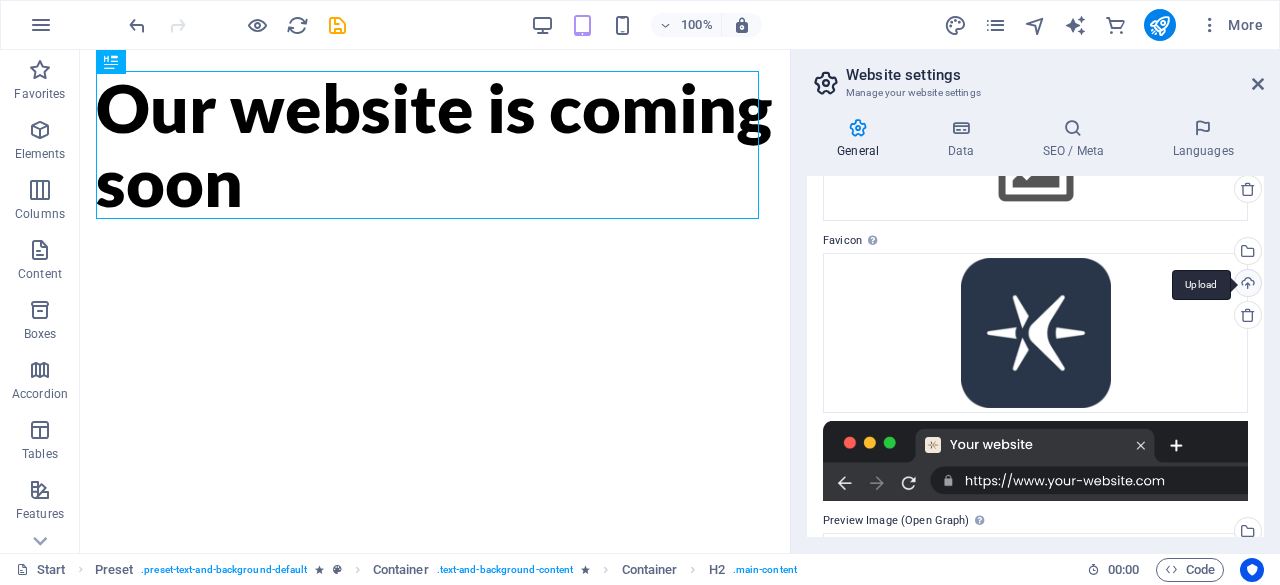 click on "Upload" at bounding box center [1246, 285] 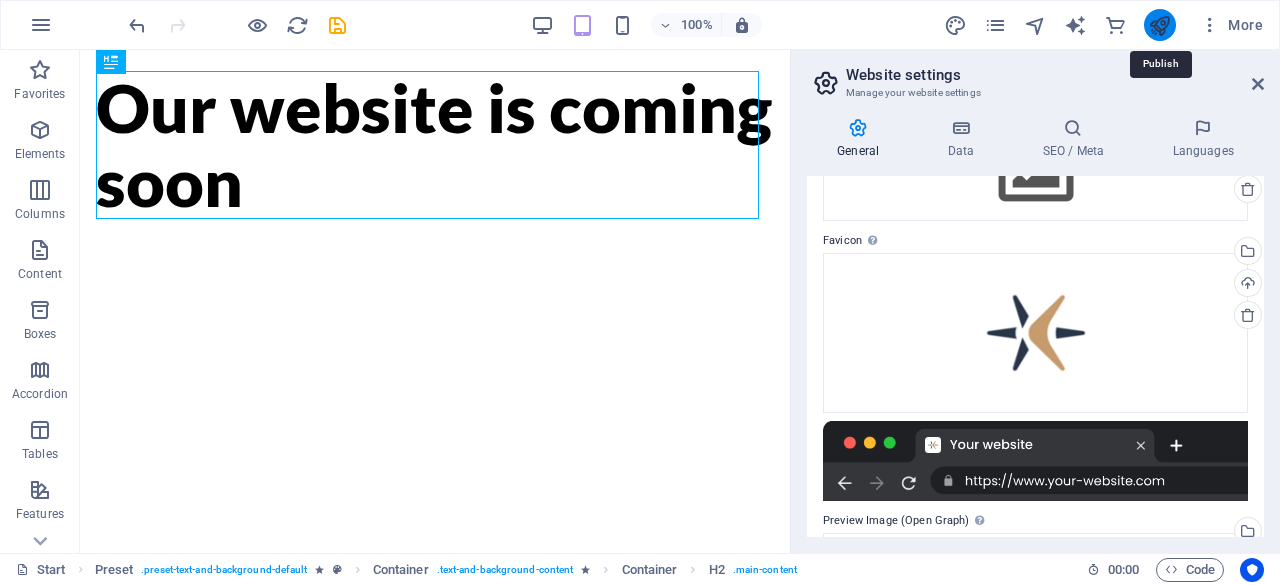 click at bounding box center [1159, 25] 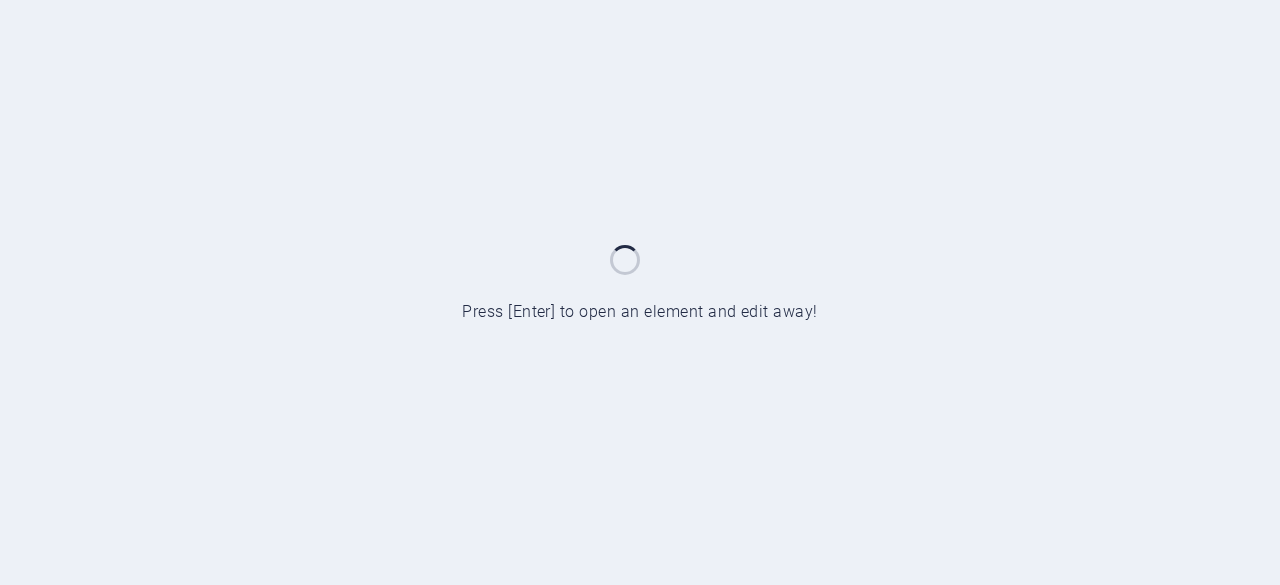 scroll, scrollTop: 0, scrollLeft: 0, axis: both 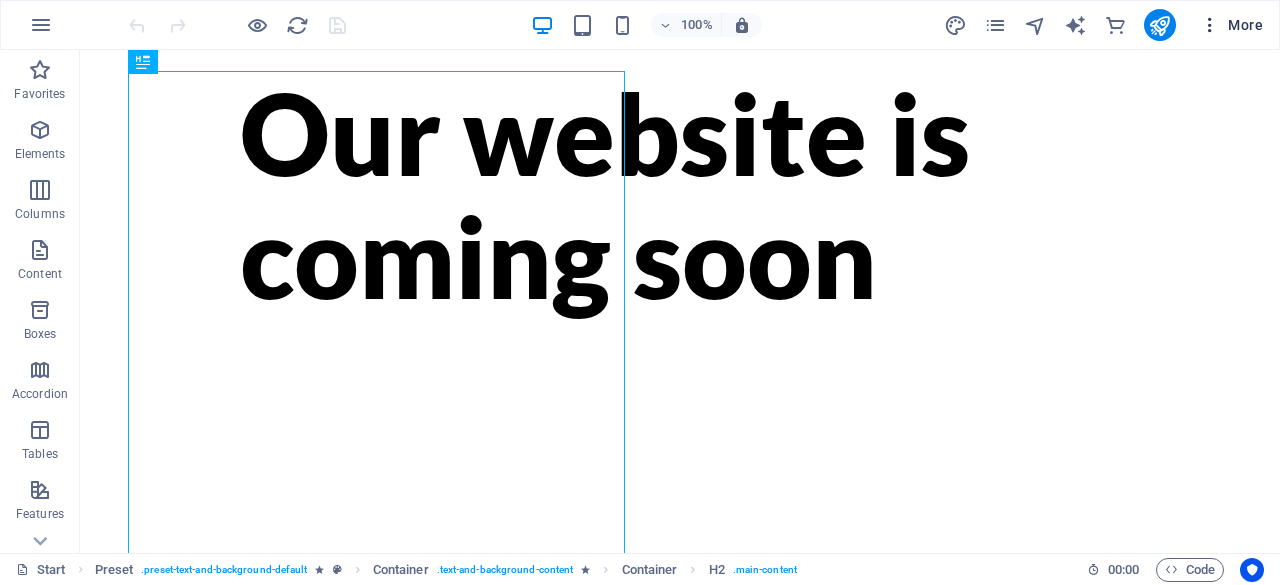 click at bounding box center [1210, 25] 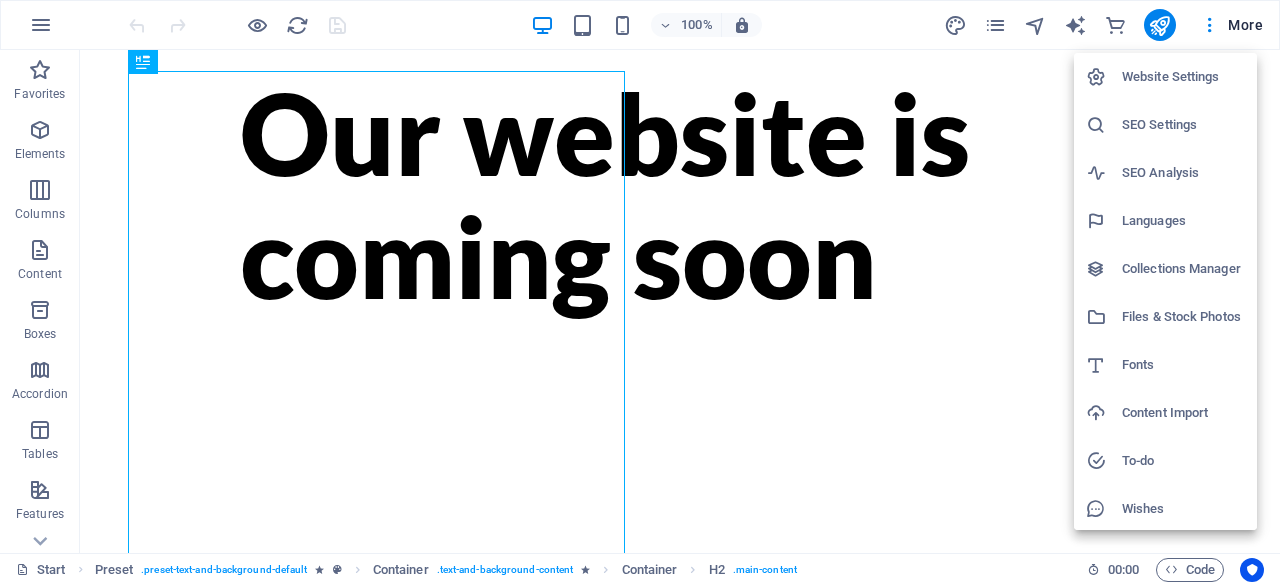 click on "Website Settings" at bounding box center (1183, 77) 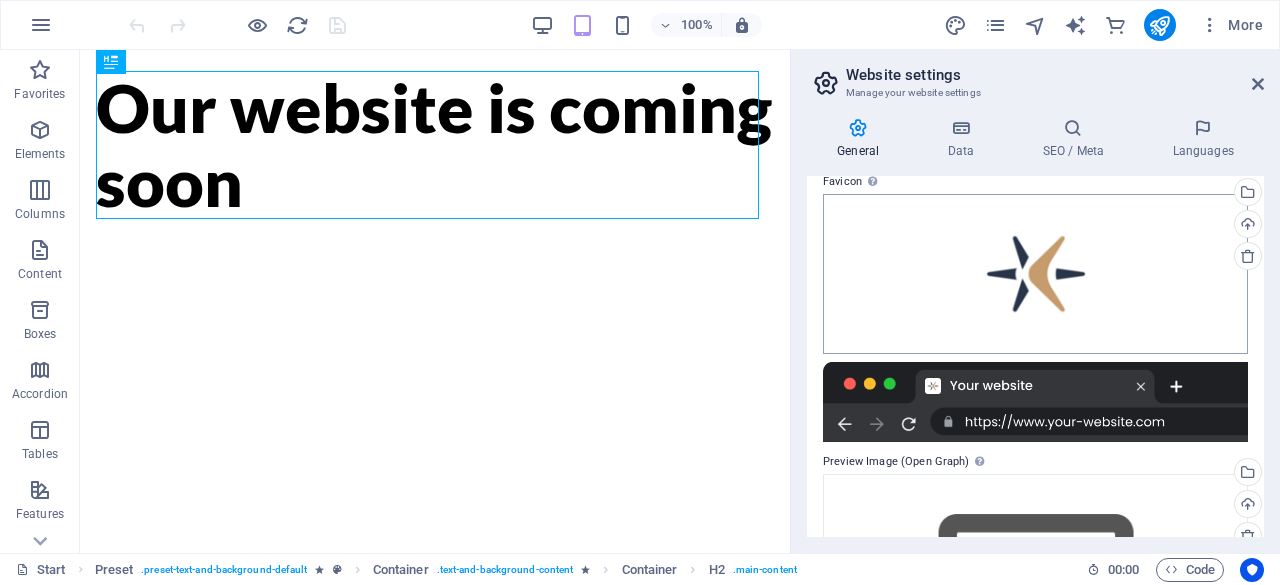 scroll, scrollTop: 214, scrollLeft: 0, axis: vertical 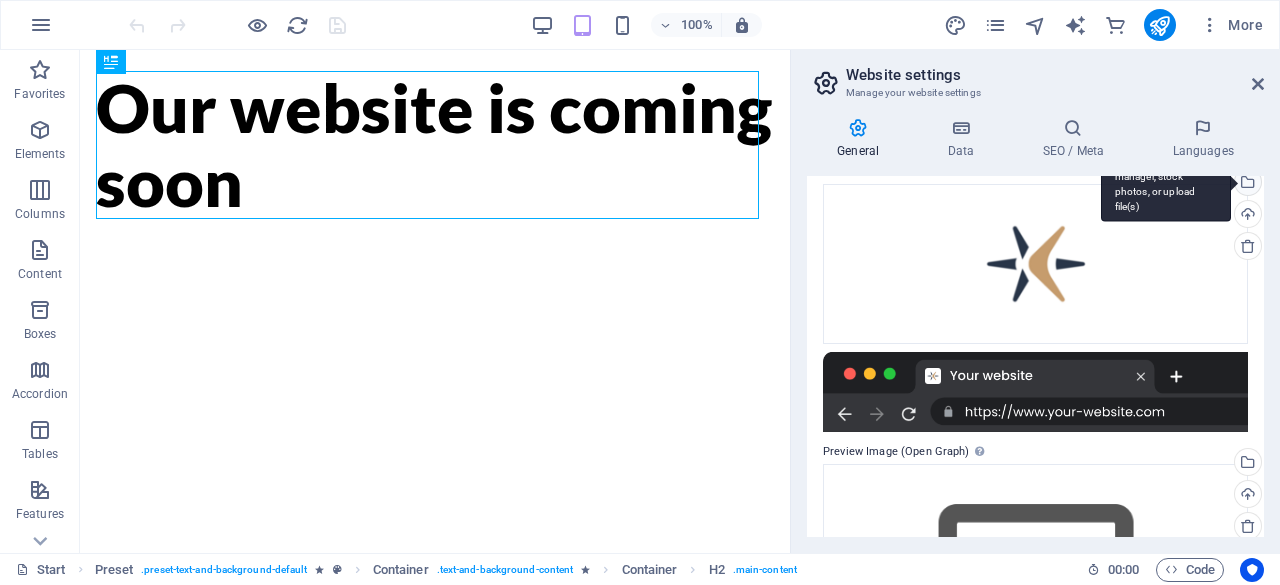 click on "Select files from the file manager, stock photos, or upload file(s)" at bounding box center (1166, 184) 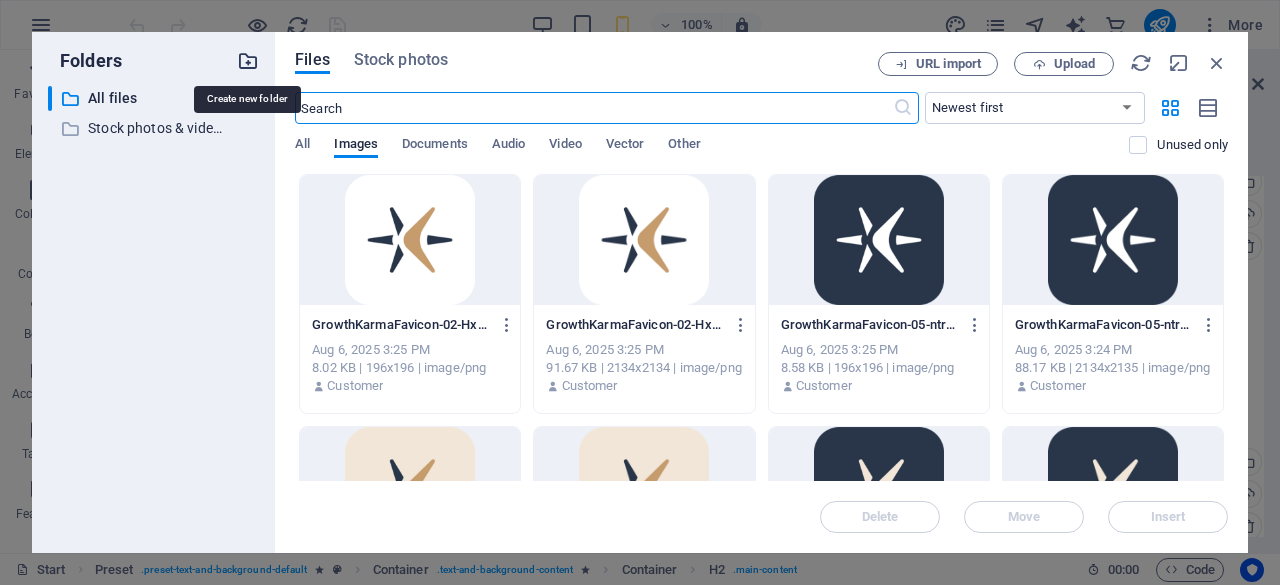 click at bounding box center (248, 61) 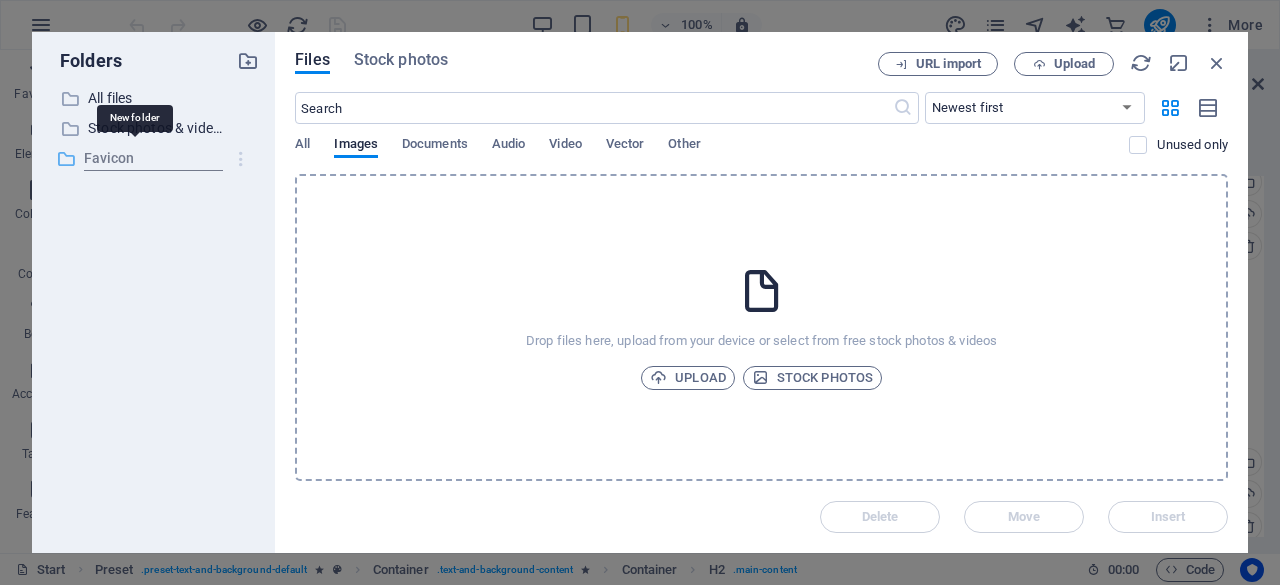 type on "Favicon" 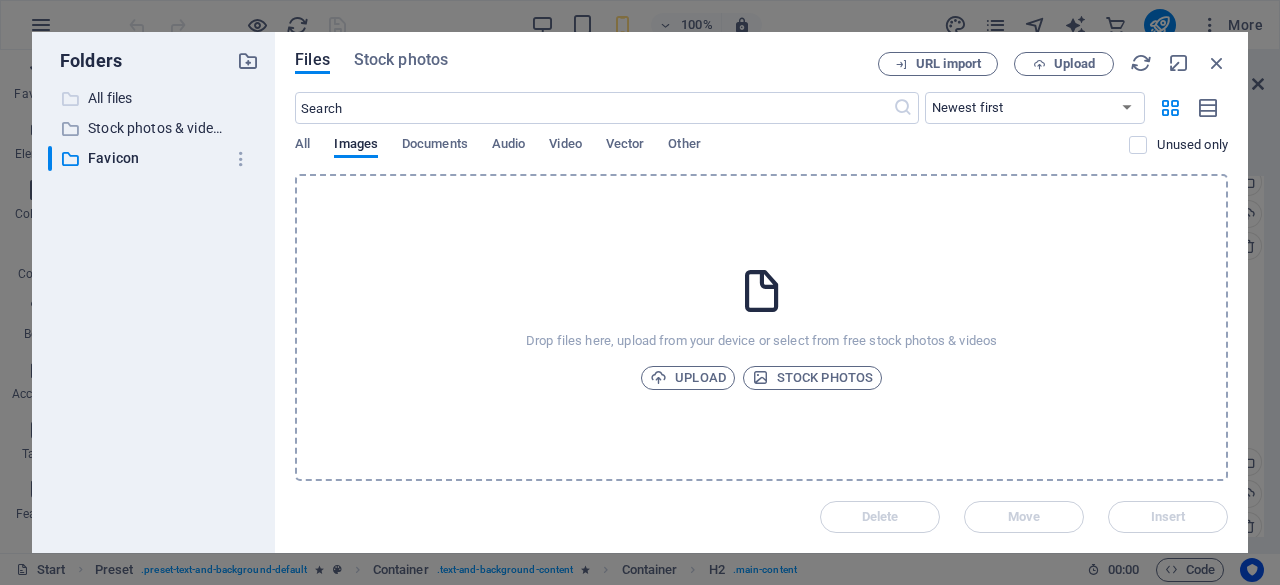 click on "All files" at bounding box center (155, 98) 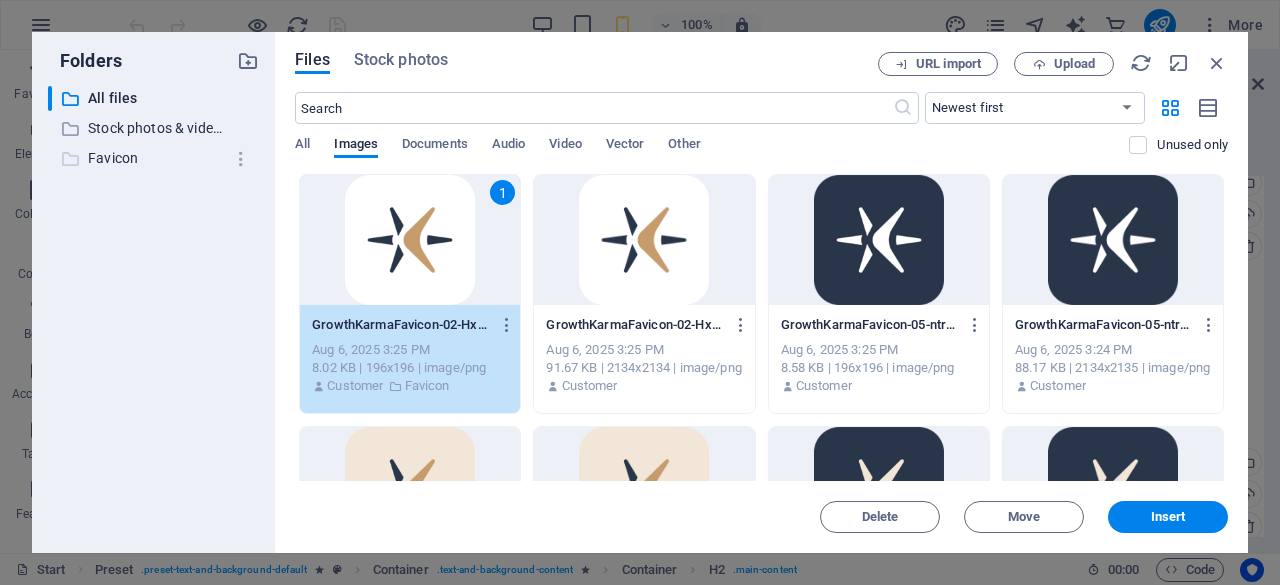 click on "Favicon" at bounding box center (155, 158) 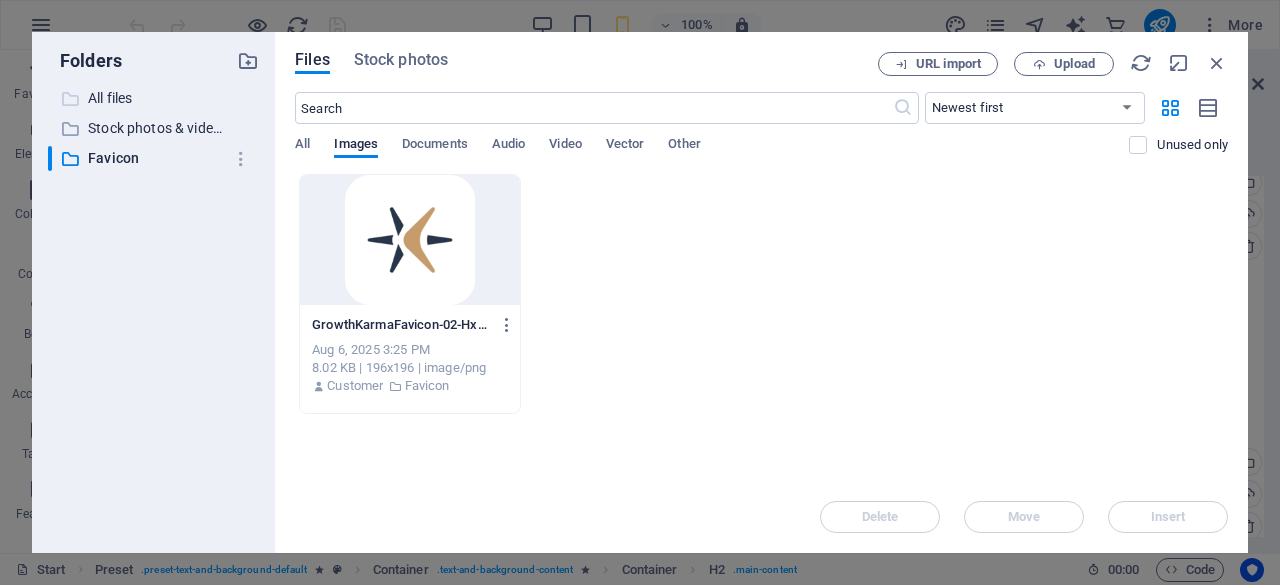 click on "All files" at bounding box center (155, 98) 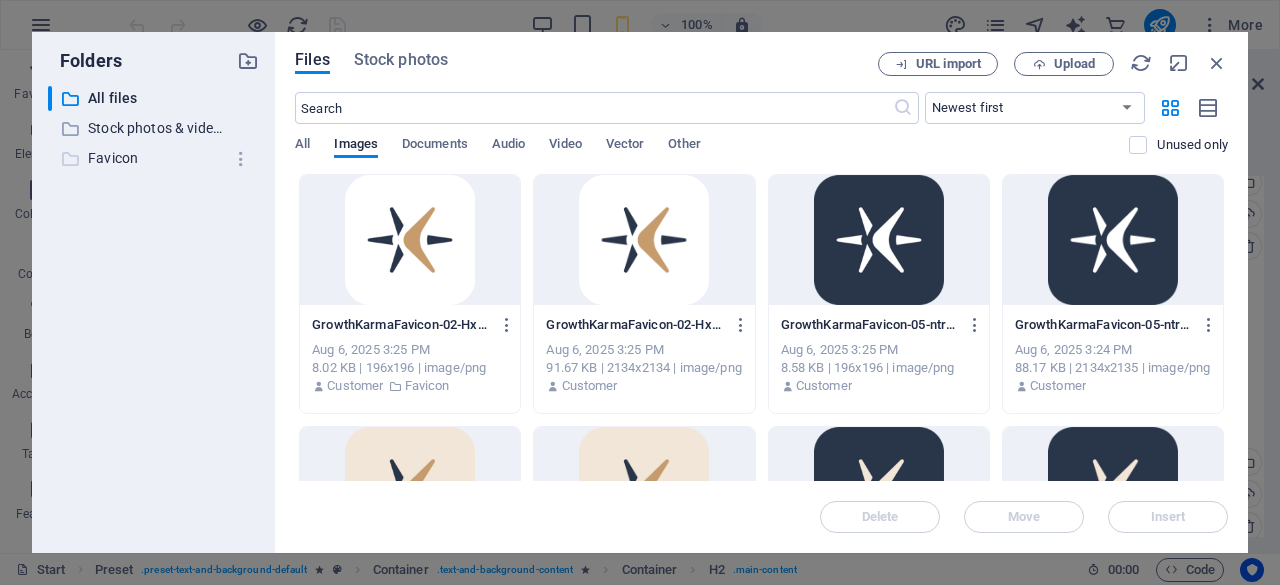 drag, startPoint x: 871, startPoint y: 290, endPoint x: 138, endPoint y: 154, distance: 745.5099 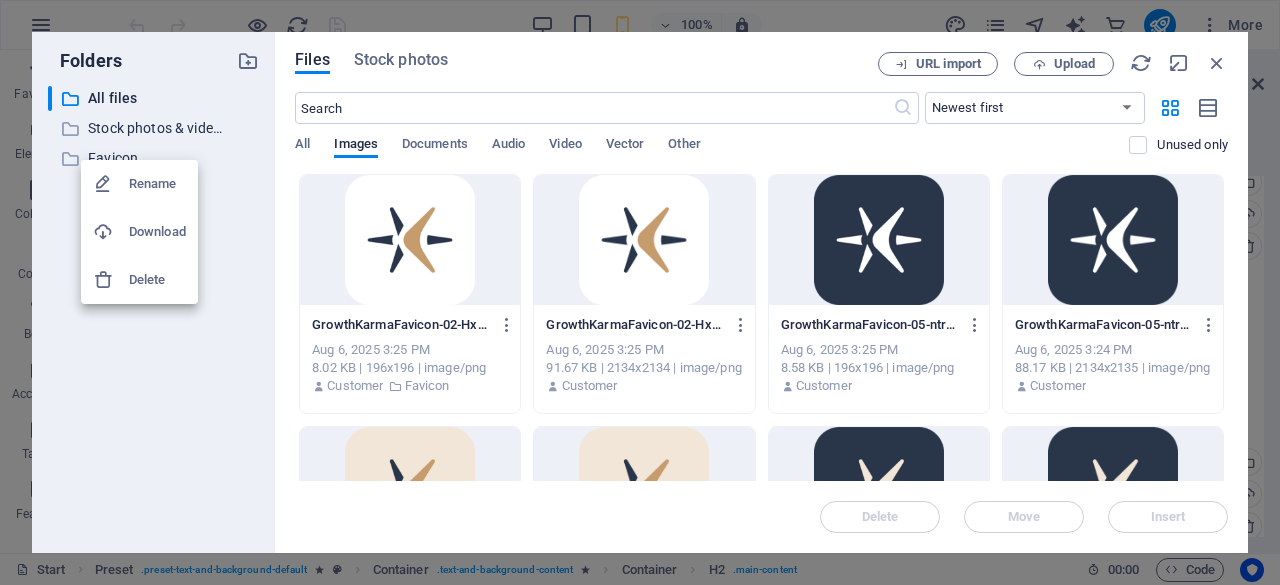 click at bounding box center (640, 292) 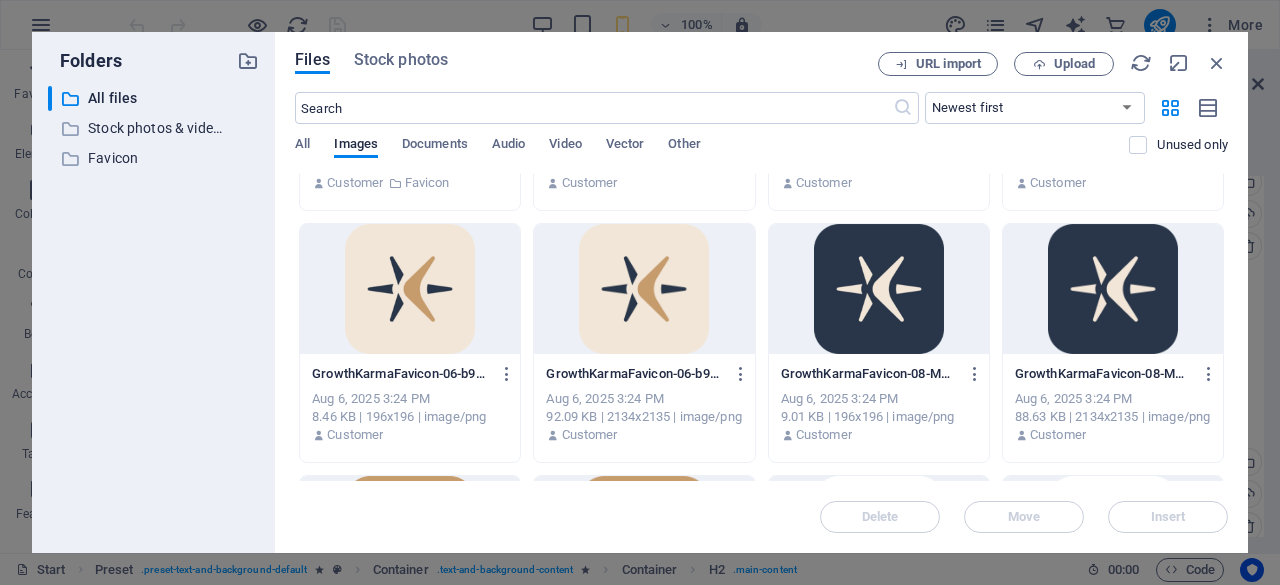 scroll, scrollTop: 211, scrollLeft: 0, axis: vertical 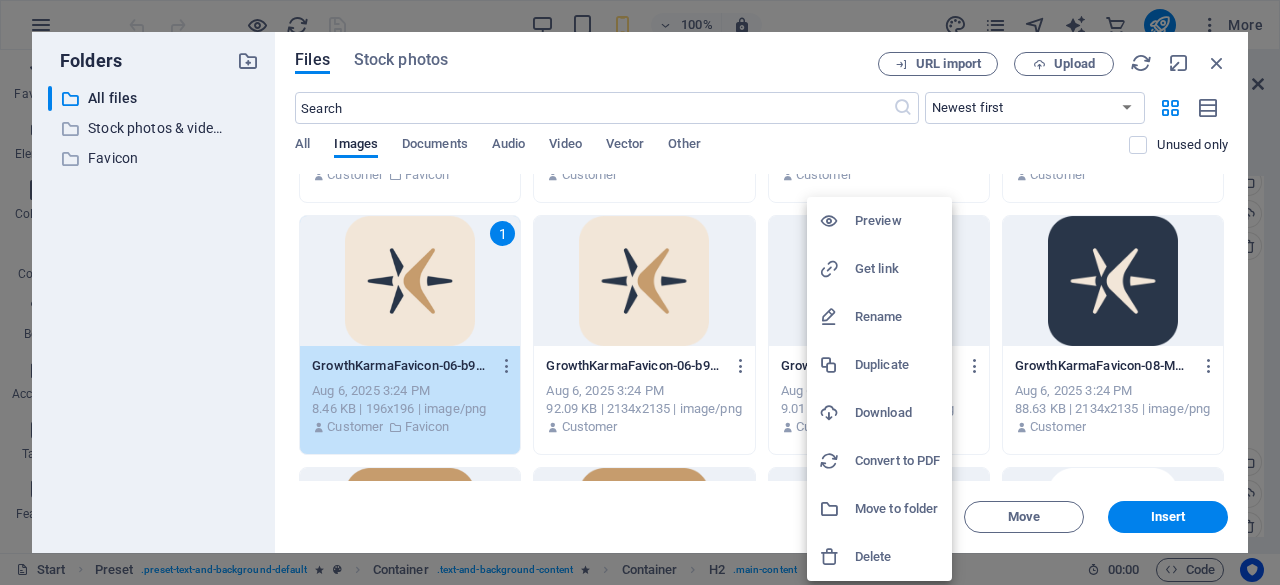 click at bounding box center [640, 292] 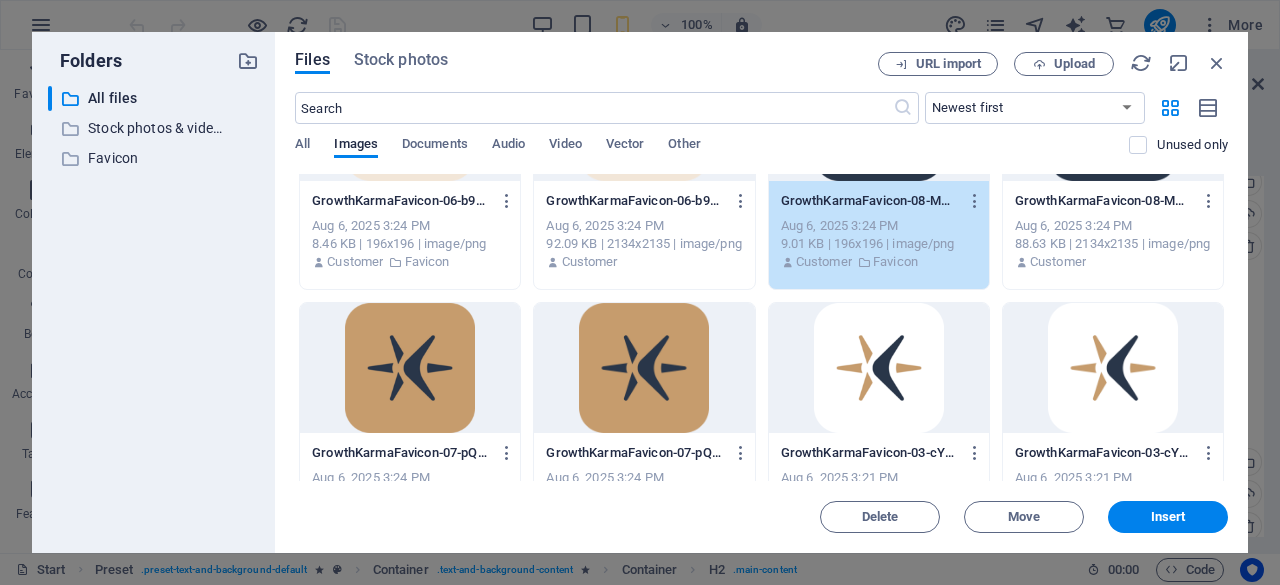 scroll, scrollTop: 377, scrollLeft: 0, axis: vertical 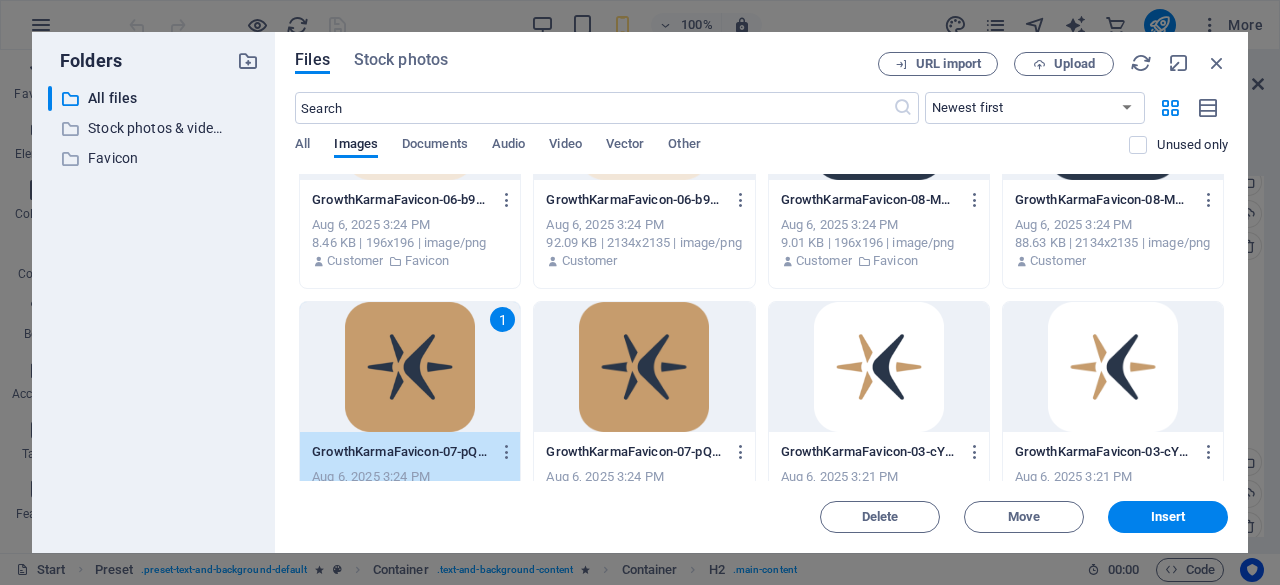 click at bounding box center (879, 367) 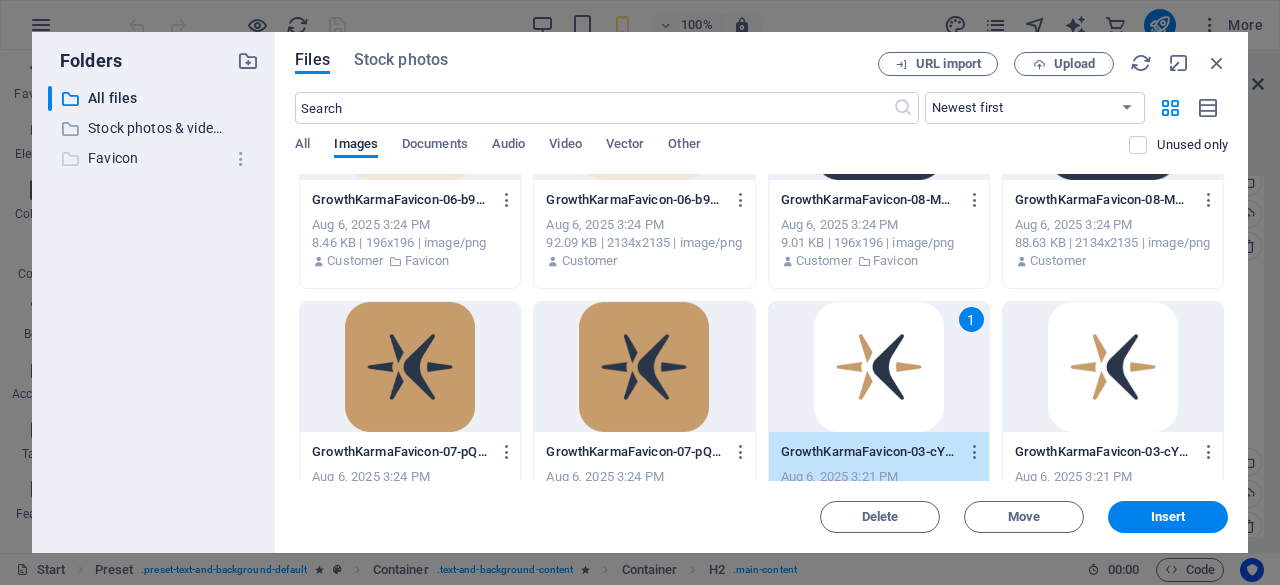 click on "Favicon" at bounding box center [155, 158] 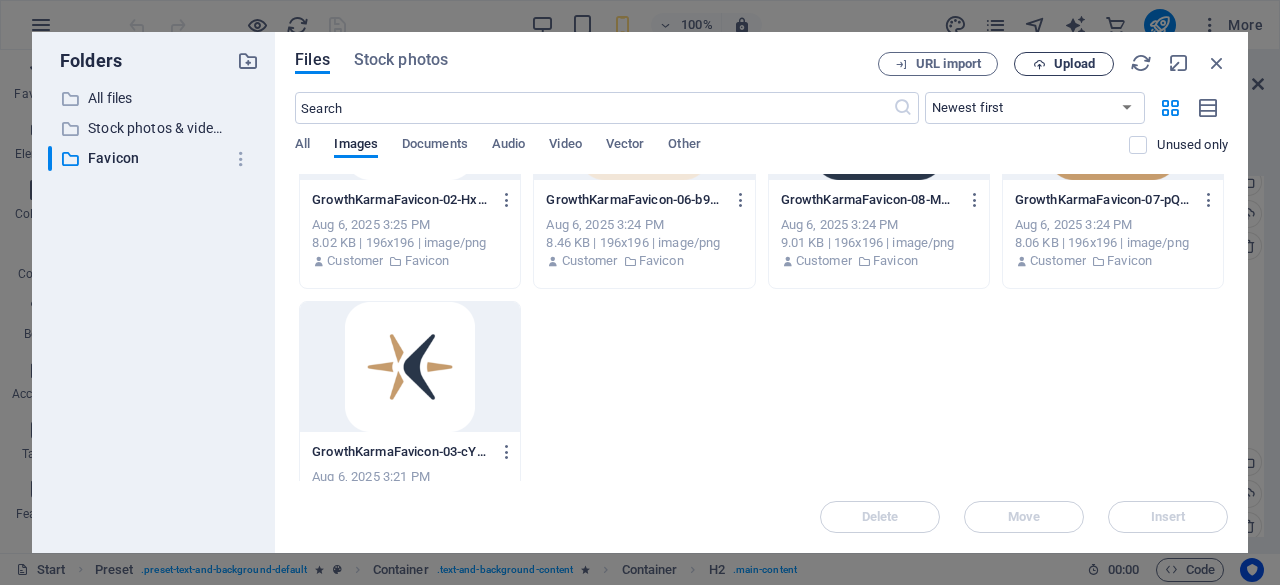 click on "Upload" at bounding box center [1074, 64] 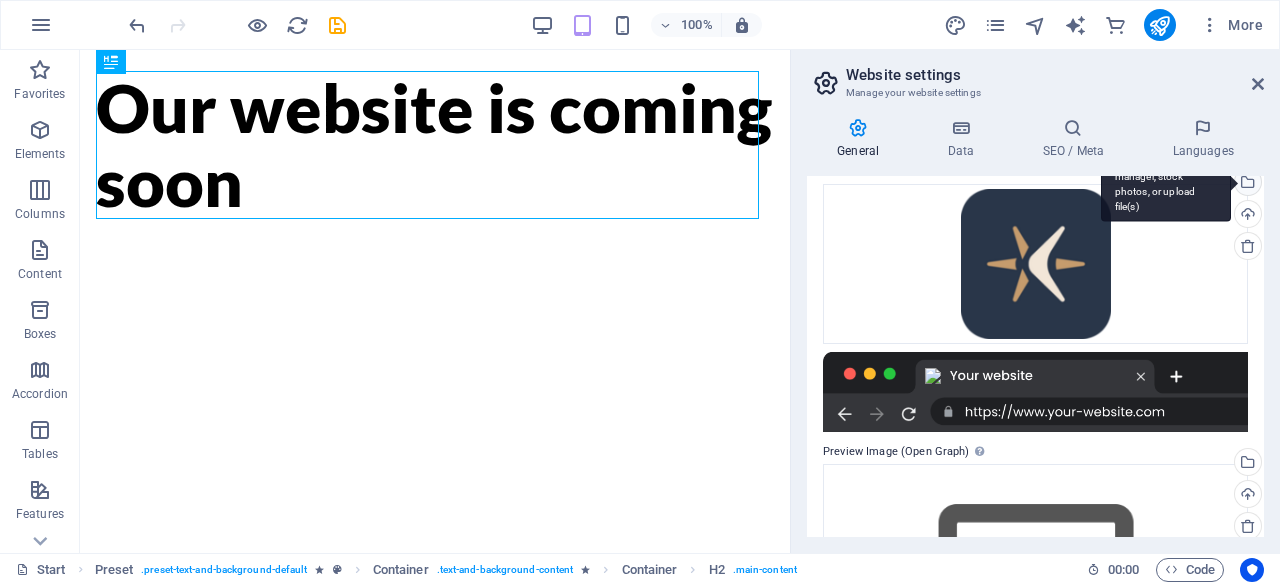 click on "Select files from the file manager, stock photos, or upload file(s)" at bounding box center [1166, 184] 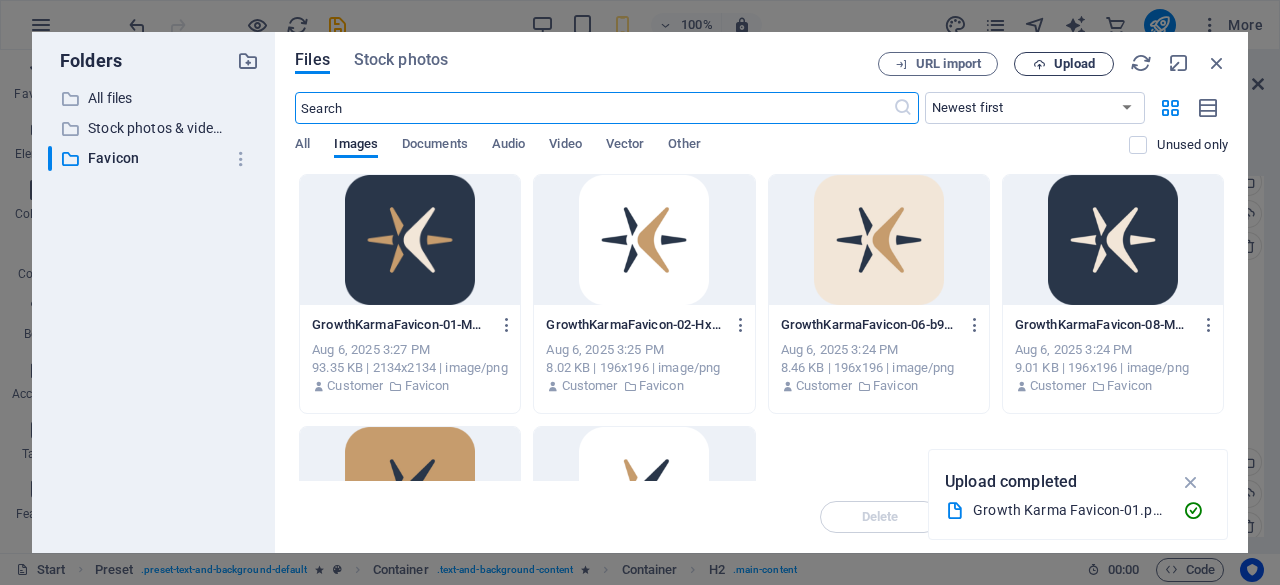 click on "Upload" at bounding box center (1074, 64) 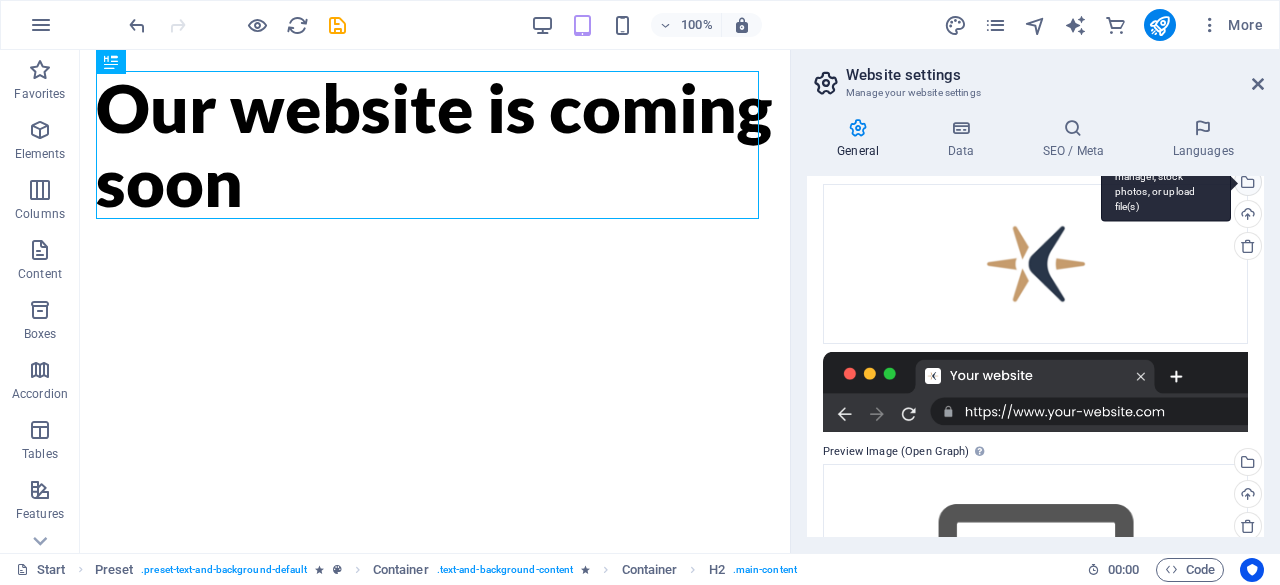 click on "Select files from the file manager, stock photos, or upload file(s)" at bounding box center [1246, 184] 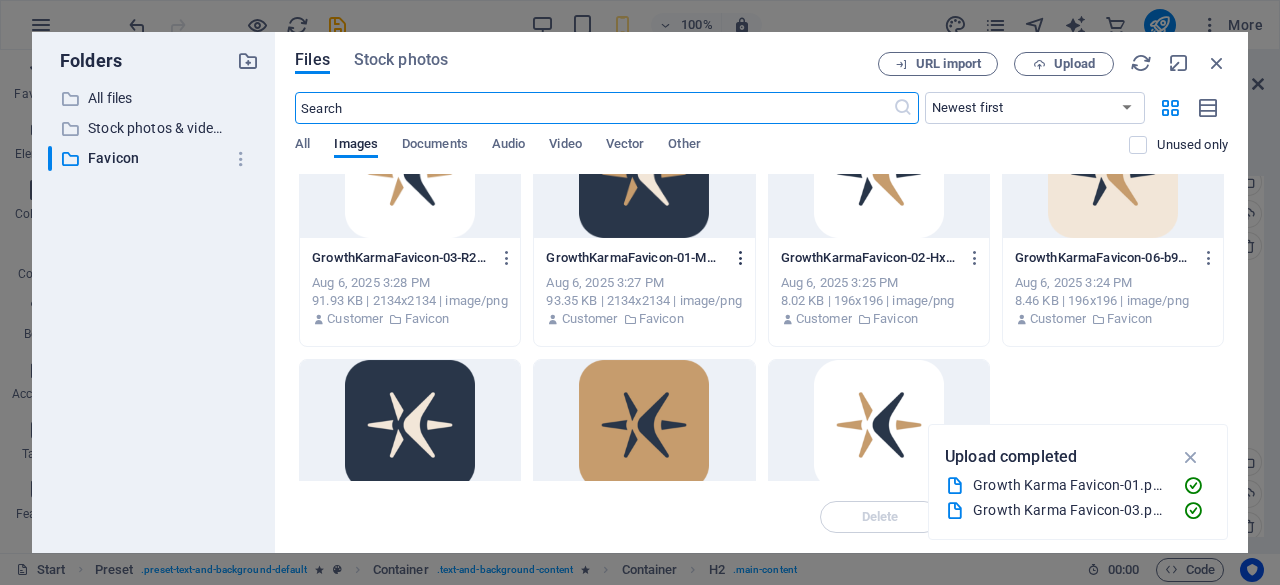 scroll, scrollTop: 185, scrollLeft: 0, axis: vertical 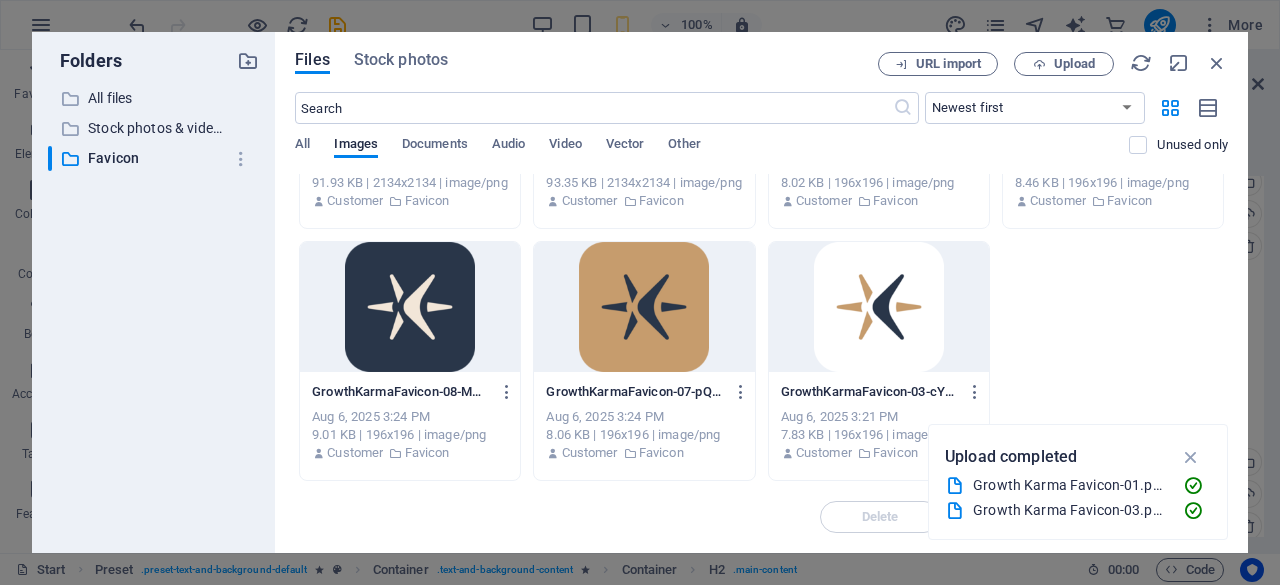 click on "GrowthKarmaFavicon-03-cY4ZxlUVS9MfWg_mbVnQ0g-nF0h5rtFfVBUXRxVp-KcUQ.png GrowthKarmaFavicon-03-cY4ZxlUVS9MfWg_mbVnQ0g-nF0h5rtFfVBUXRxVp-KcUQ.png Aug 6, 2025 3:21 PM 7.83 KB | 196x196 | image/png Customer Favicon" at bounding box center [879, 423] 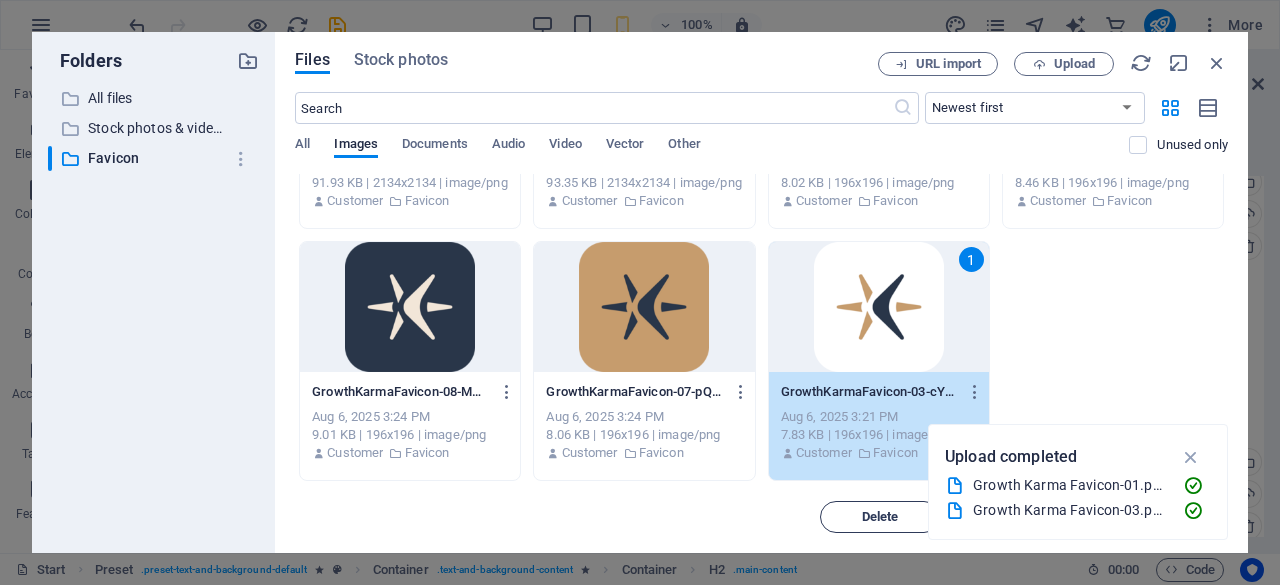 click on "Delete" at bounding box center (880, 517) 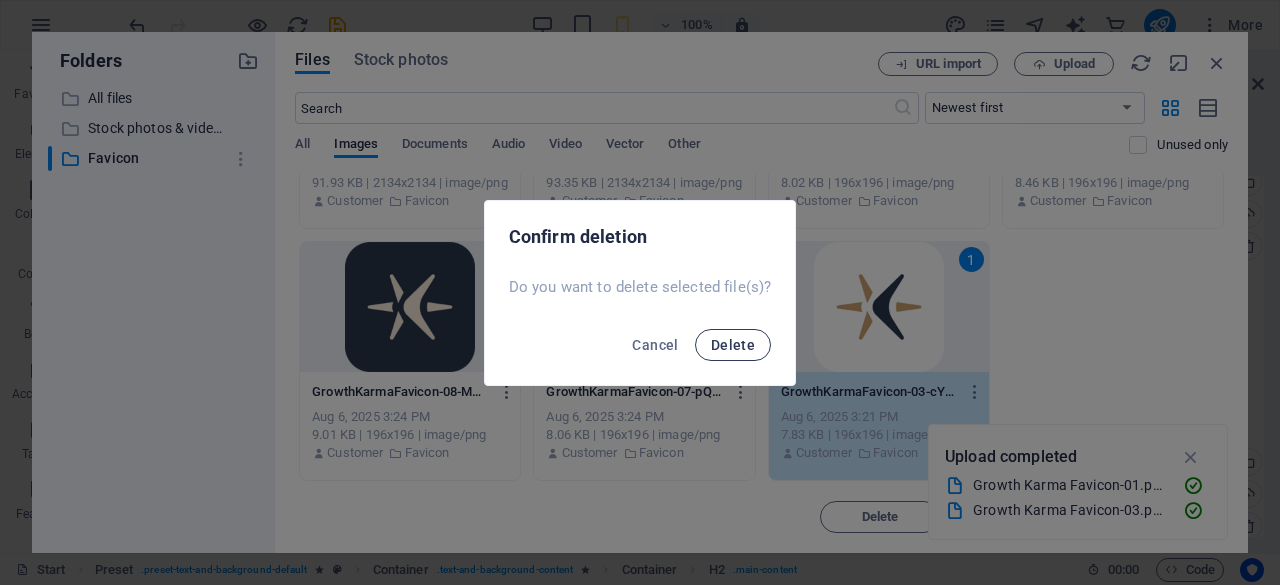 click on "Delete" at bounding box center (733, 345) 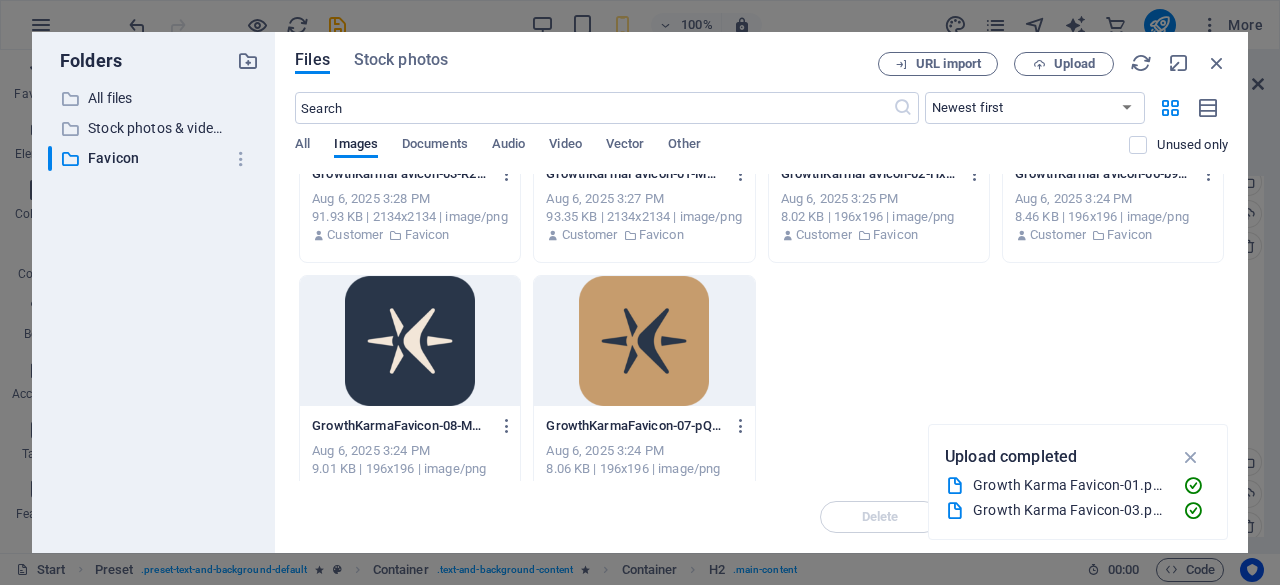 scroll, scrollTop: 152, scrollLeft: 0, axis: vertical 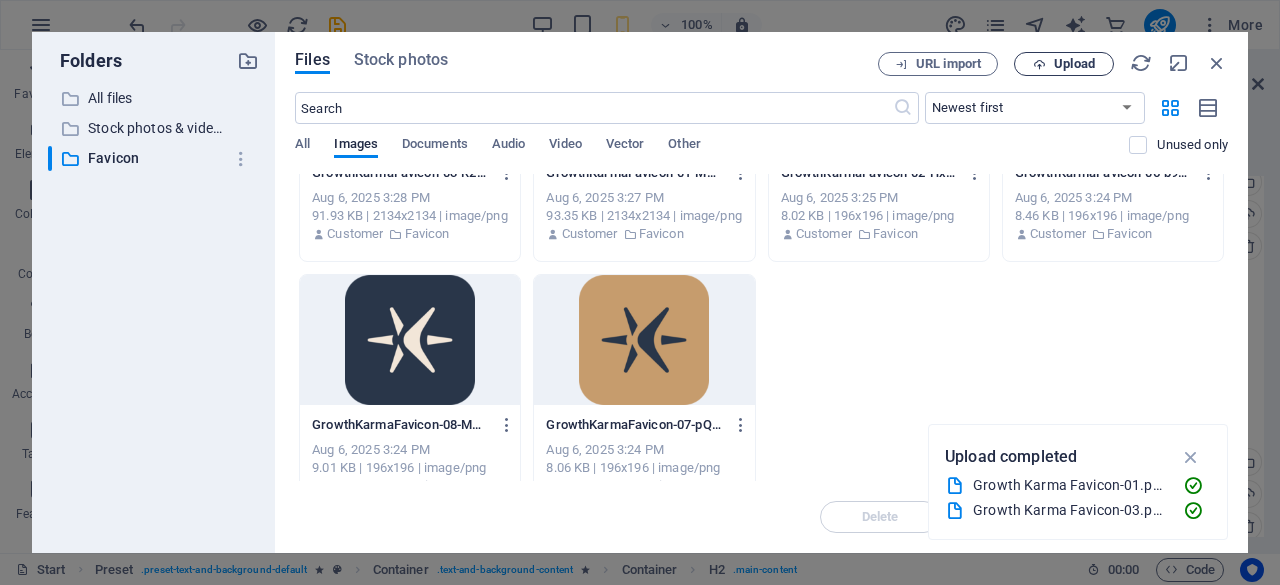 click on "Upload" at bounding box center [1074, 64] 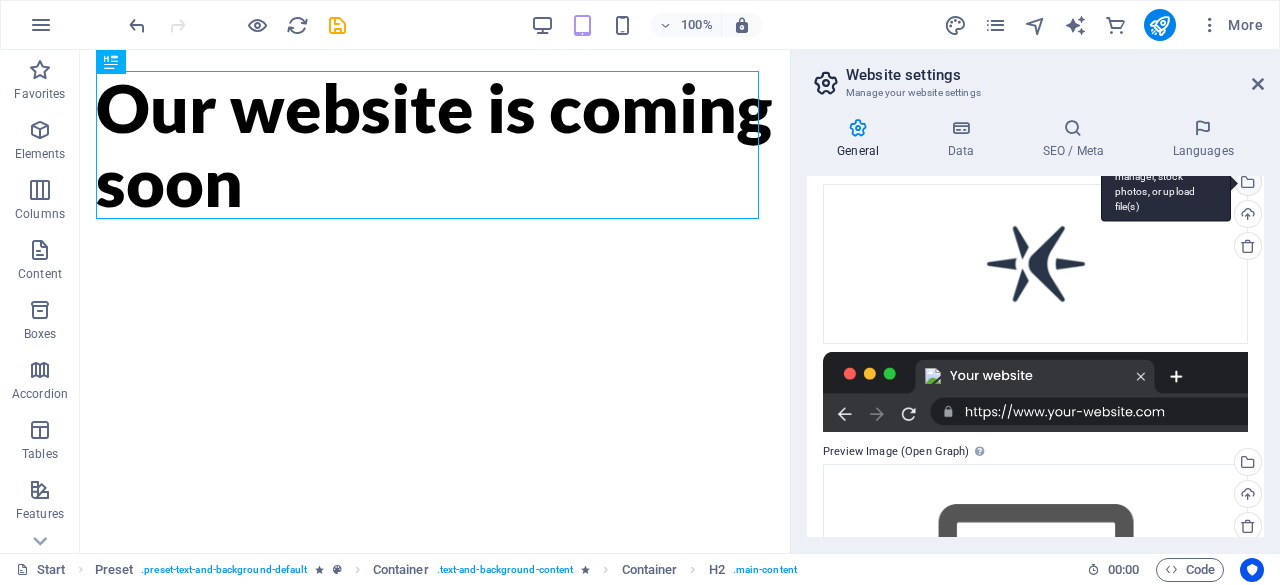 click on "Select files from the file manager, stock photos, or upload file(s)" at bounding box center (1246, 184) 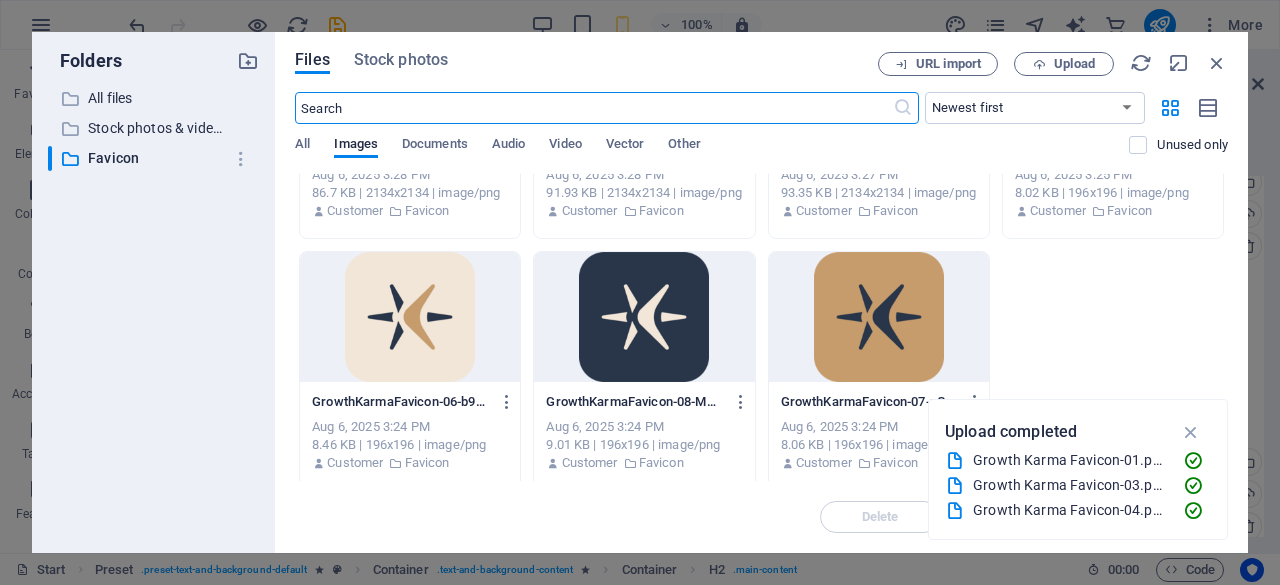 scroll, scrollTop: 185, scrollLeft: 0, axis: vertical 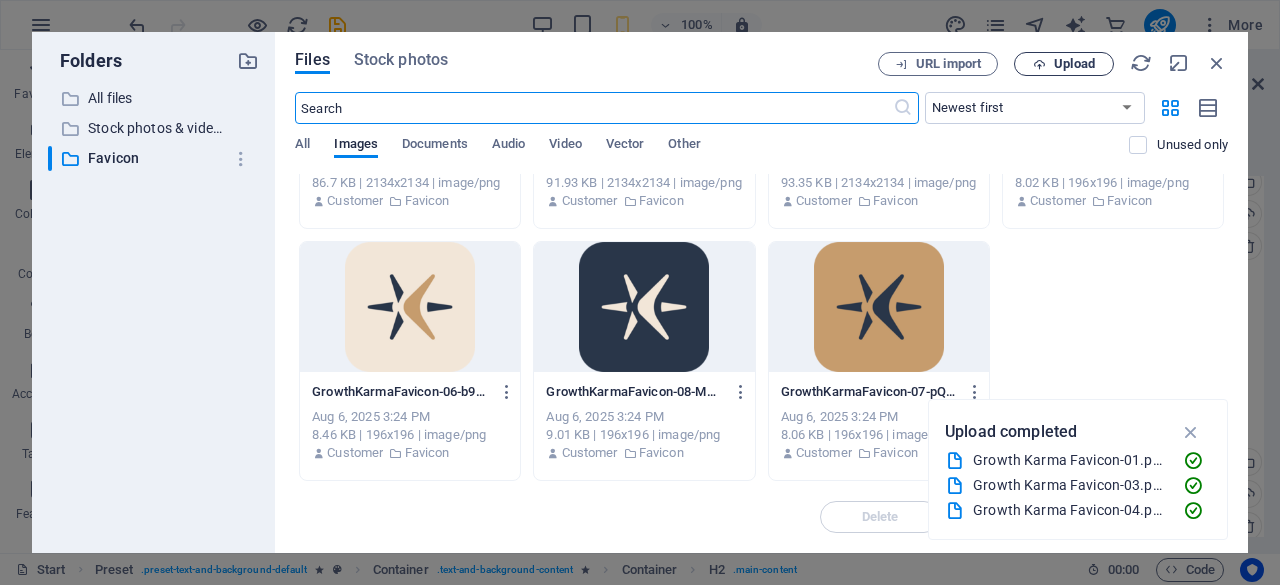 click on "Upload" at bounding box center [1064, 64] 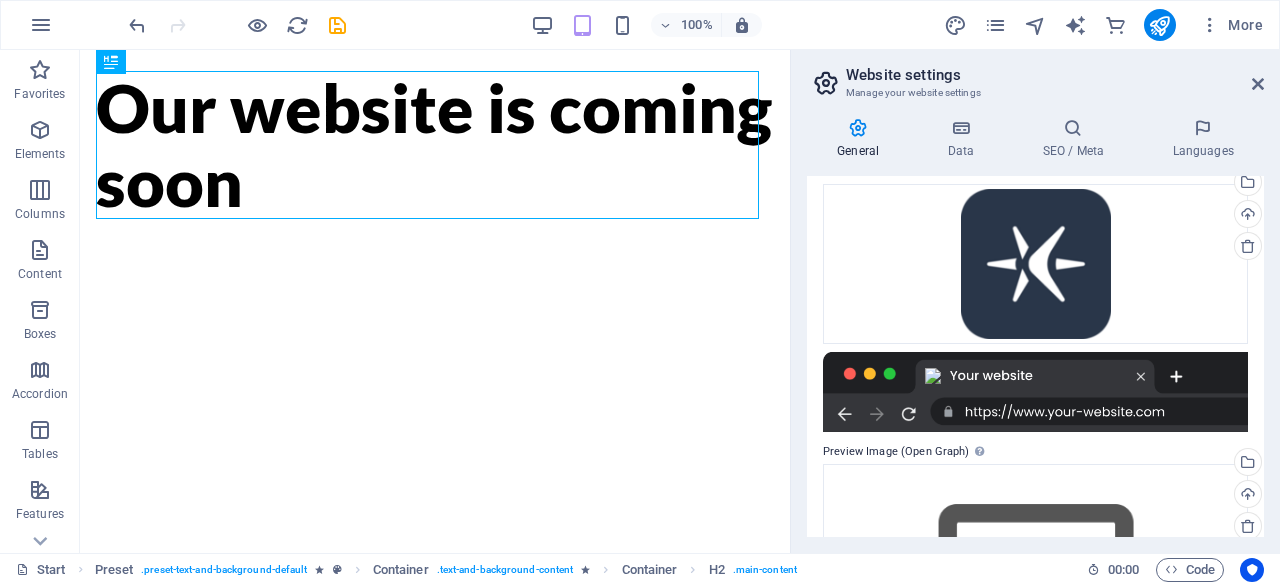 click at bounding box center [237, 25] 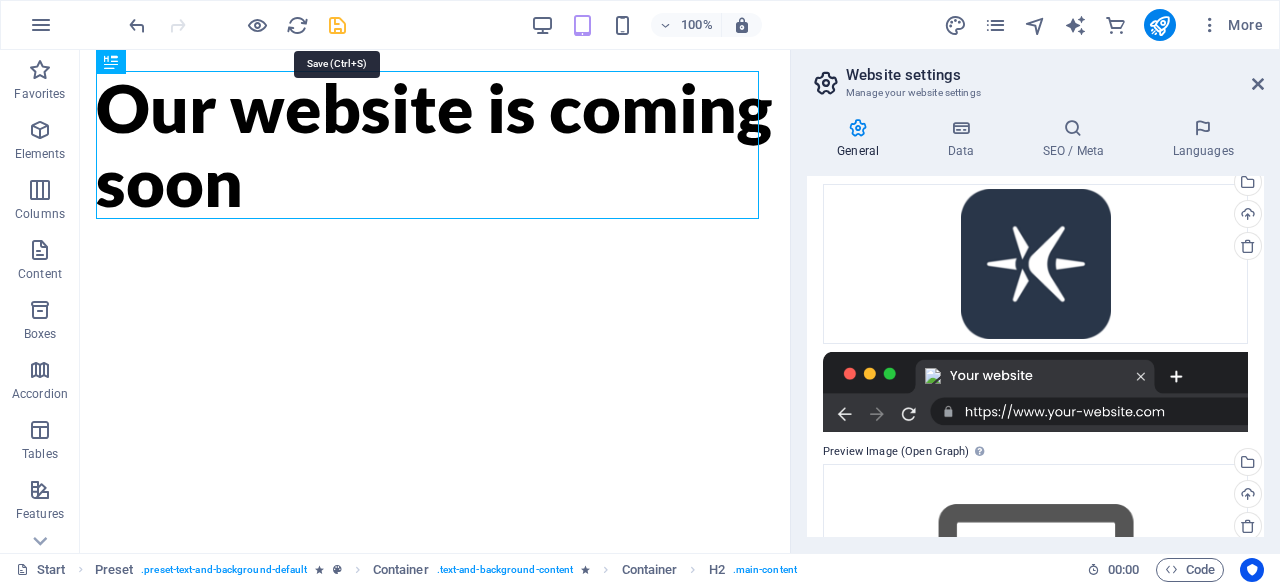click at bounding box center [337, 25] 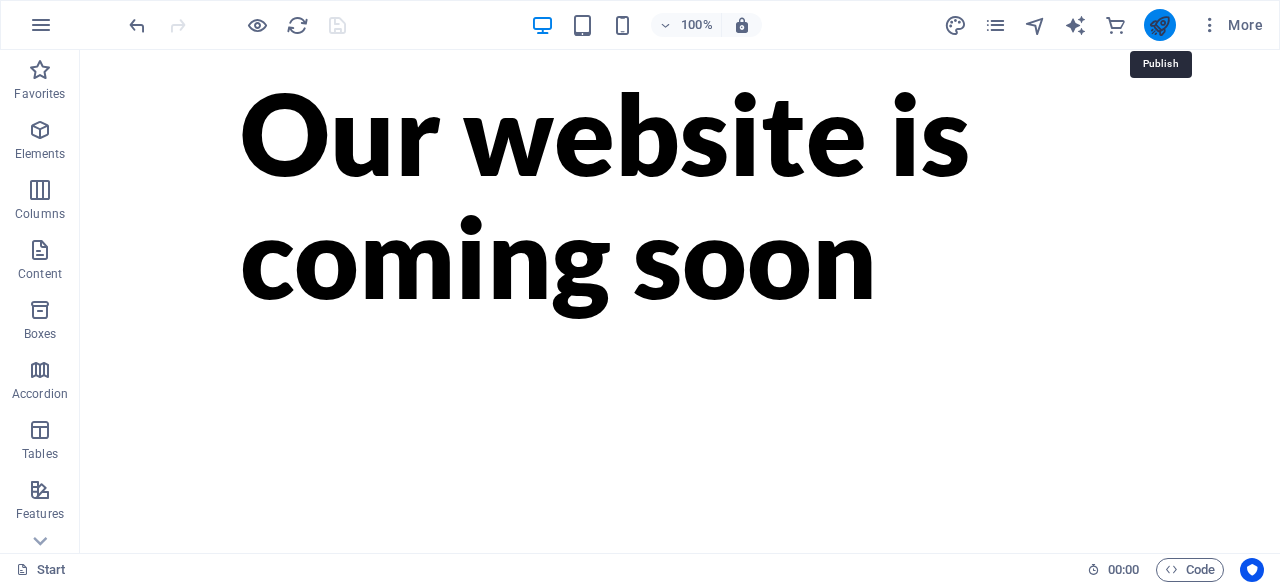 click at bounding box center [1159, 25] 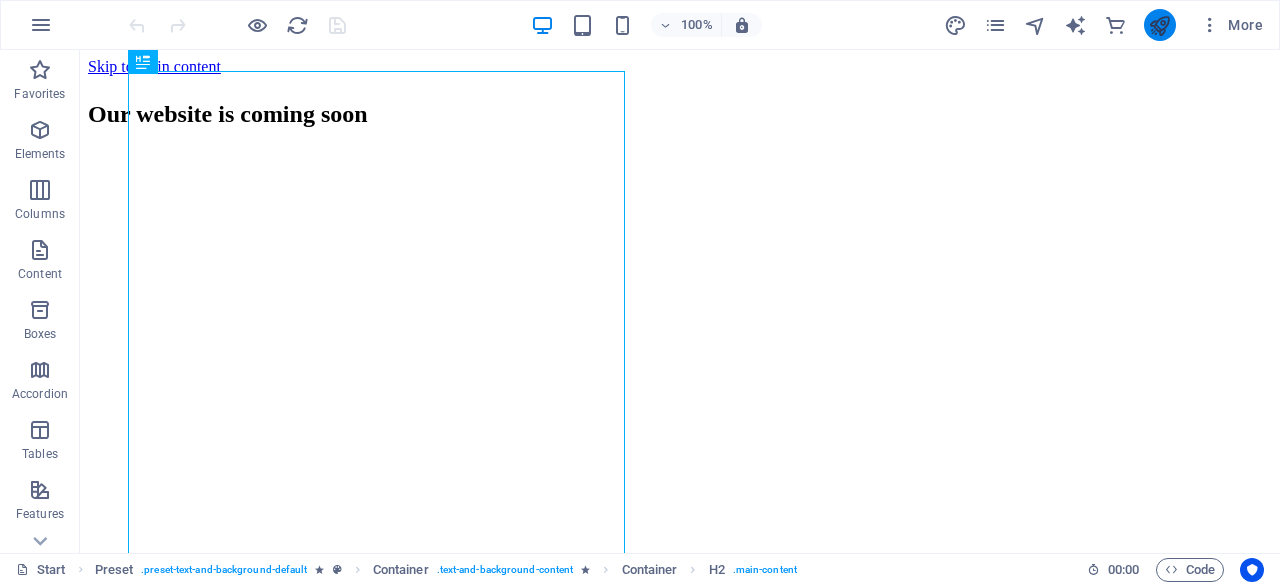 scroll, scrollTop: 0, scrollLeft: 0, axis: both 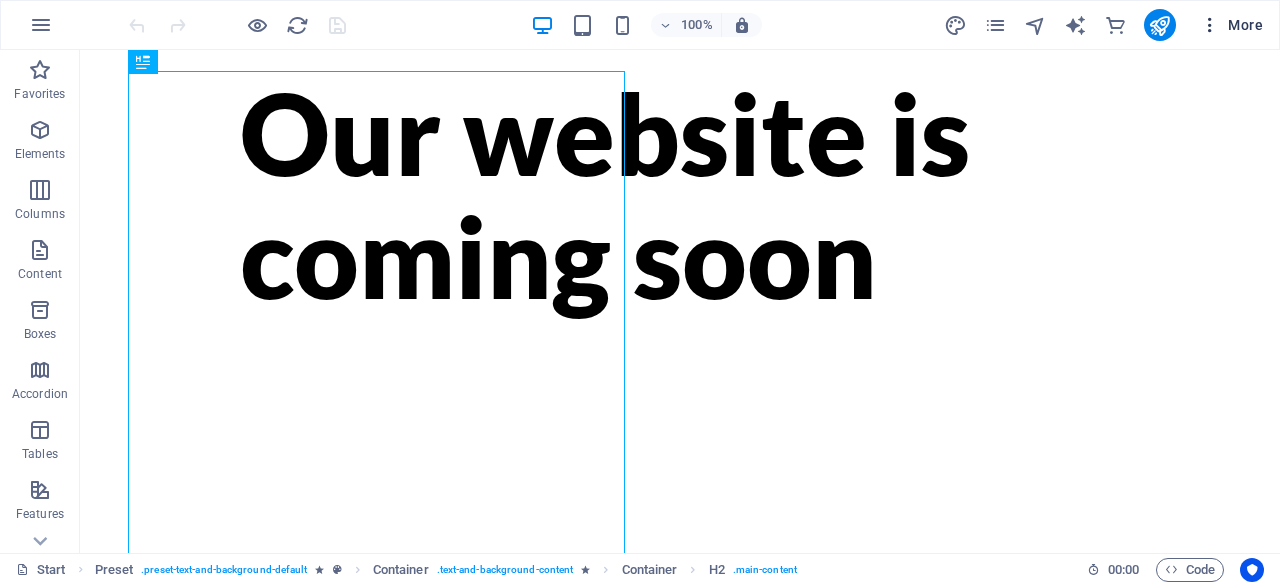 click on "More" at bounding box center [1231, 25] 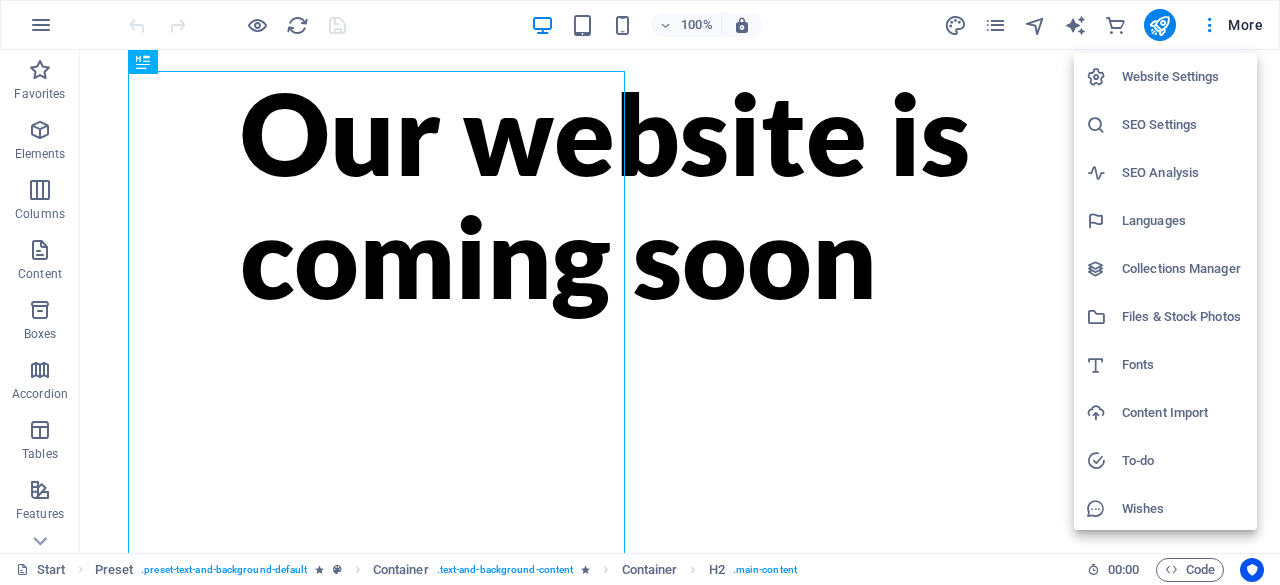 click on "Website Settings" at bounding box center (1183, 77) 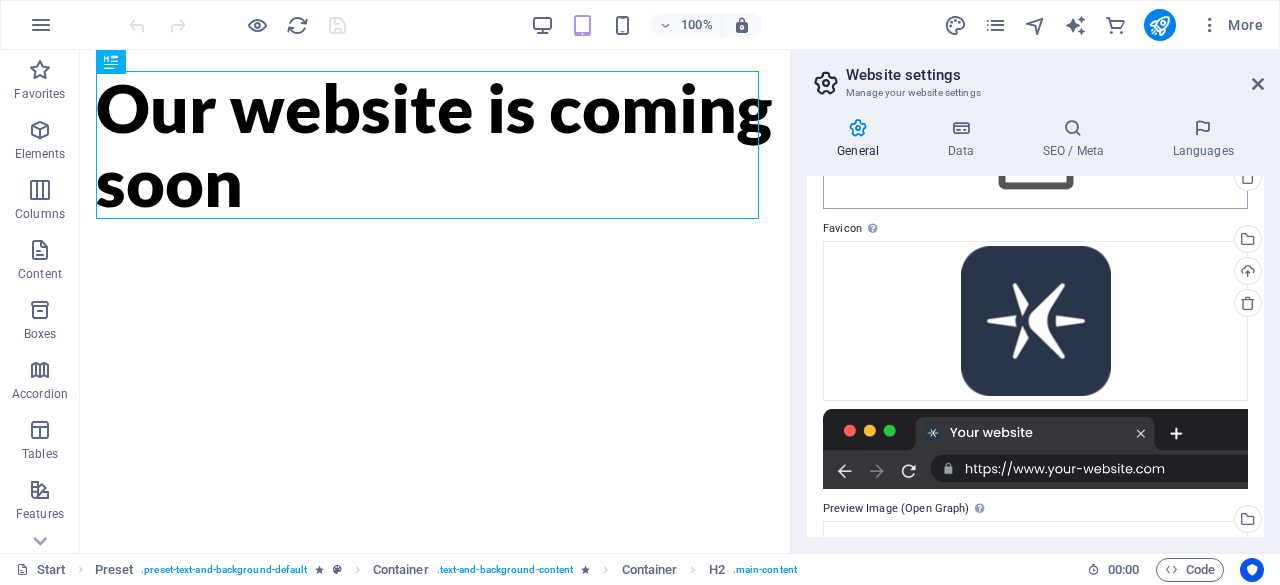 scroll, scrollTop: 163, scrollLeft: 0, axis: vertical 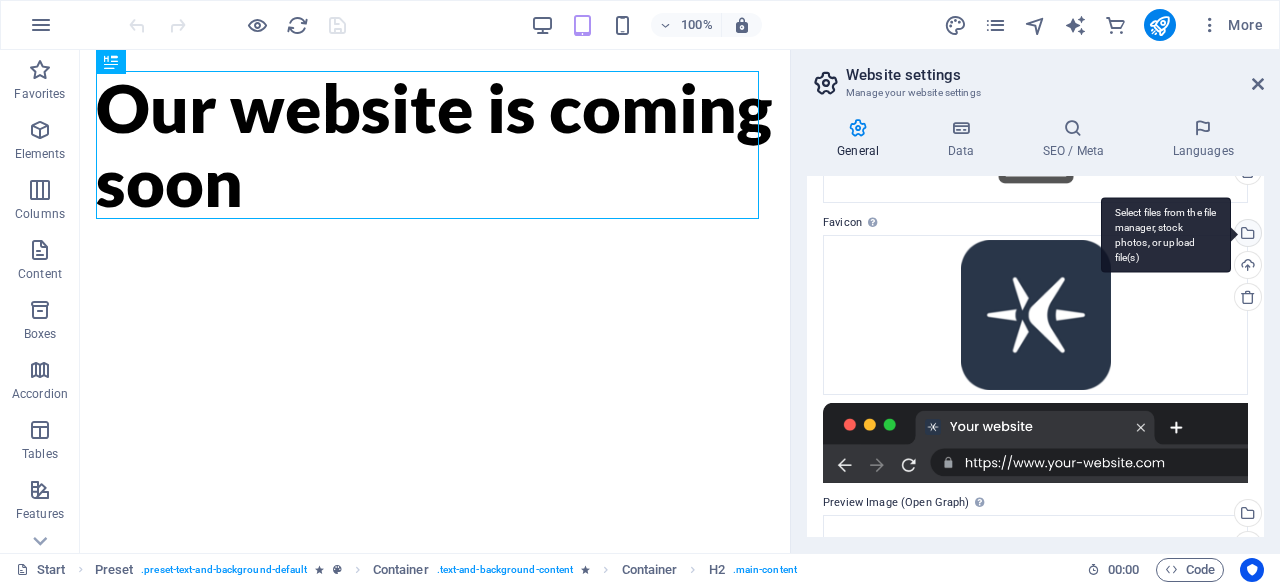 click on "Select files from the file manager, stock photos, or upload file(s)" at bounding box center [1166, 235] 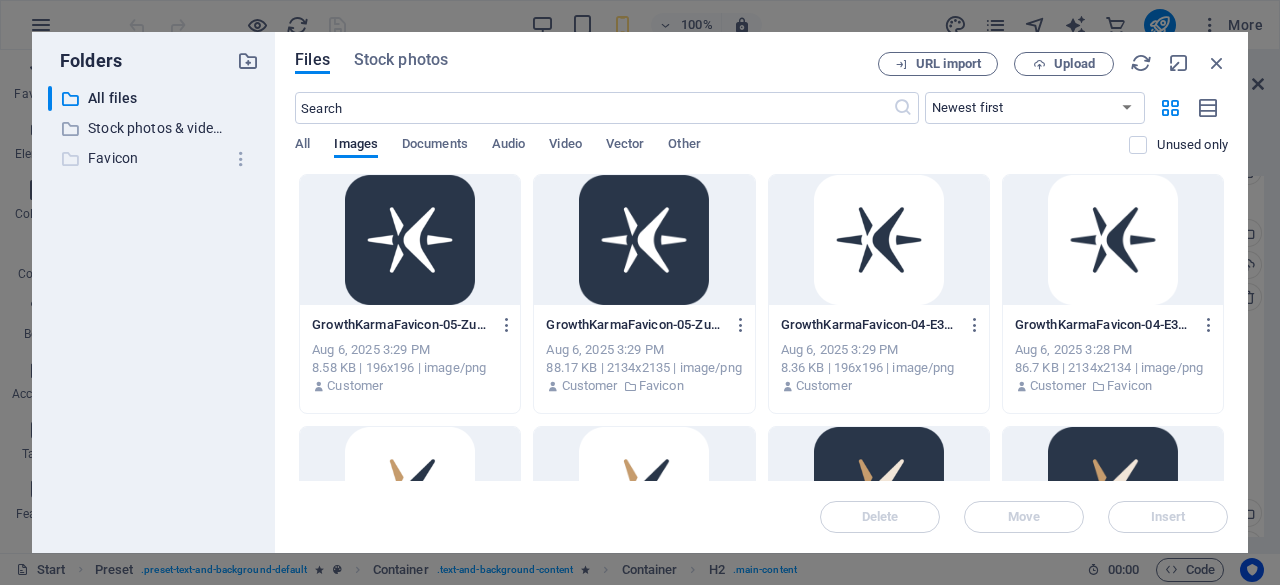 click on "Favicon" at bounding box center (155, 158) 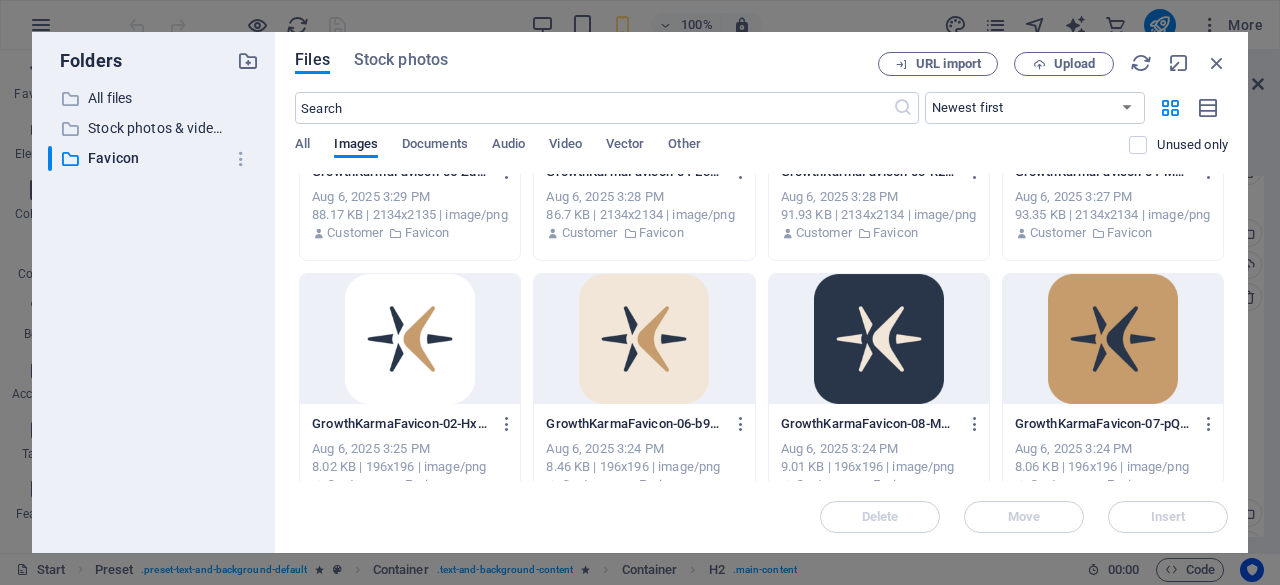 scroll, scrollTop: 174, scrollLeft: 0, axis: vertical 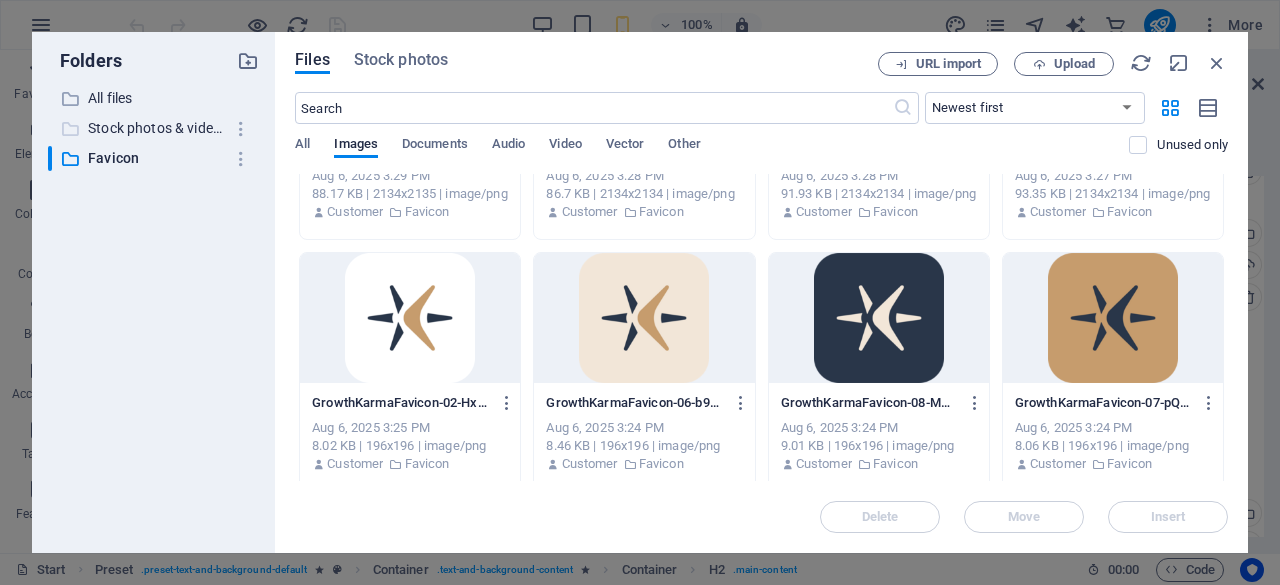 click on "Stock photos & videos" at bounding box center [155, 128] 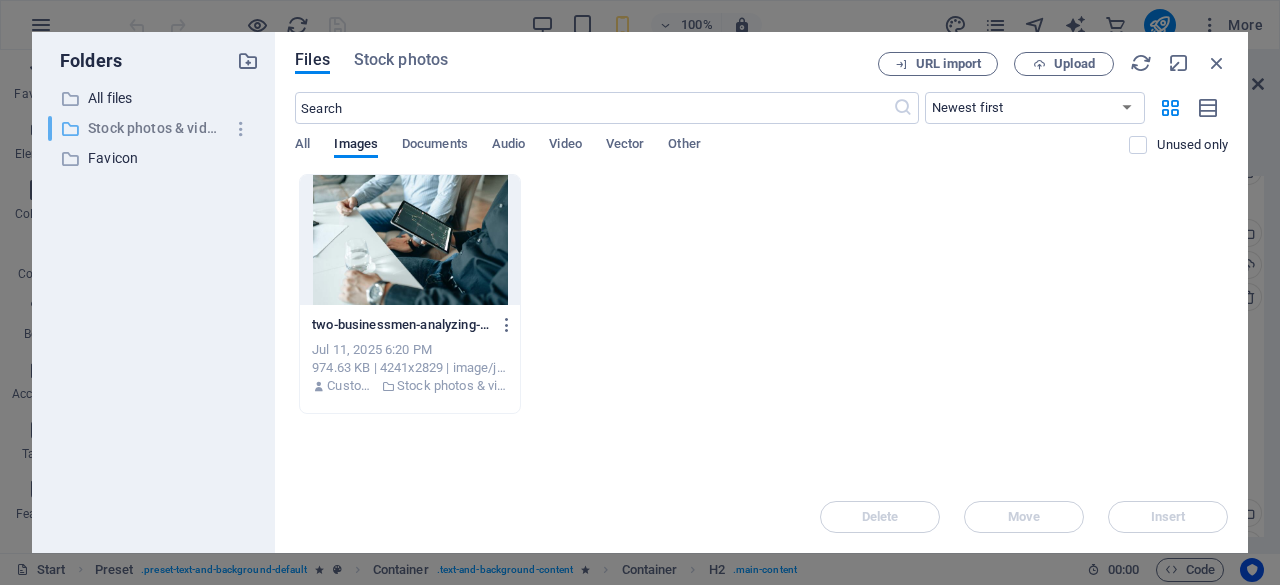 scroll, scrollTop: 0, scrollLeft: 0, axis: both 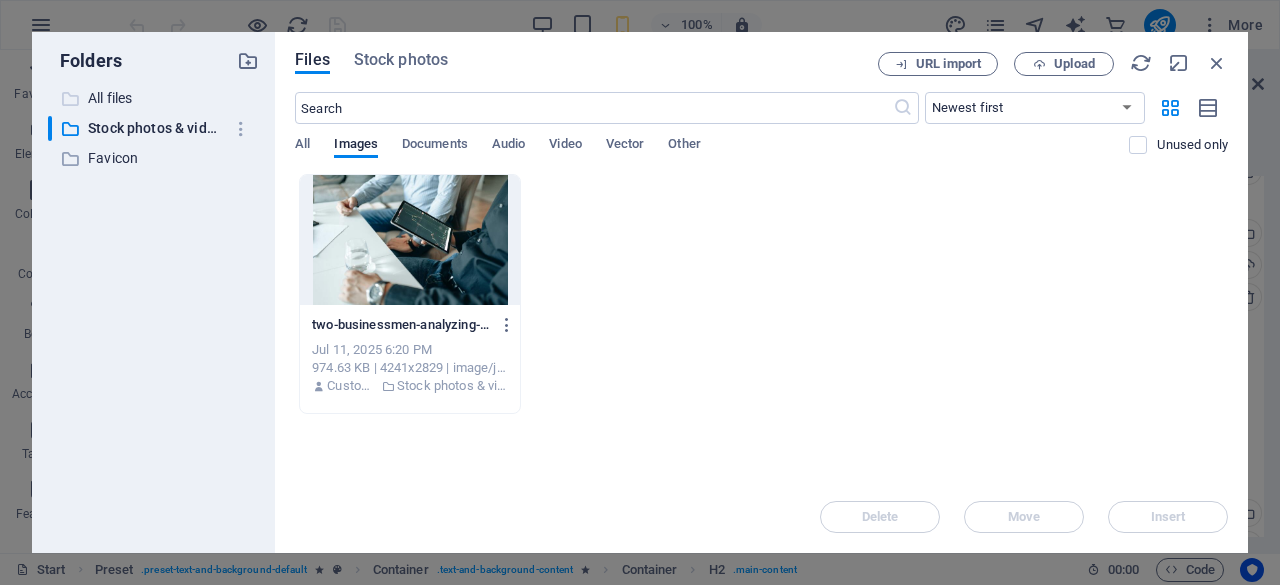 click on "All files" at bounding box center [155, 98] 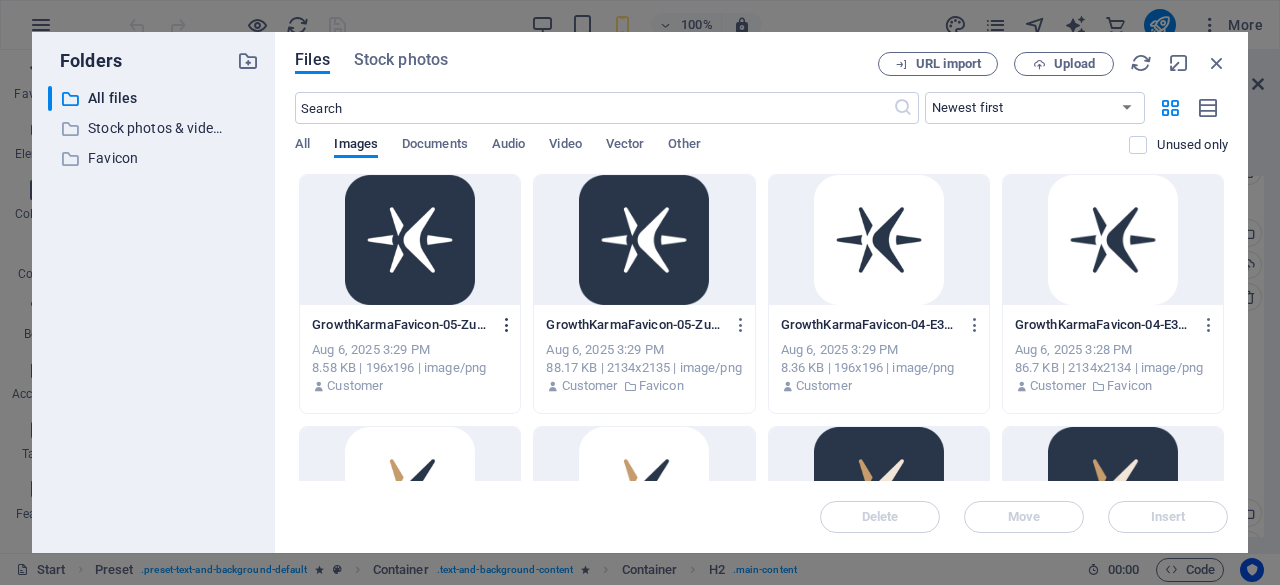 click at bounding box center (507, 325) 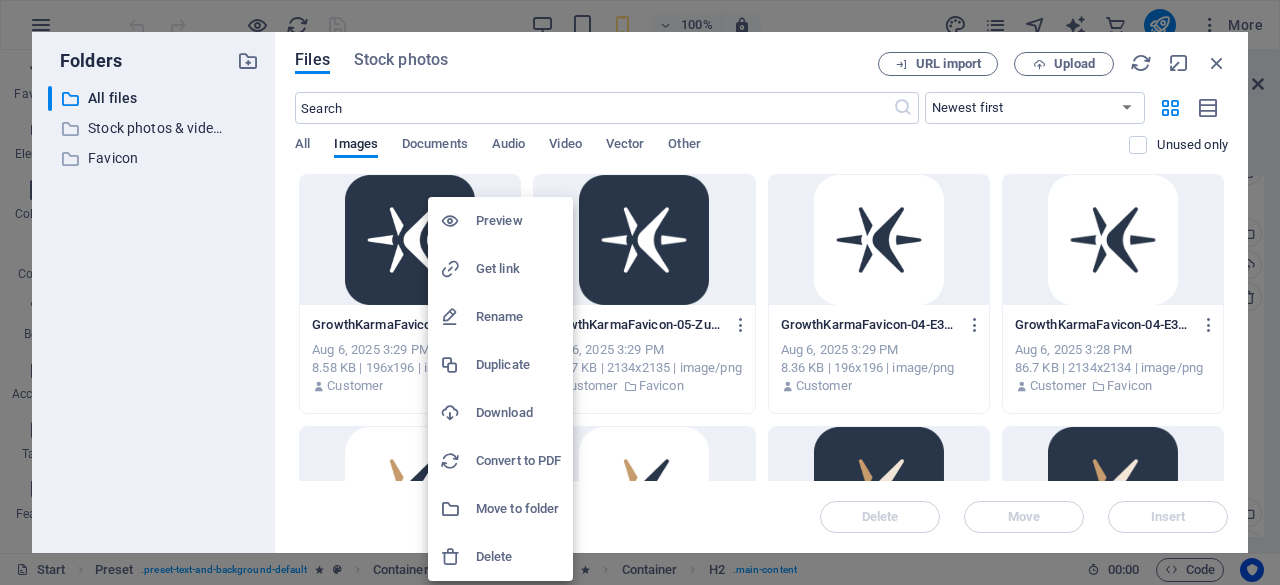 click on "Delete" at bounding box center [518, 557] 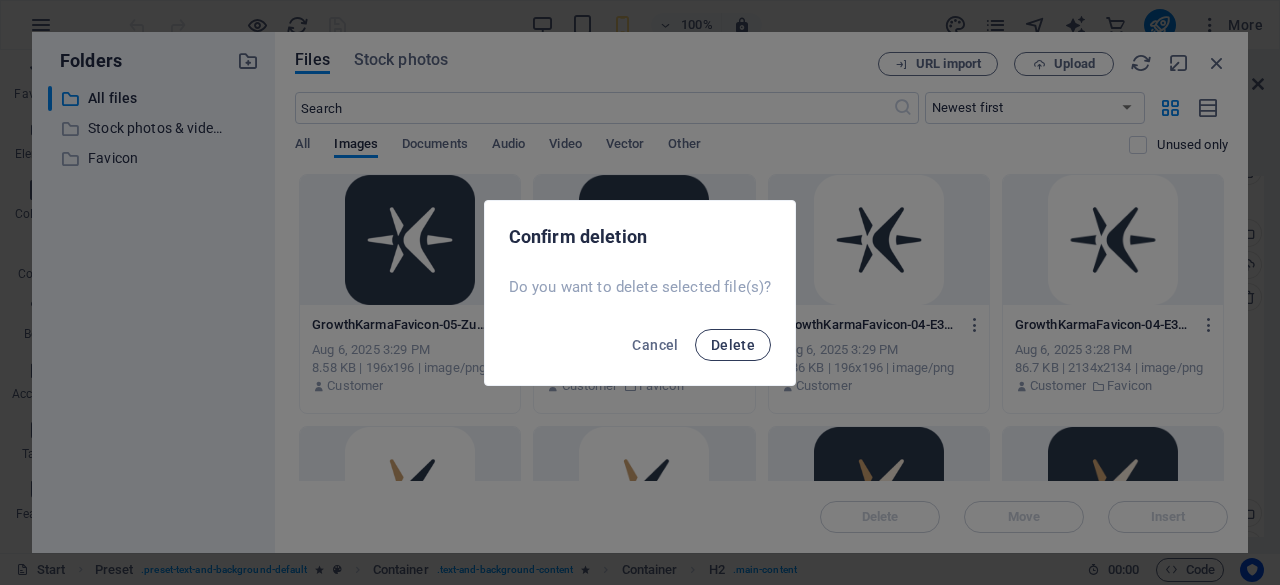 click on "Delete" at bounding box center (733, 345) 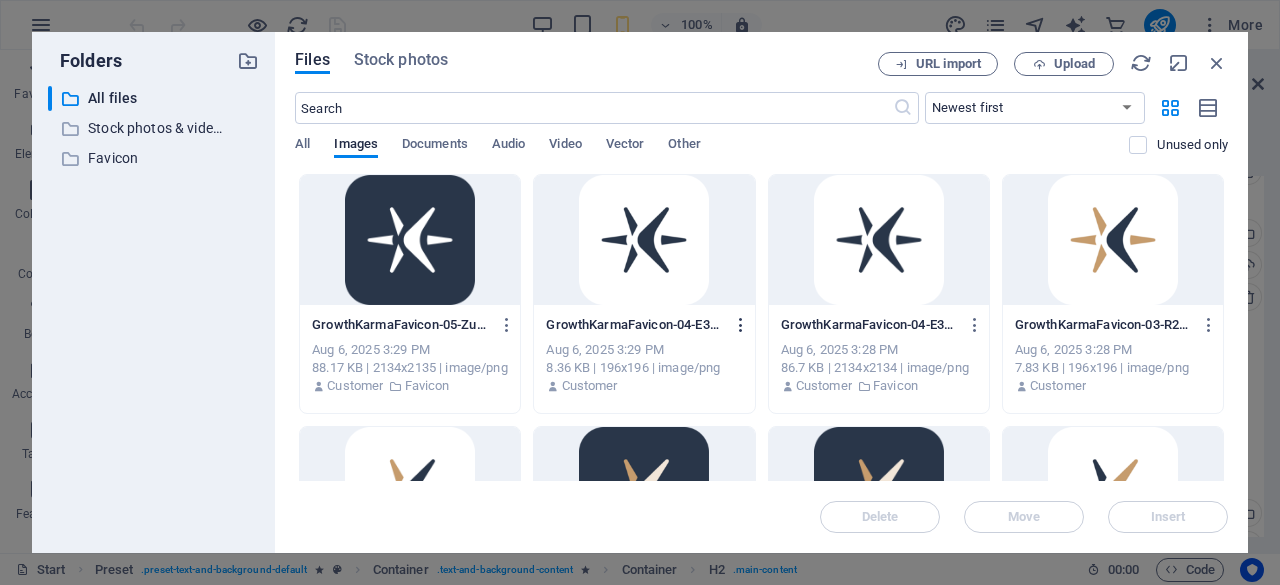 click at bounding box center [741, 325] 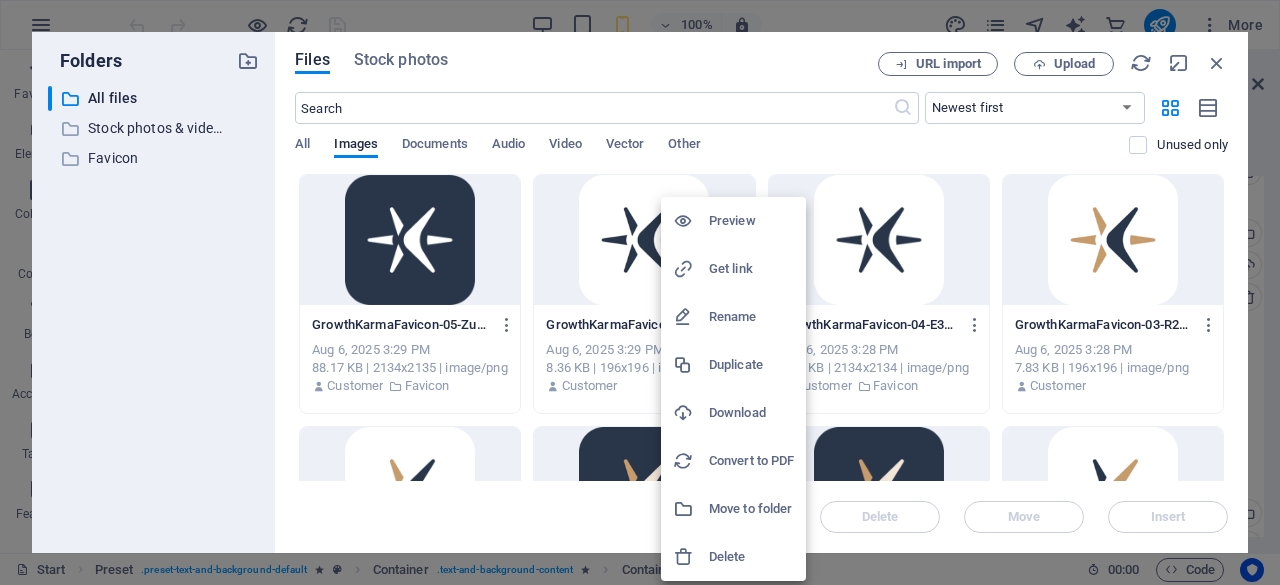 click on "Delete" at bounding box center [751, 557] 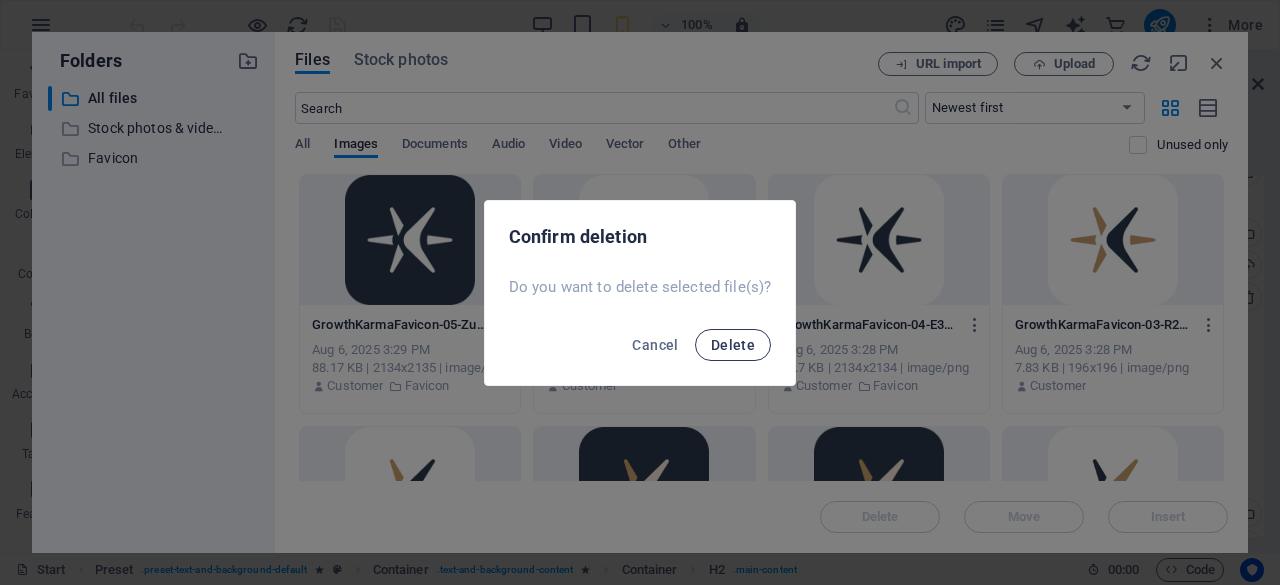 click on "Delete" at bounding box center [733, 345] 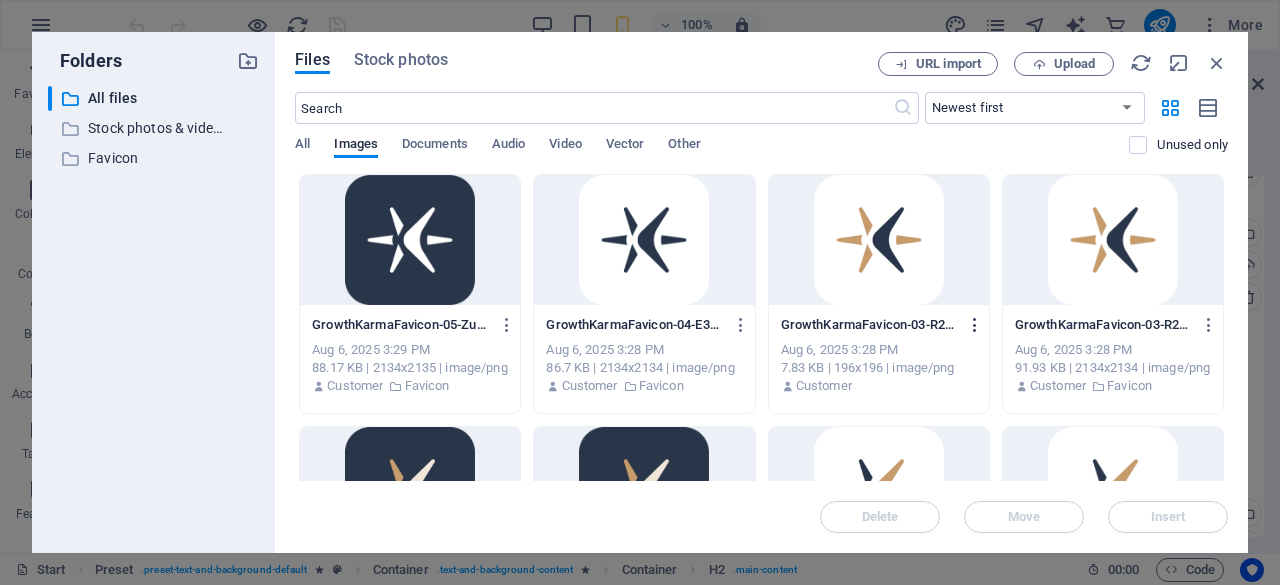 click at bounding box center [975, 325] 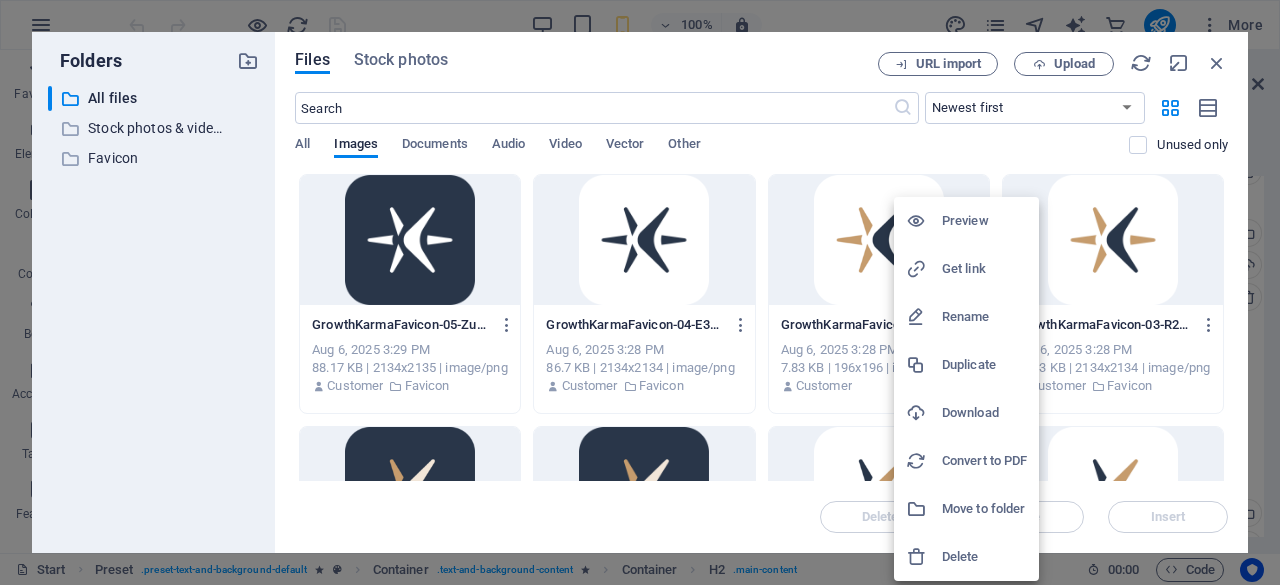 click on "Delete" at bounding box center (984, 557) 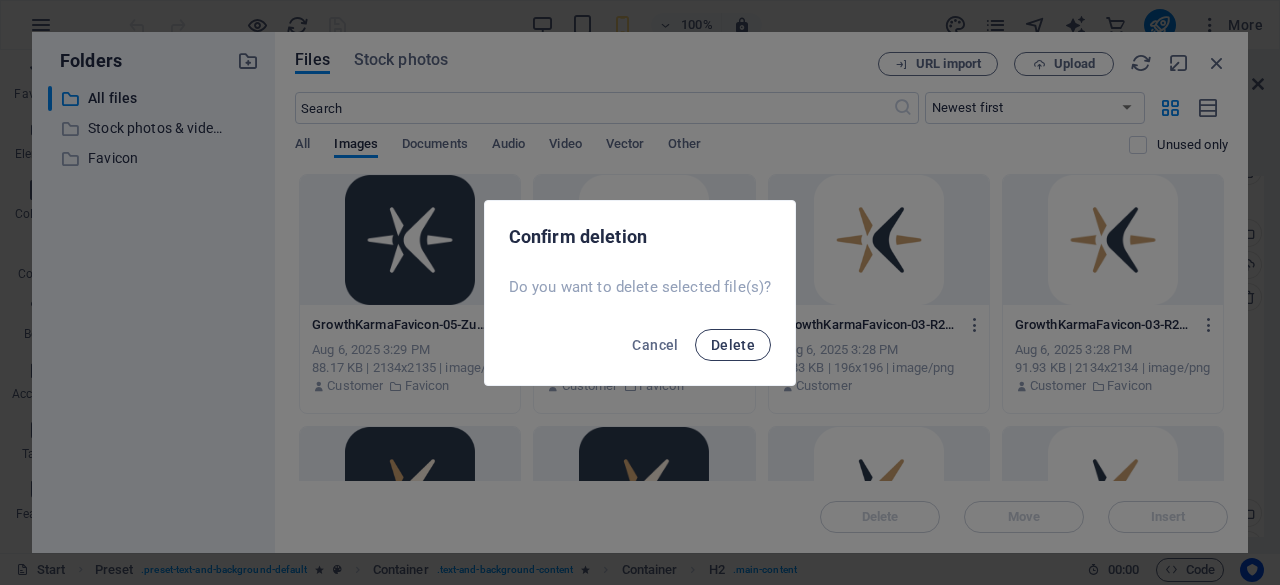click on "Delete" at bounding box center [733, 345] 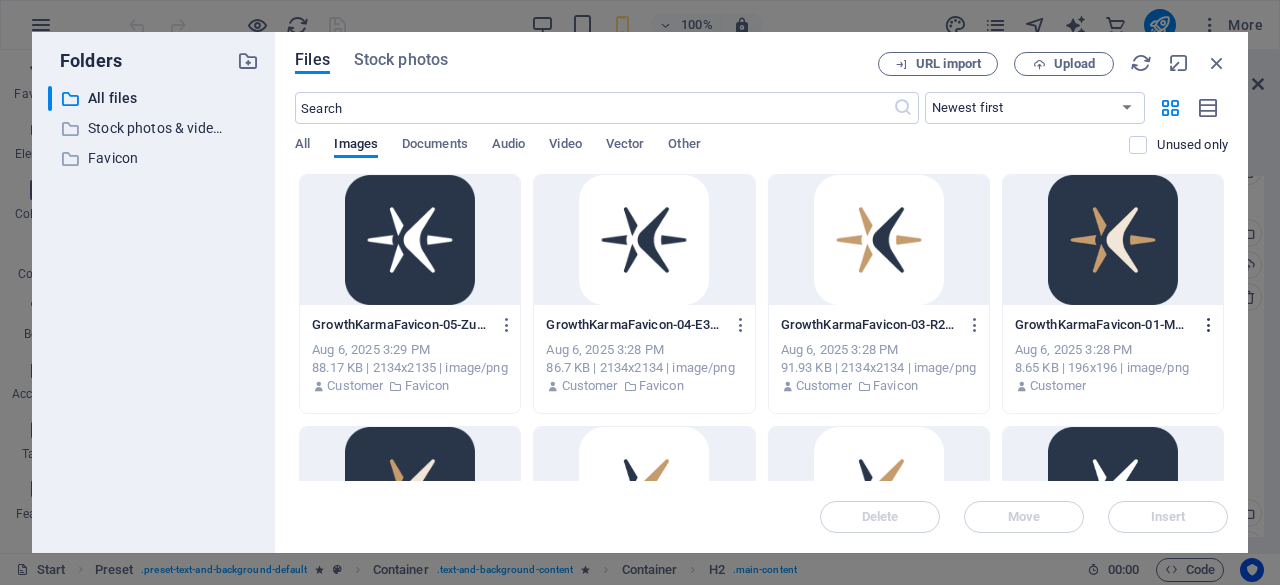 click at bounding box center (1209, 325) 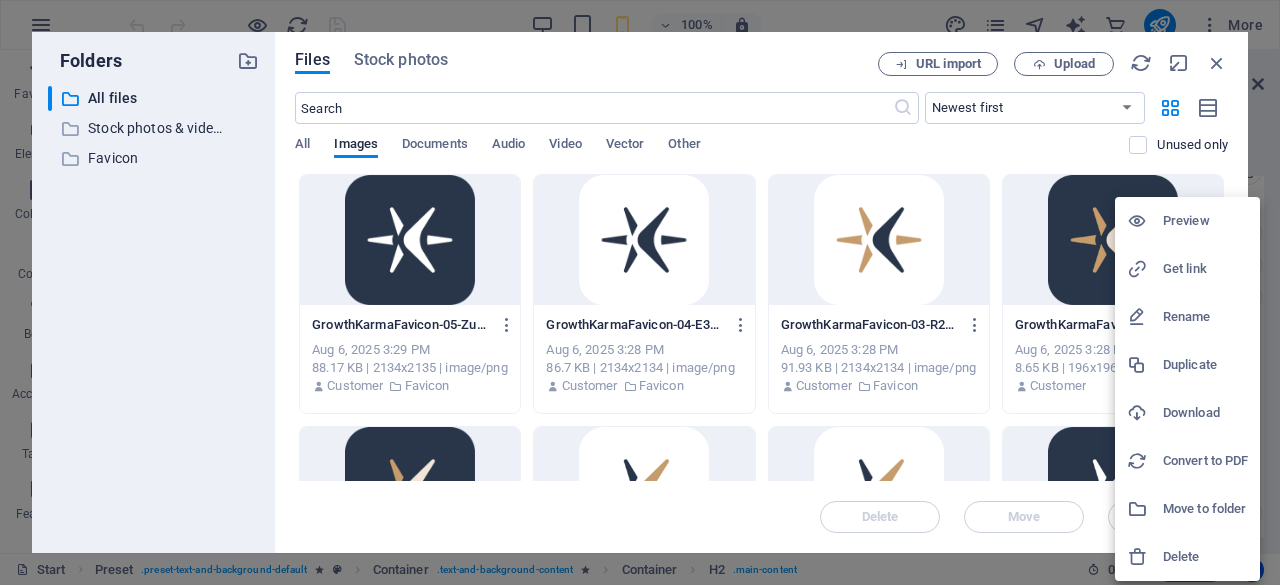 click at bounding box center [1145, 557] 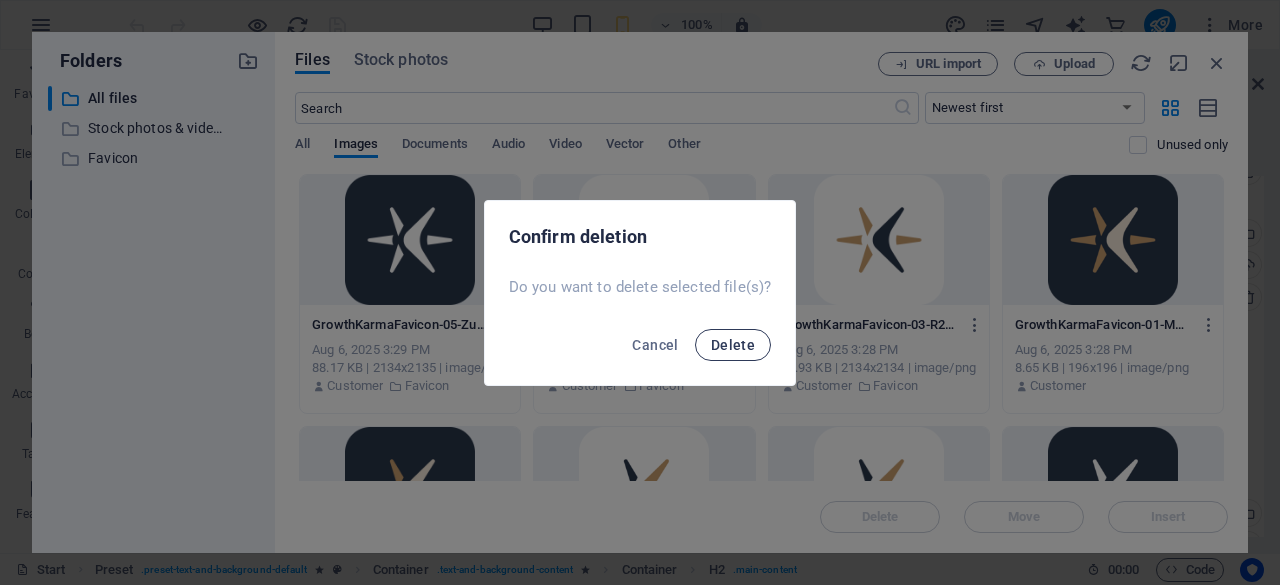 click on "Delete" at bounding box center [733, 345] 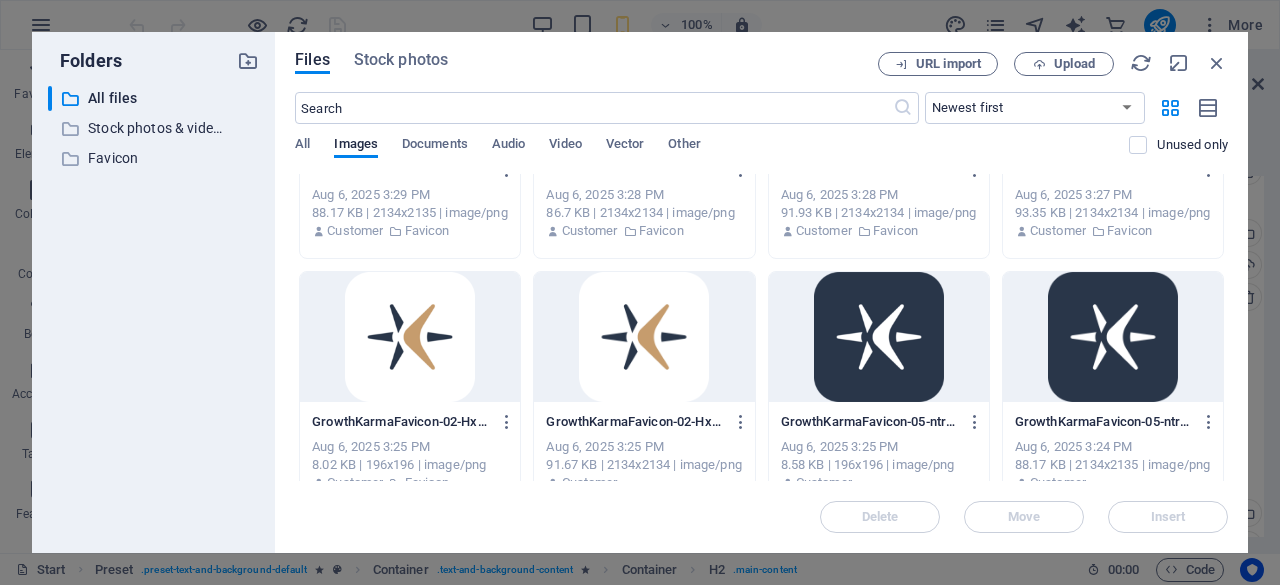 scroll, scrollTop: 169, scrollLeft: 0, axis: vertical 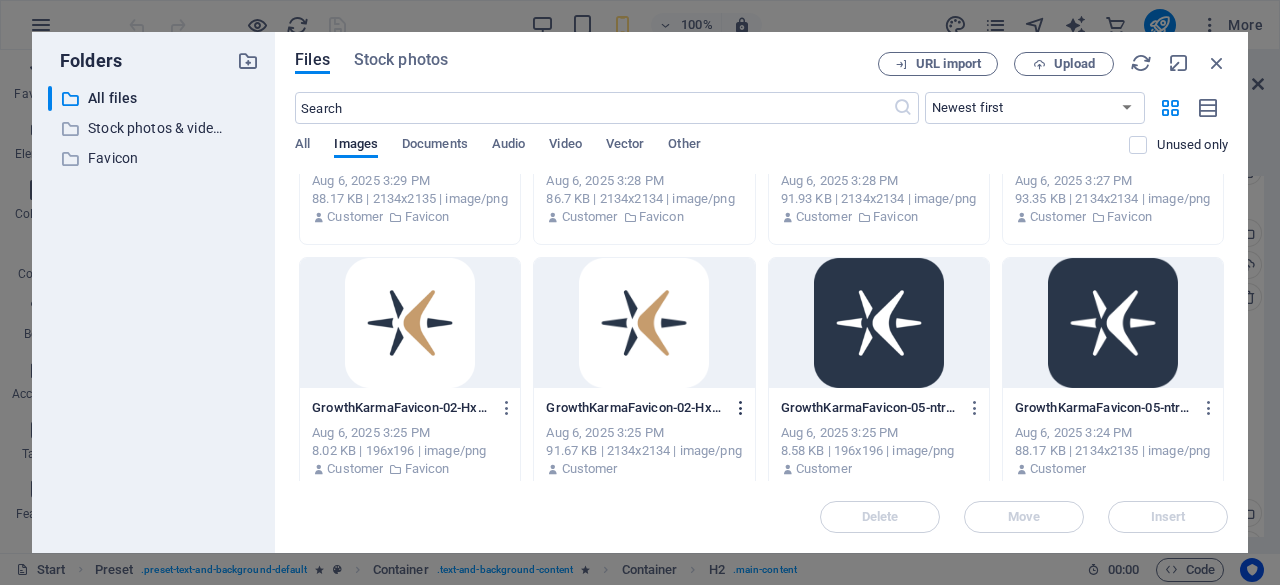 click at bounding box center [741, 408] 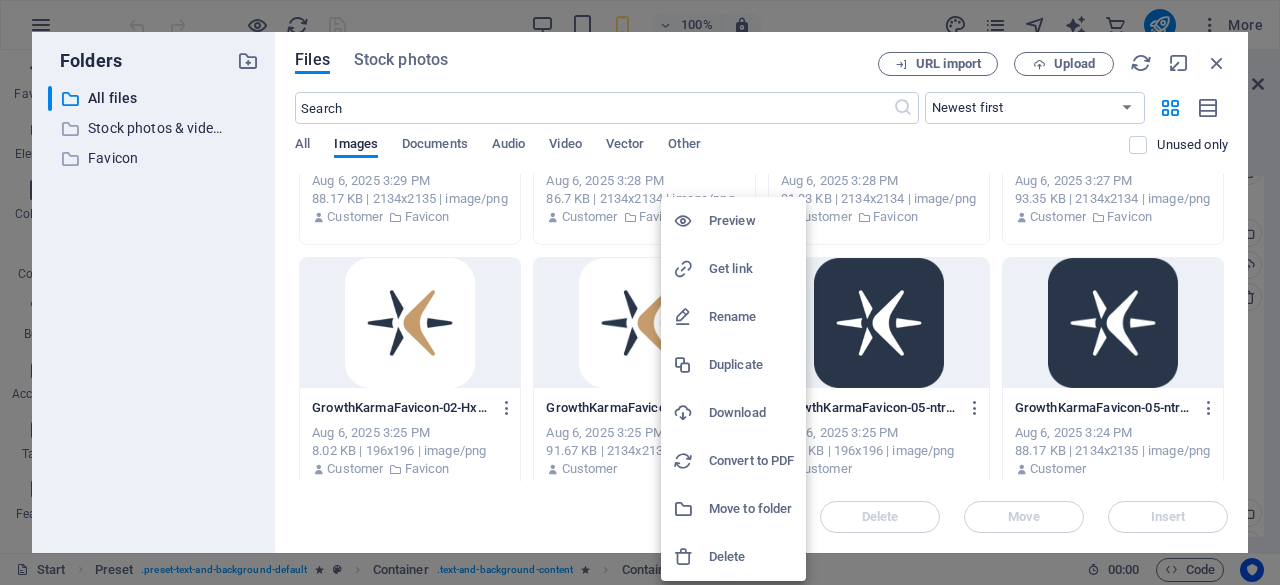 click at bounding box center [691, 557] 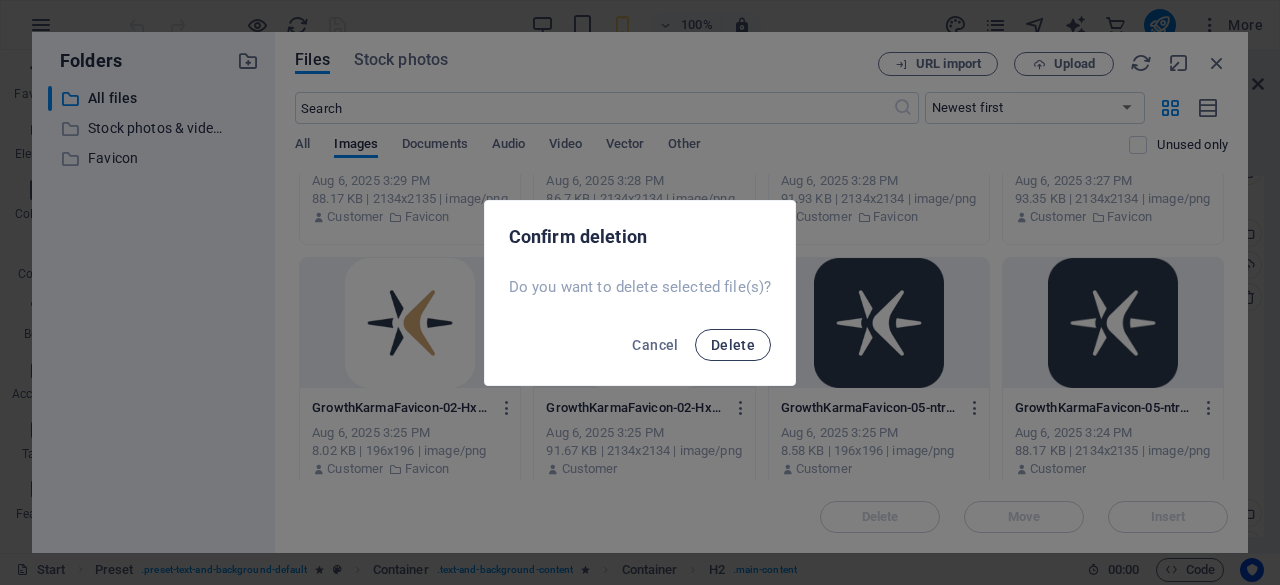 click on "Delete" at bounding box center [733, 345] 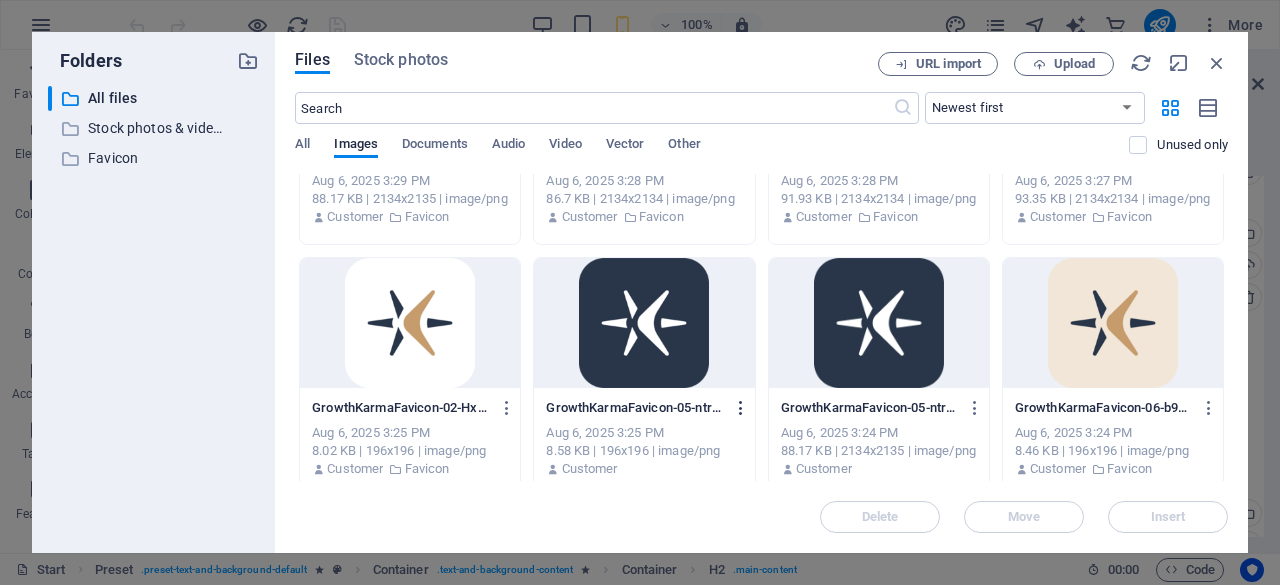 click at bounding box center [741, 408] 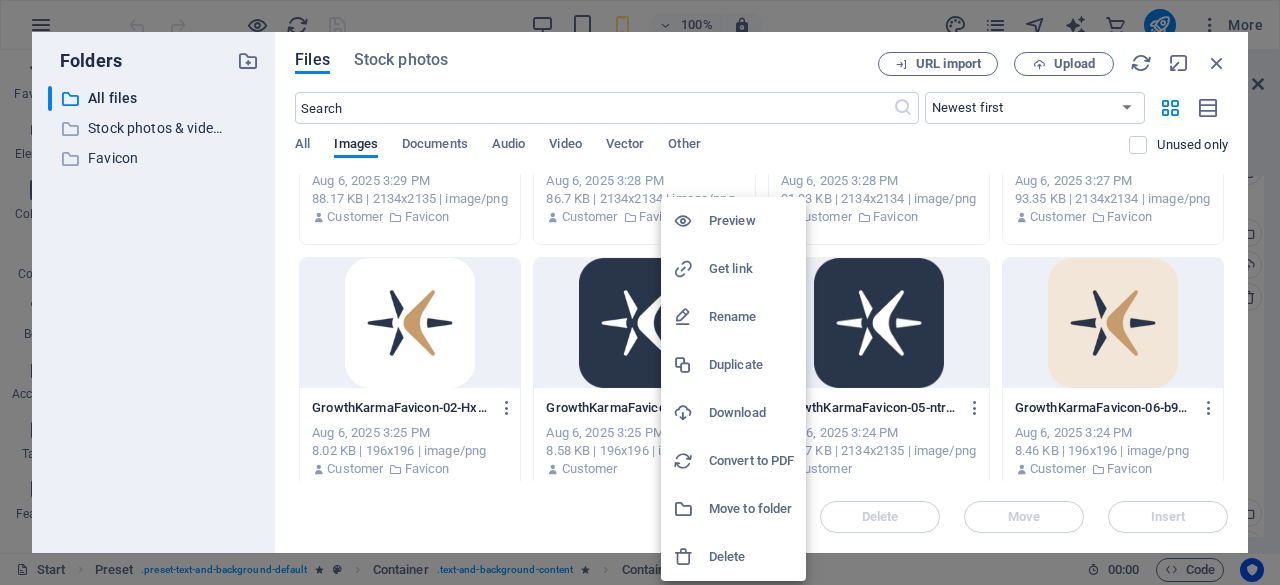 click on "Delete" at bounding box center (751, 557) 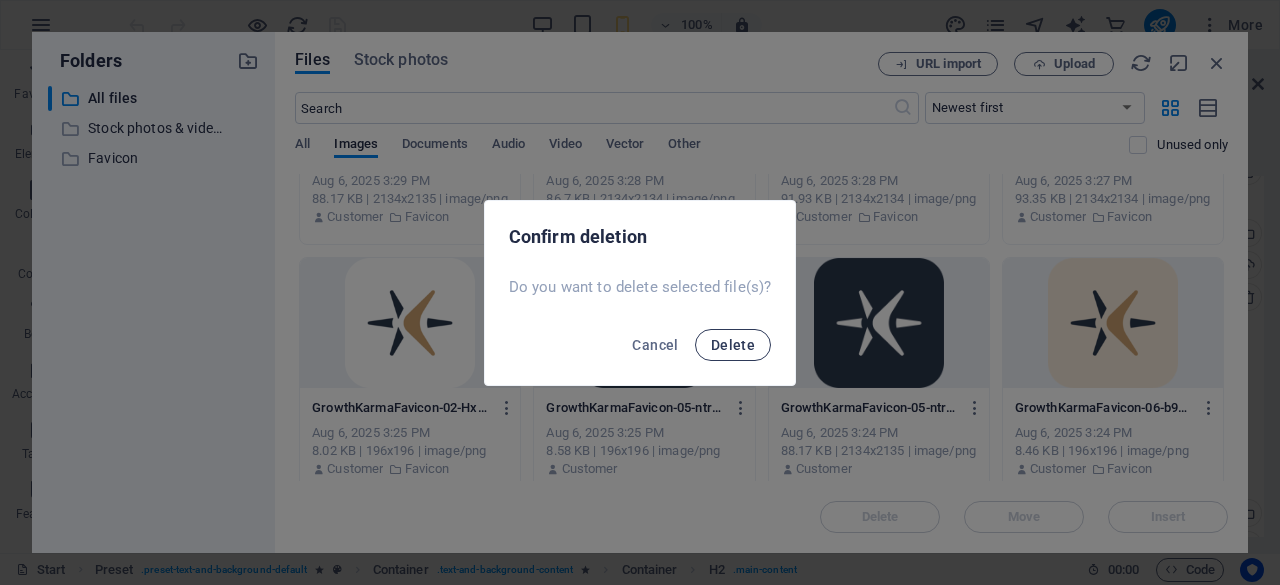 click on "Delete" at bounding box center [733, 345] 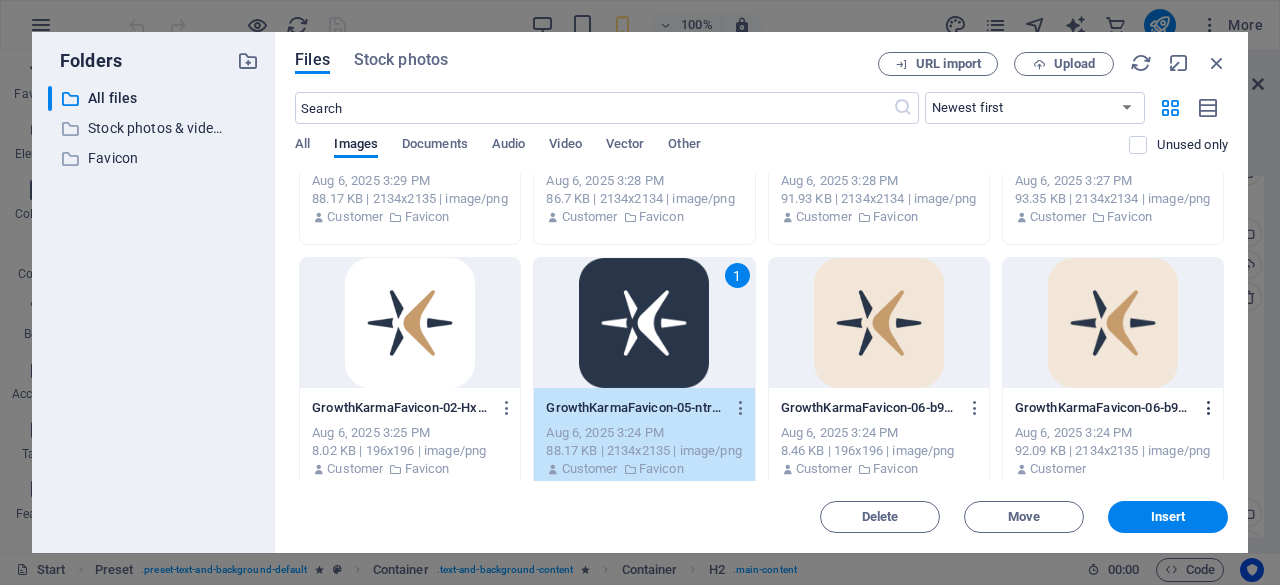 click at bounding box center (1209, 408) 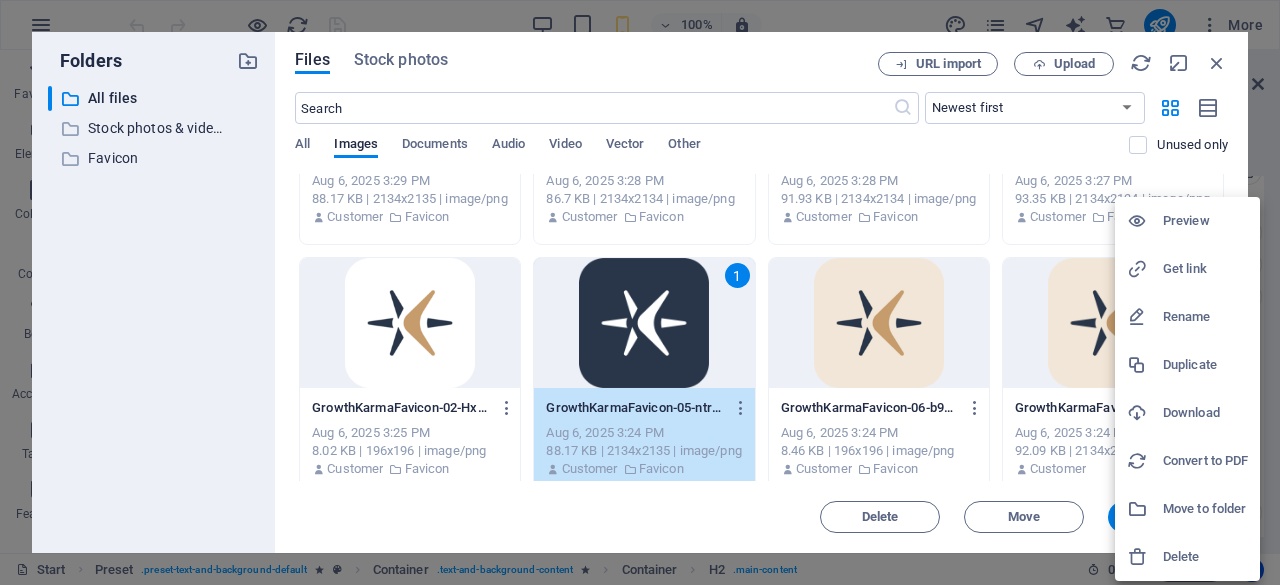 click at bounding box center [640, 292] 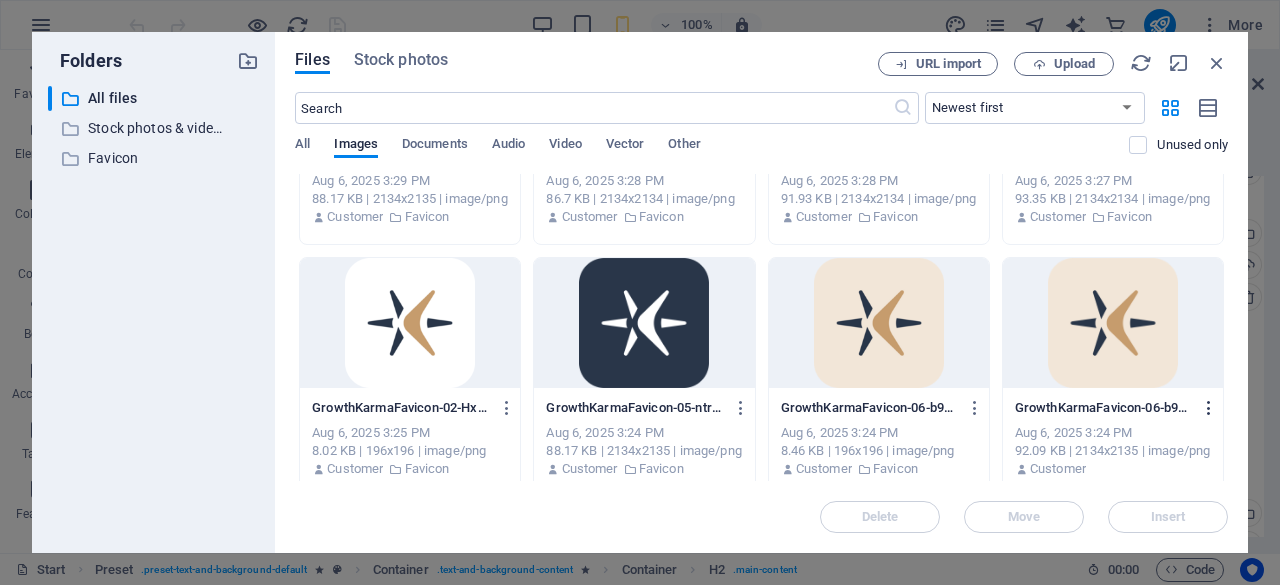 click at bounding box center [1209, 408] 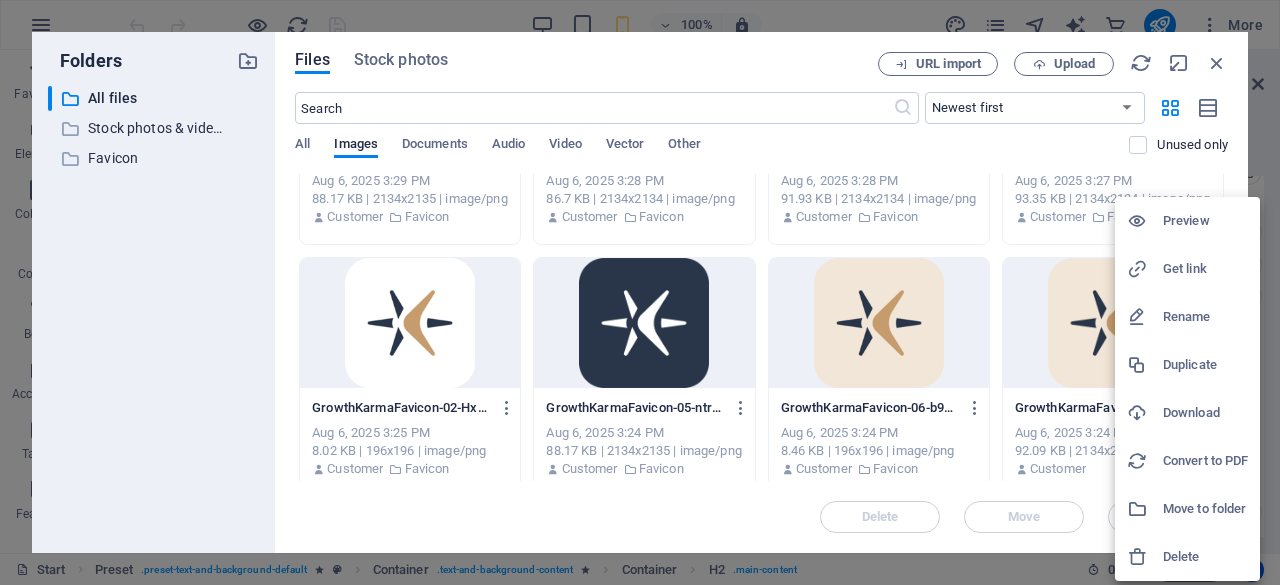 click on "Delete" at bounding box center (1205, 557) 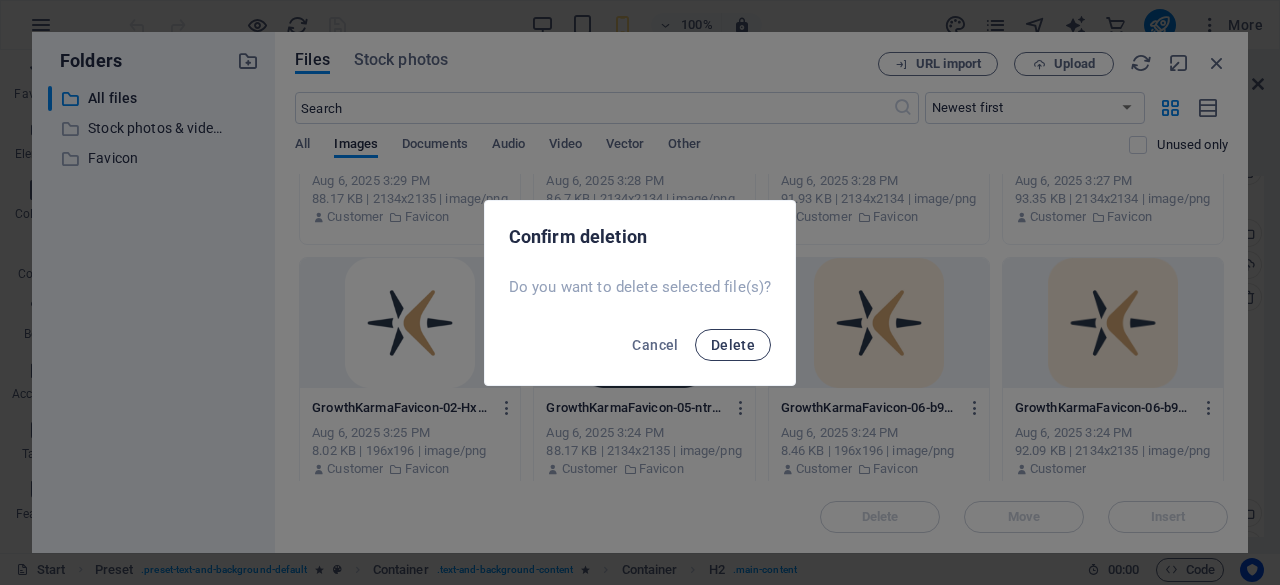 click on "Delete" at bounding box center [733, 345] 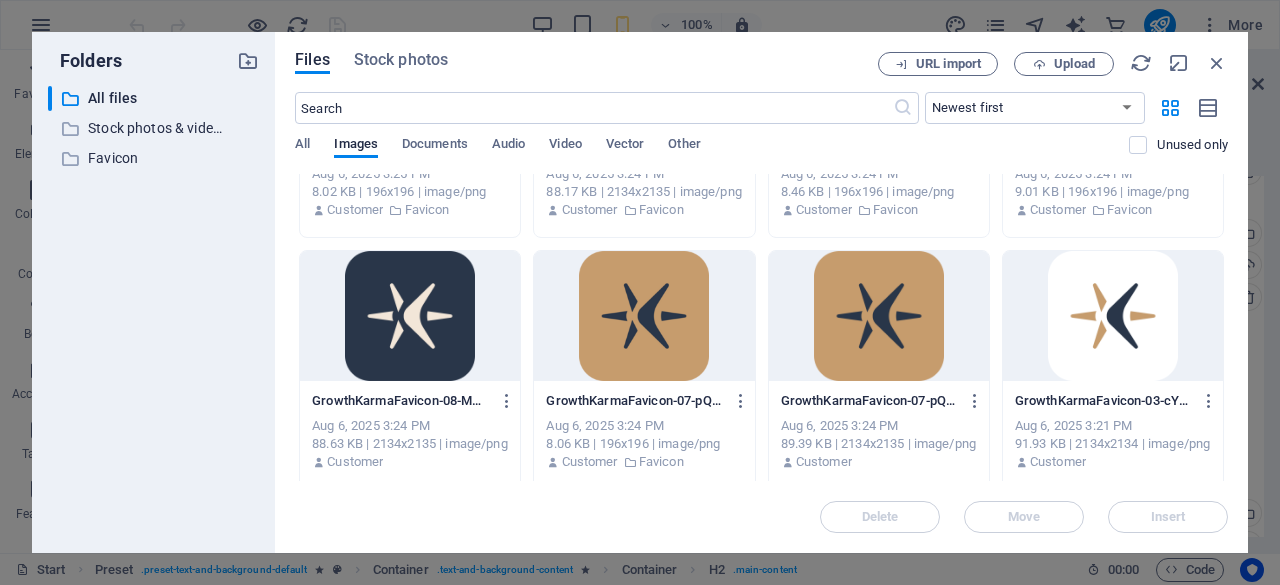 scroll, scrollTop: 429, scrollLeft: 0, axis: vertical 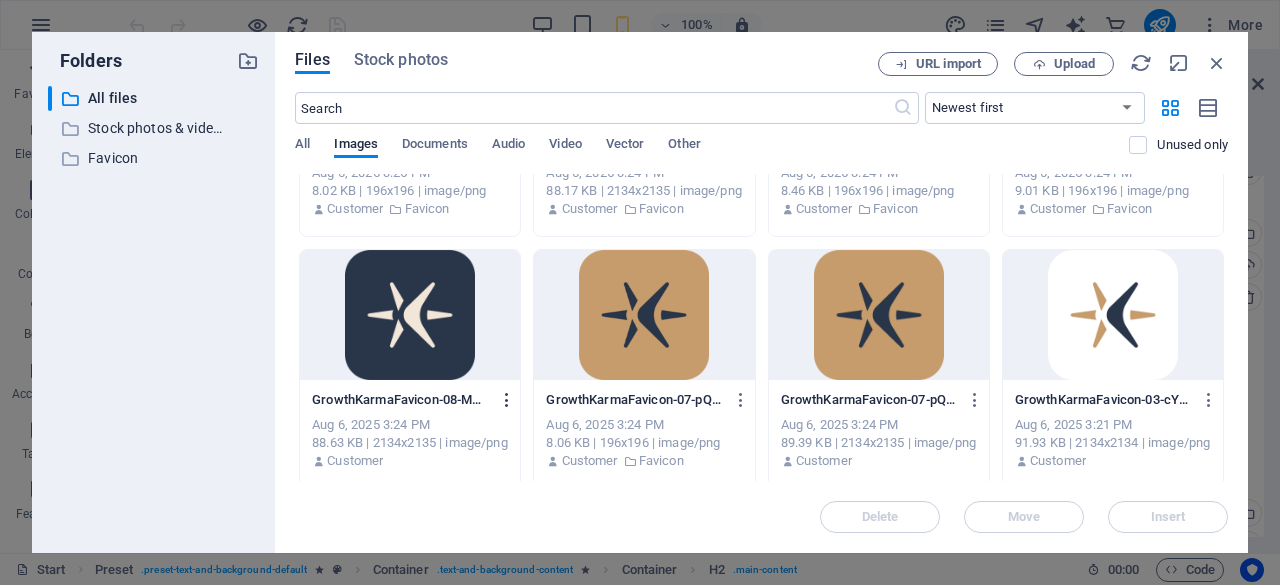 click at bounding box center [507, 400] 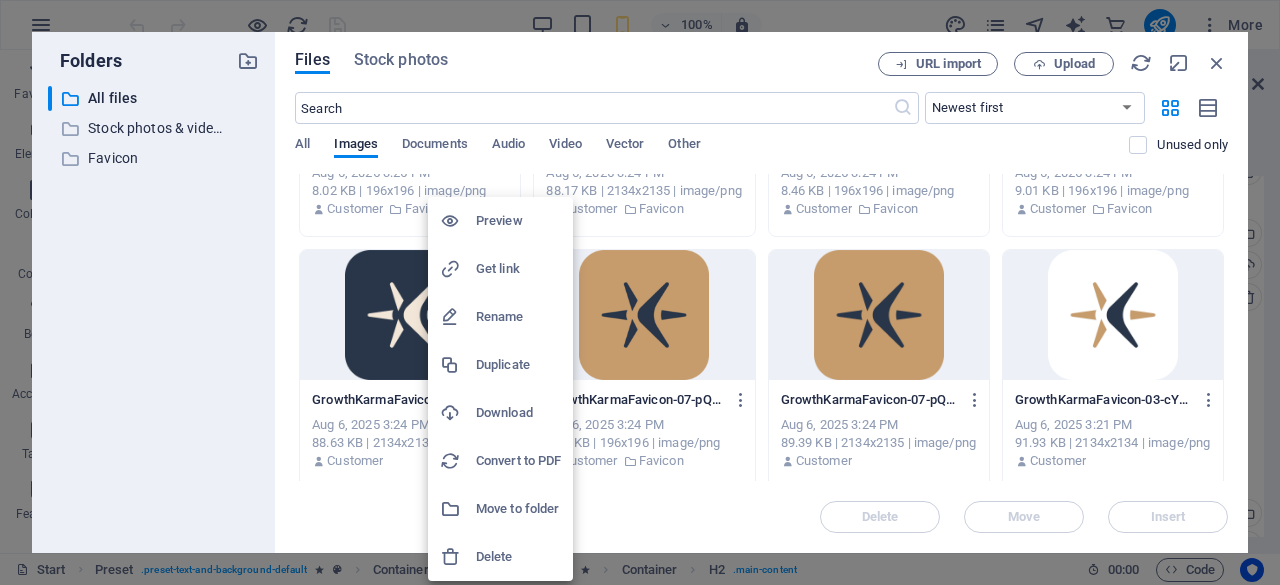 click on "Delete" at bounding box center (518, 557) 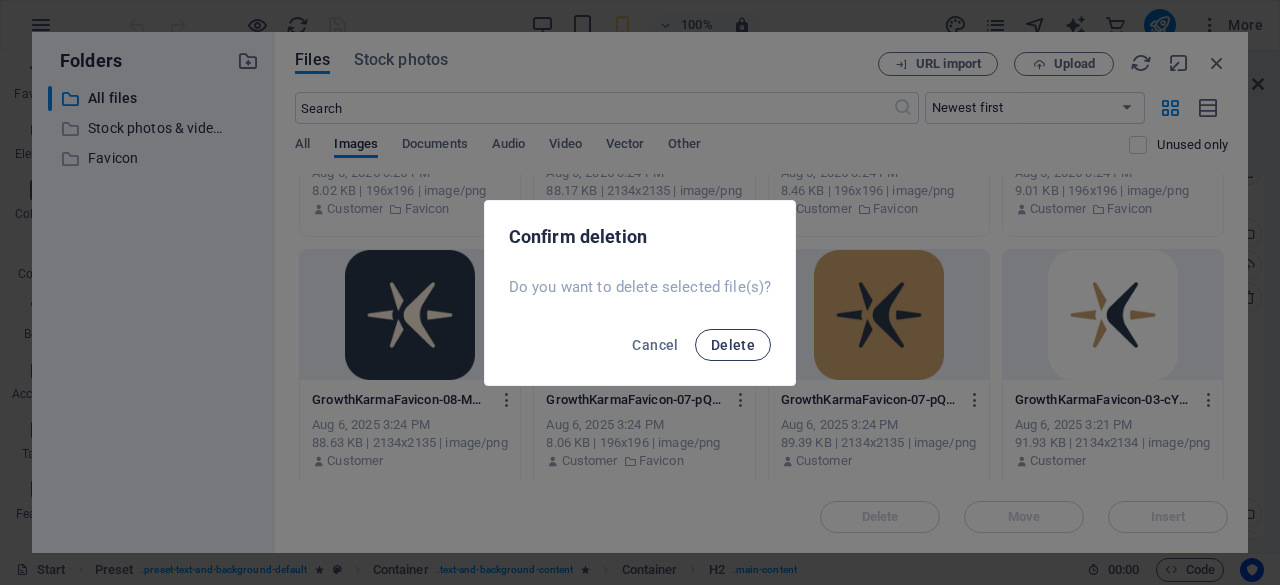 click on "Delete" at bounding box center (733, 345) 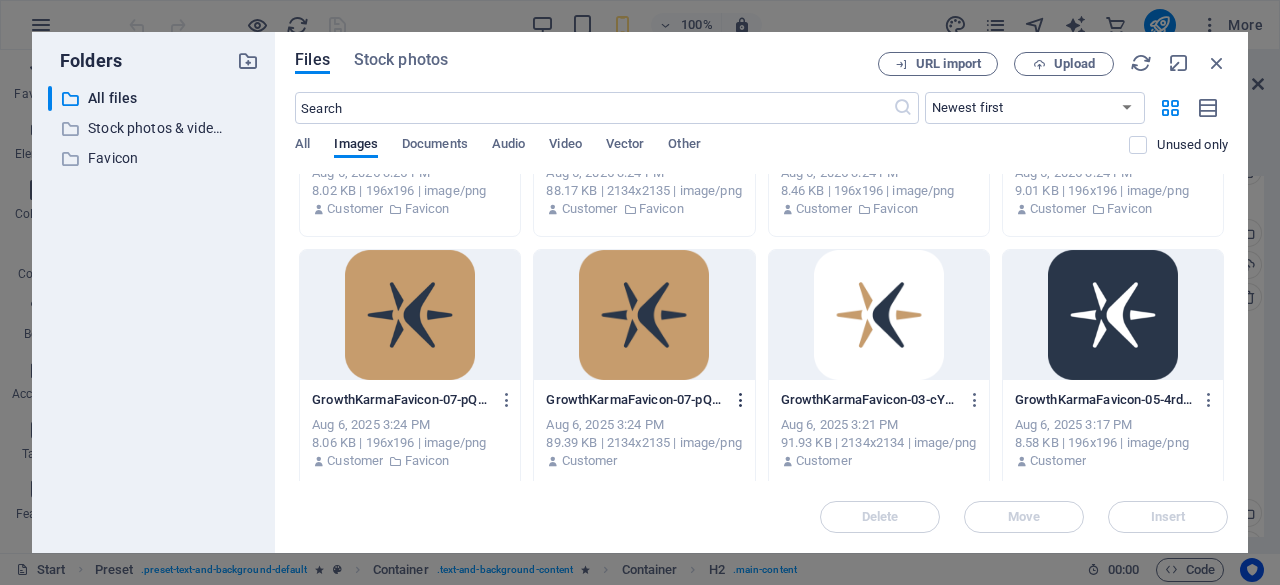 click at bounding box center (741, 400) 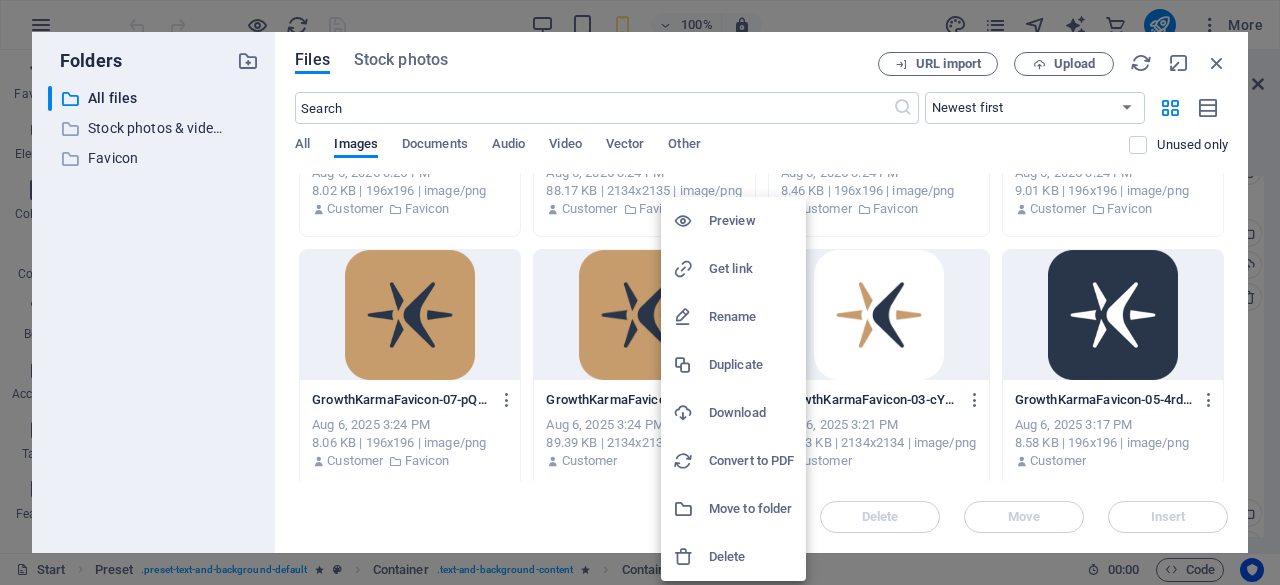 click on "Delete" at bounding box center [751, 557] 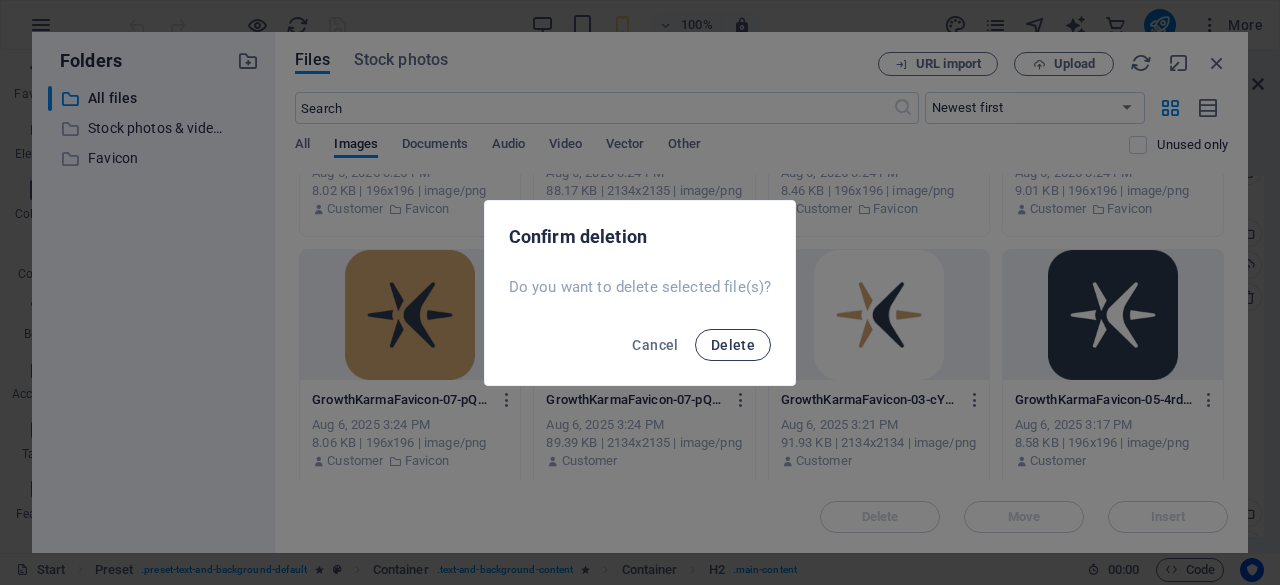 click on "Delete" at bounding box center [733, 345] 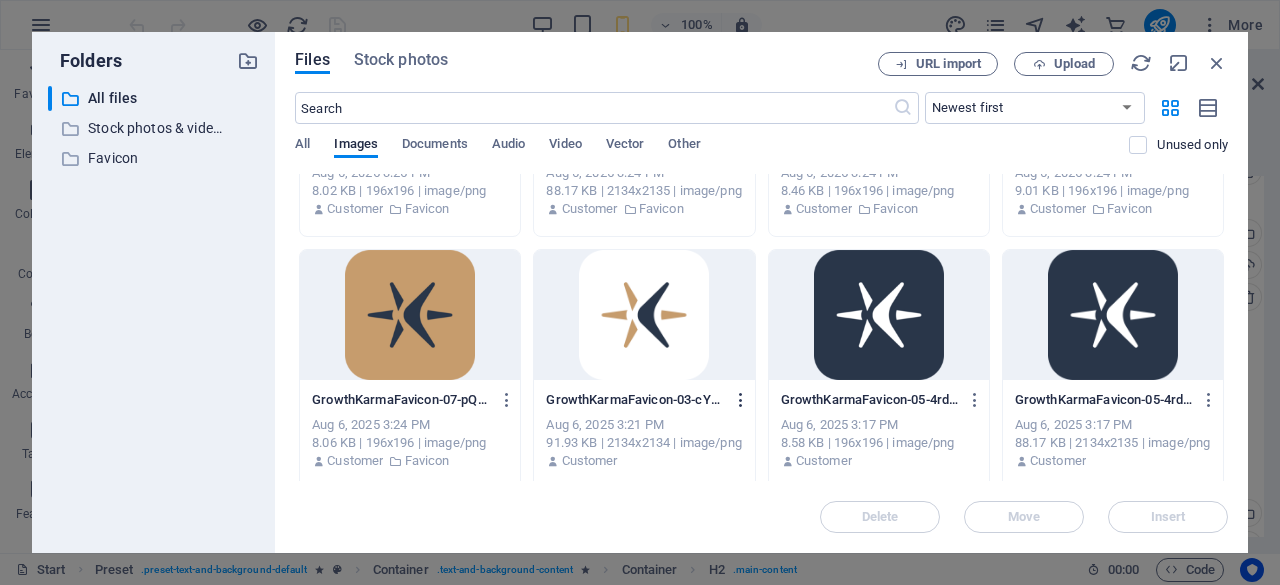 click at bounding box center (741, 400) 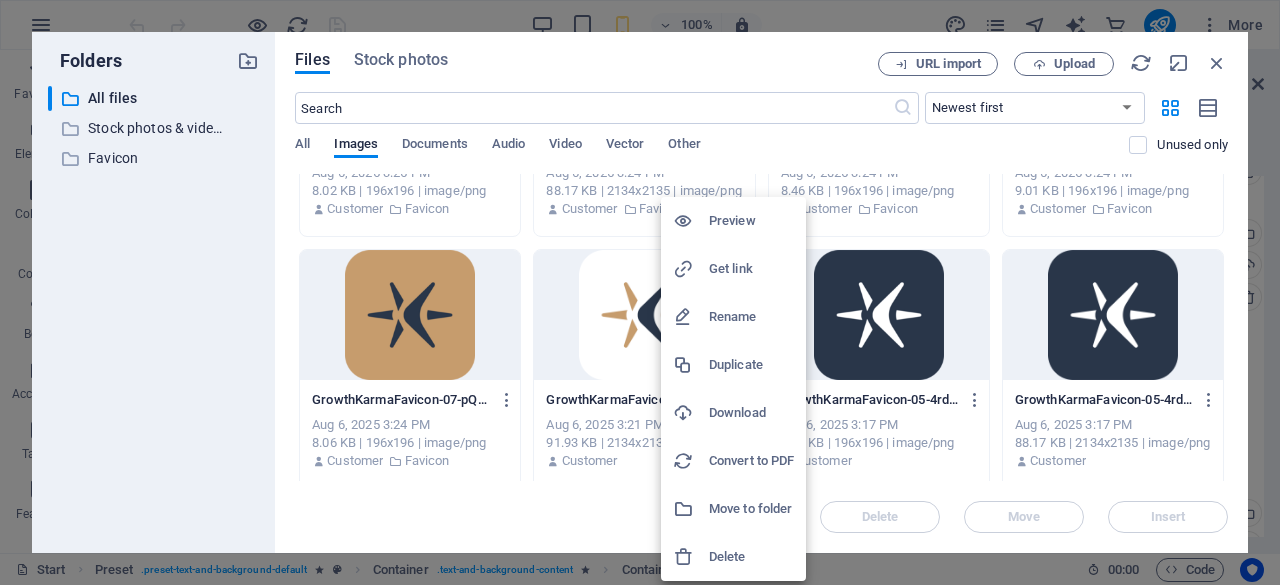 click on "Delete" at bounding box center [751, 557] 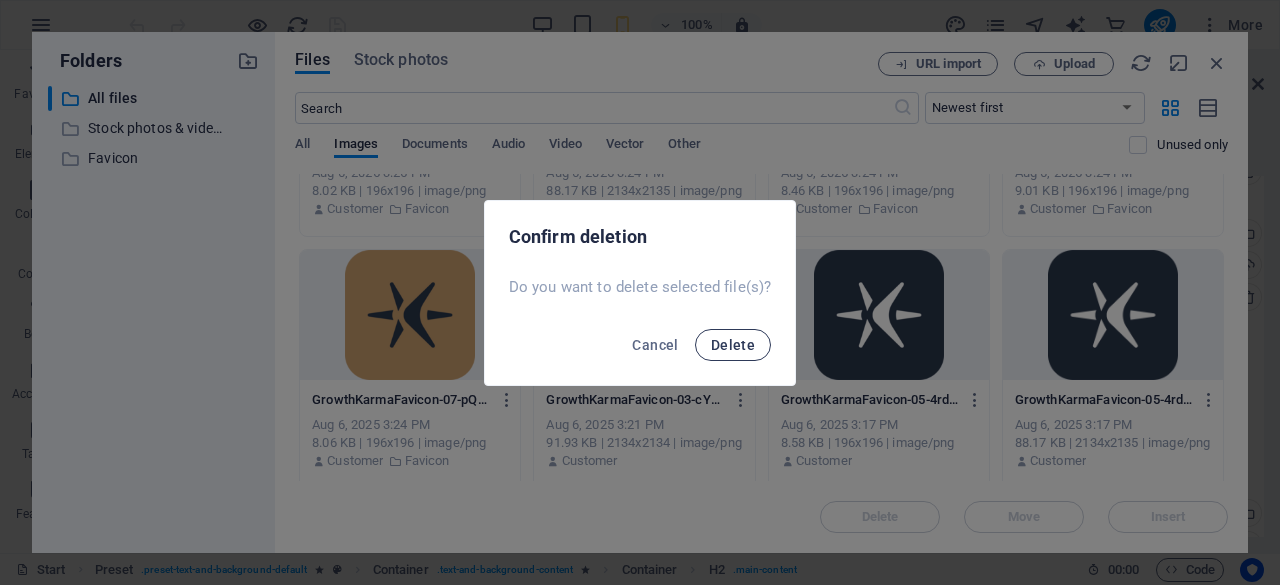 click on "Delete" at bounding box center [733, 345] 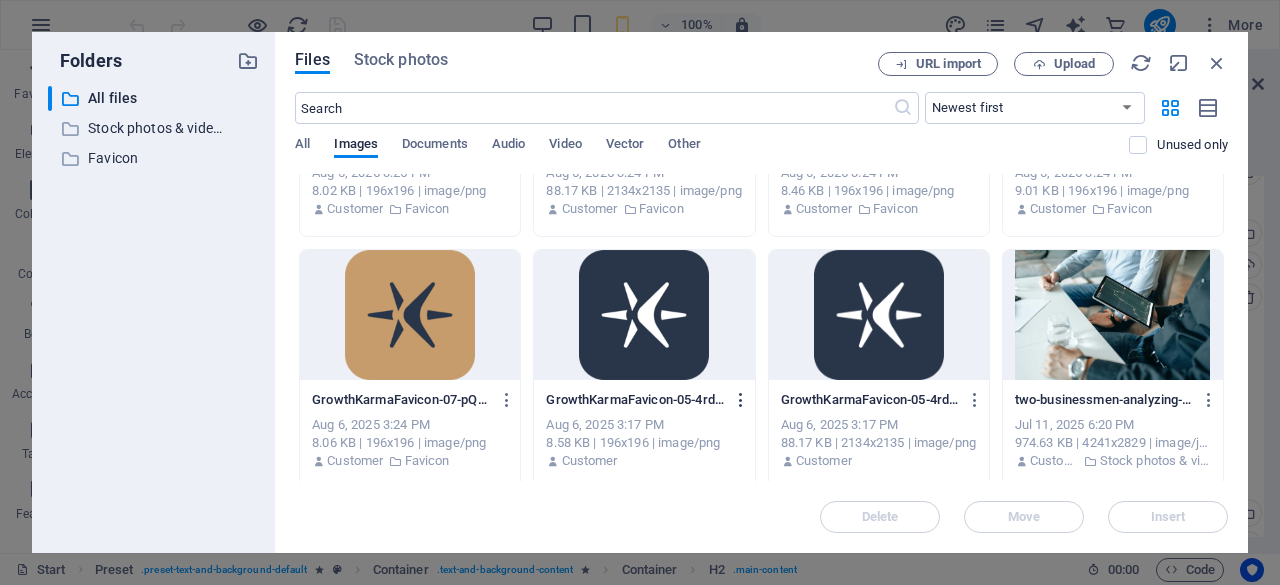 click at bounding box center [741, 400] 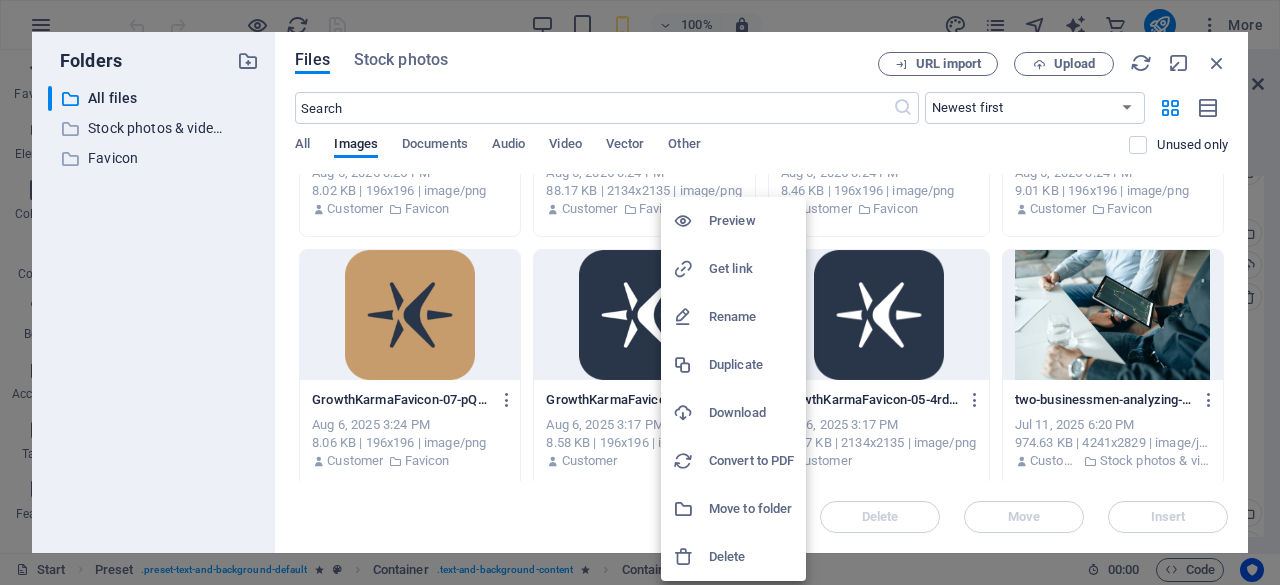 click on "Delete" at bounding box center (751, 557) 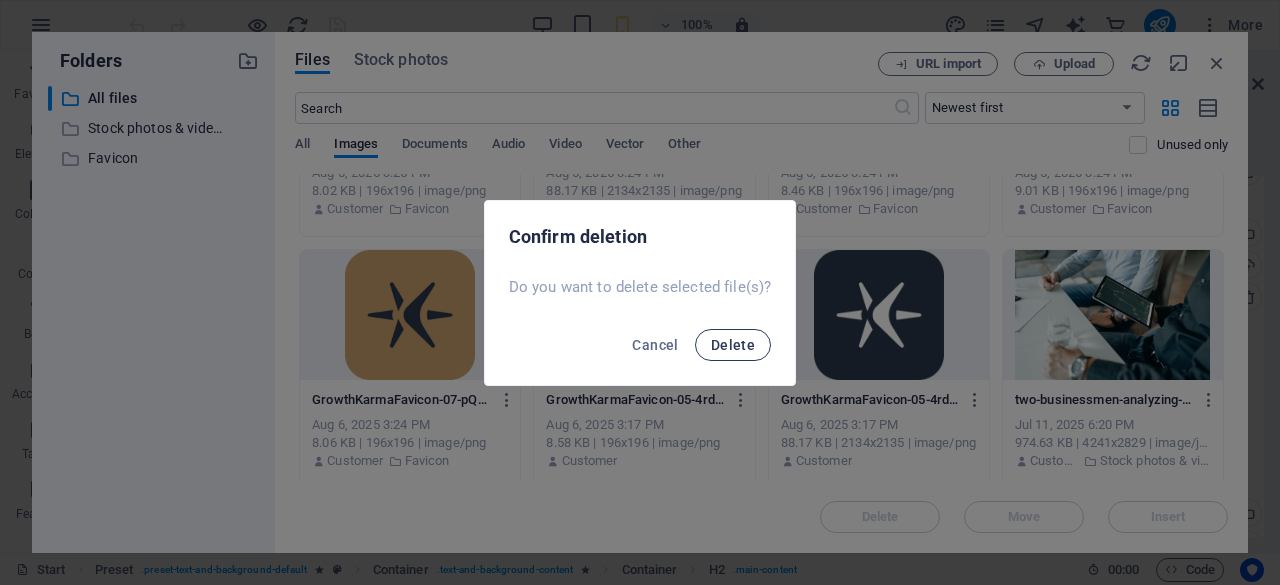 click on "Delete" at bounding box center [733, 345] 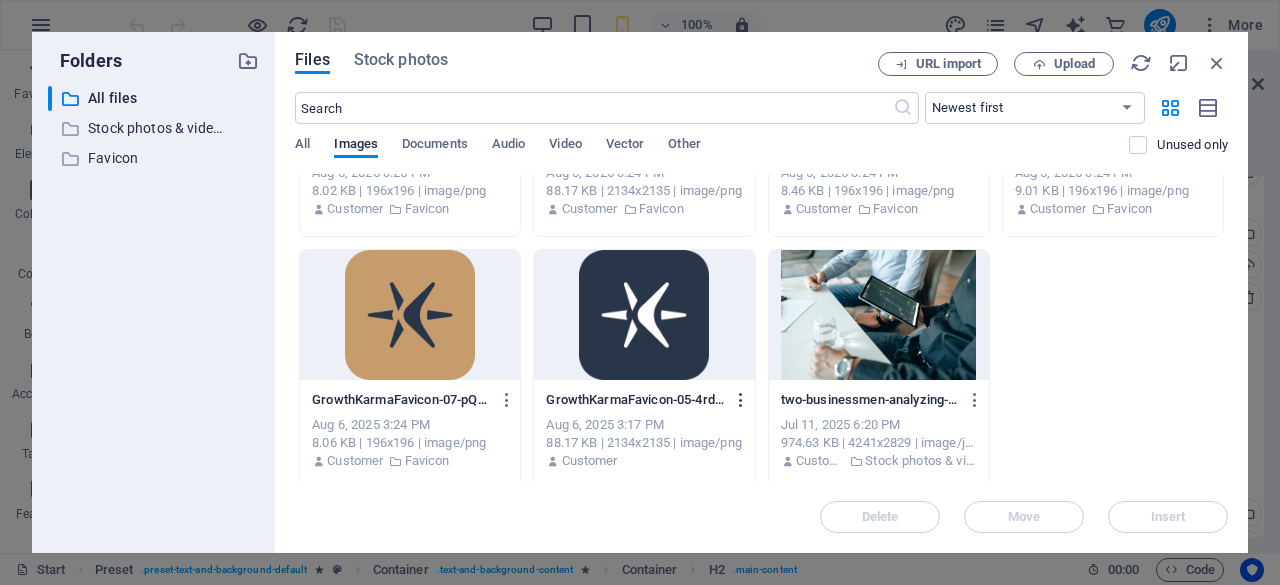 click at bounding box center (741, 400) 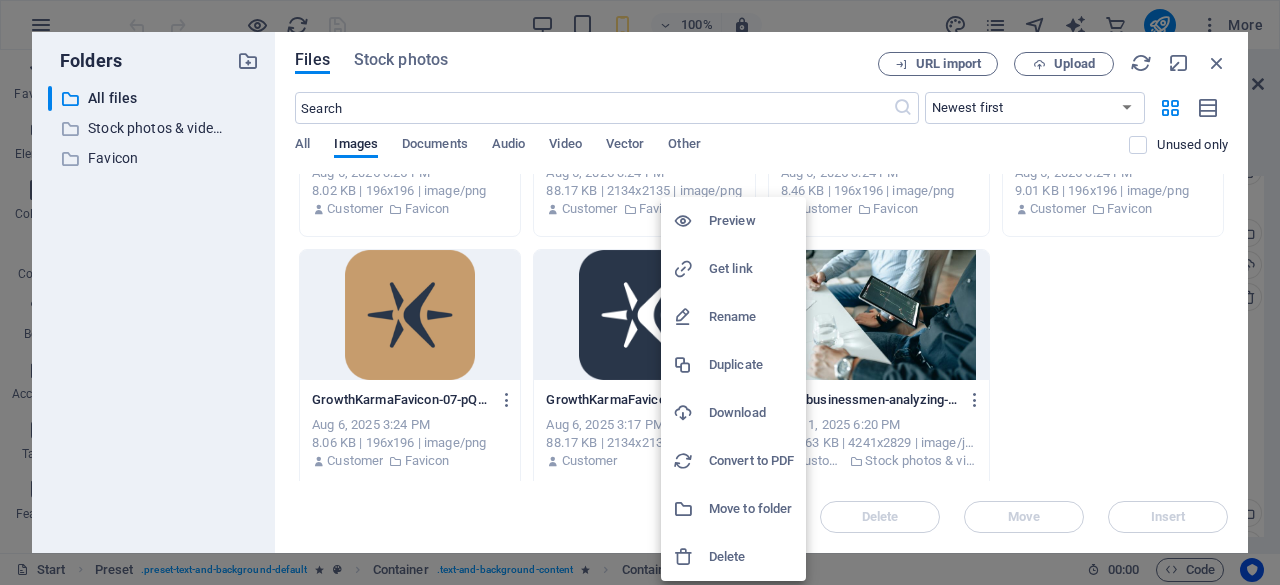 click on "Delete" at bounding box center (751, 557) 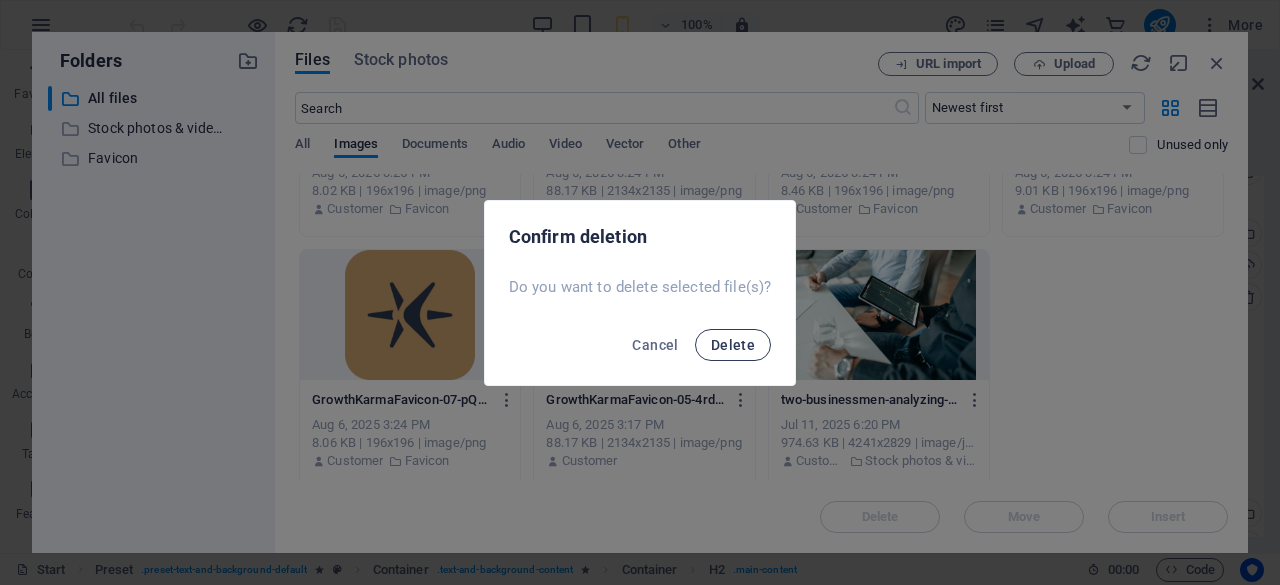 click on "Delete" at bounding box center (733, 345) 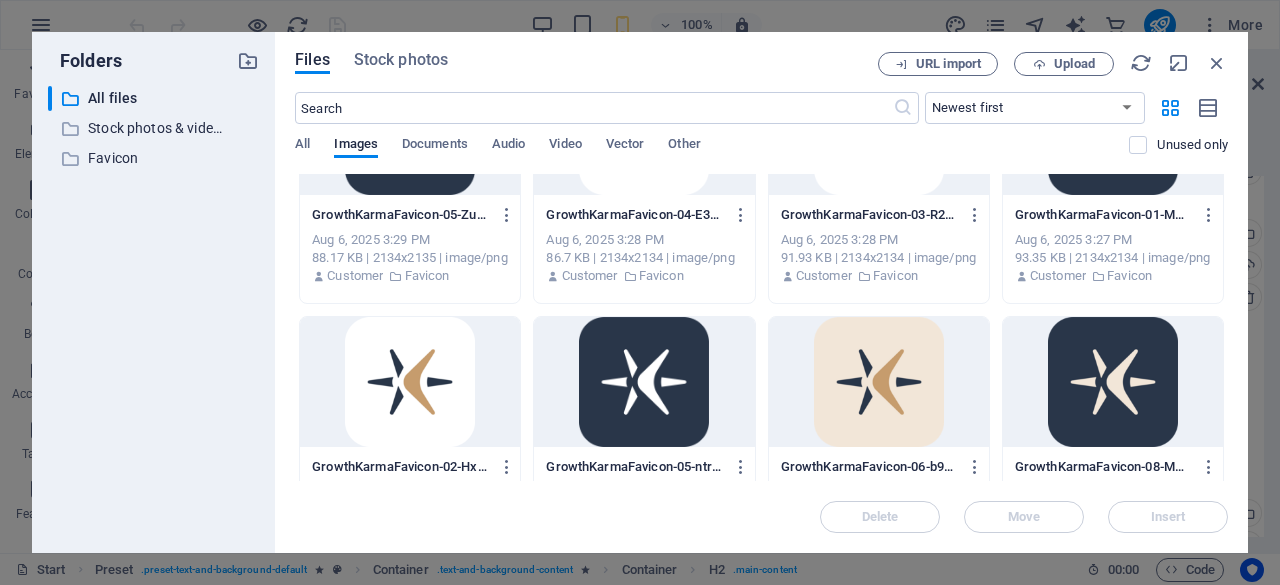 scroll, scrollTop: 107, scrollLeft: 0, axis: vertical 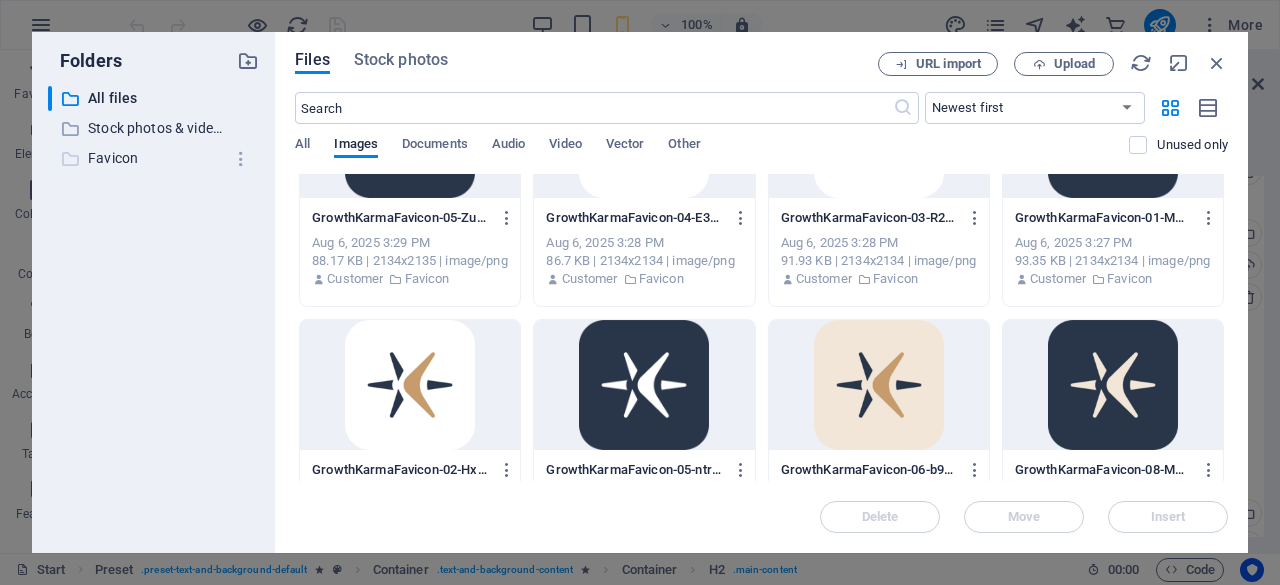 click on "Favicon" at bounding box center [155, 158] 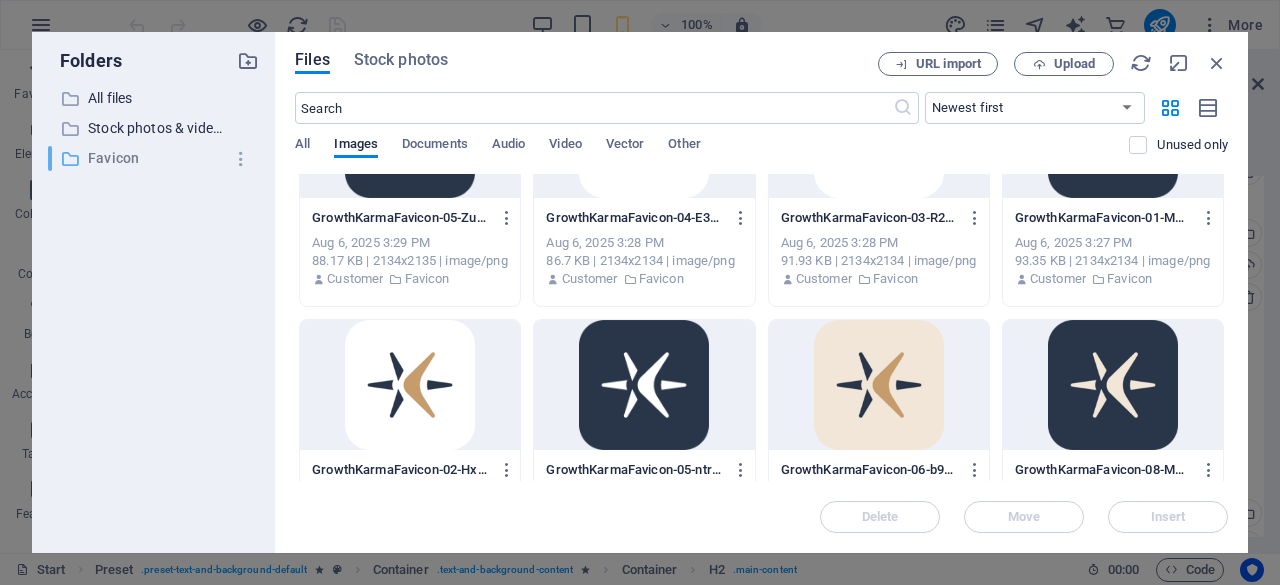 click on "Favicon" at bounding box center [155, 158] 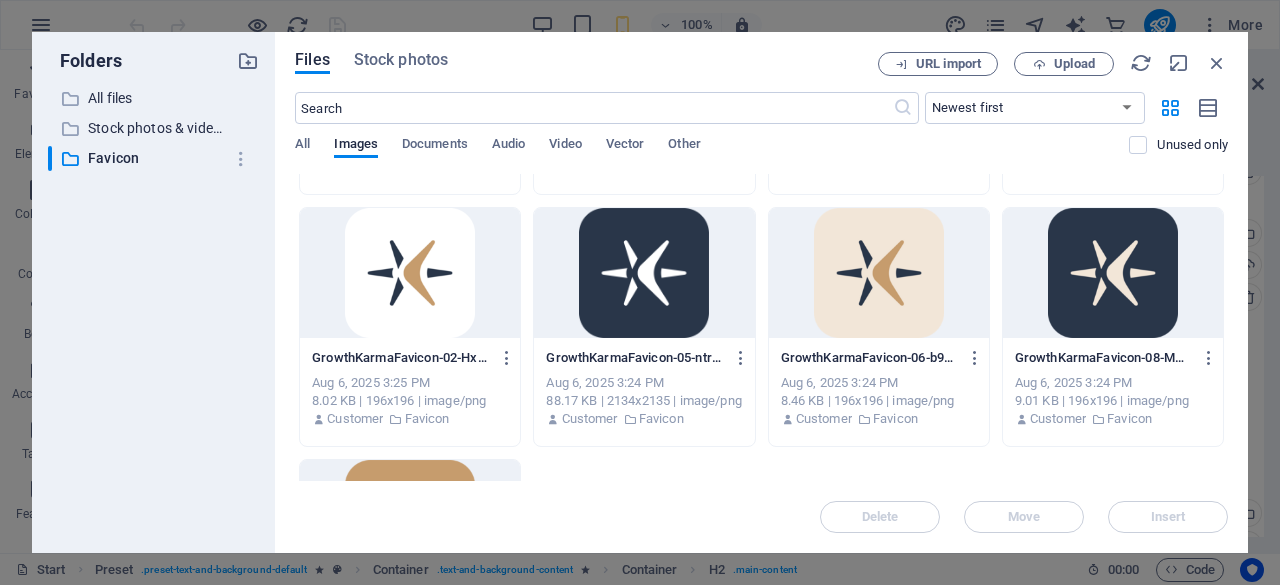 scroll, scrollTop: 203, scrollLeft: 0, axis: vertical 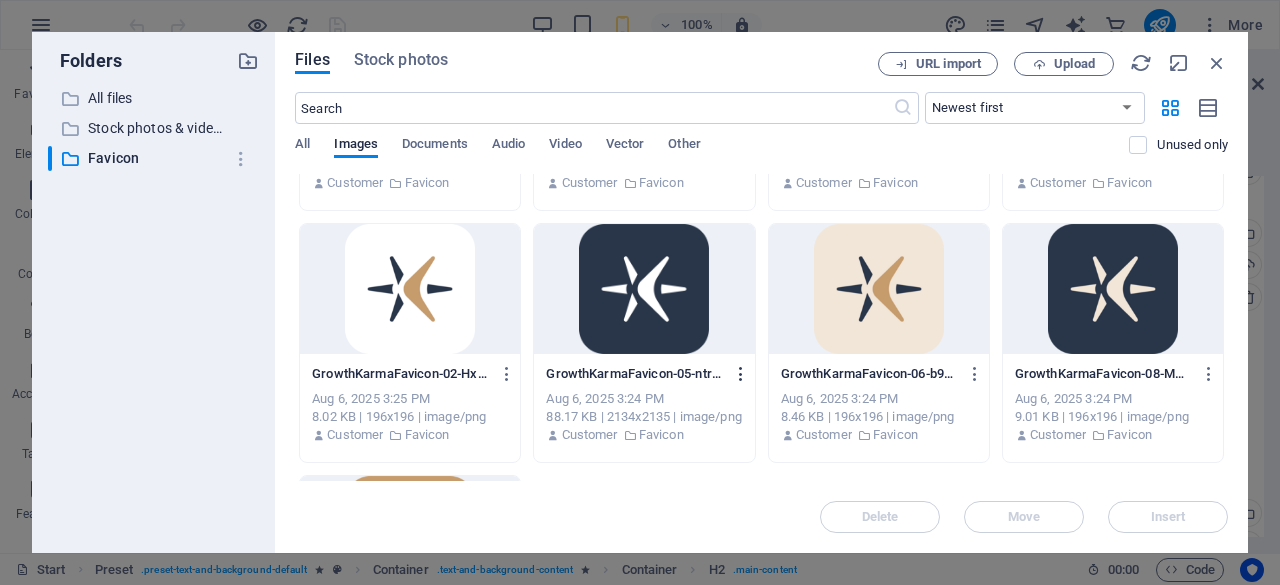click at bounding box center (741, 374) 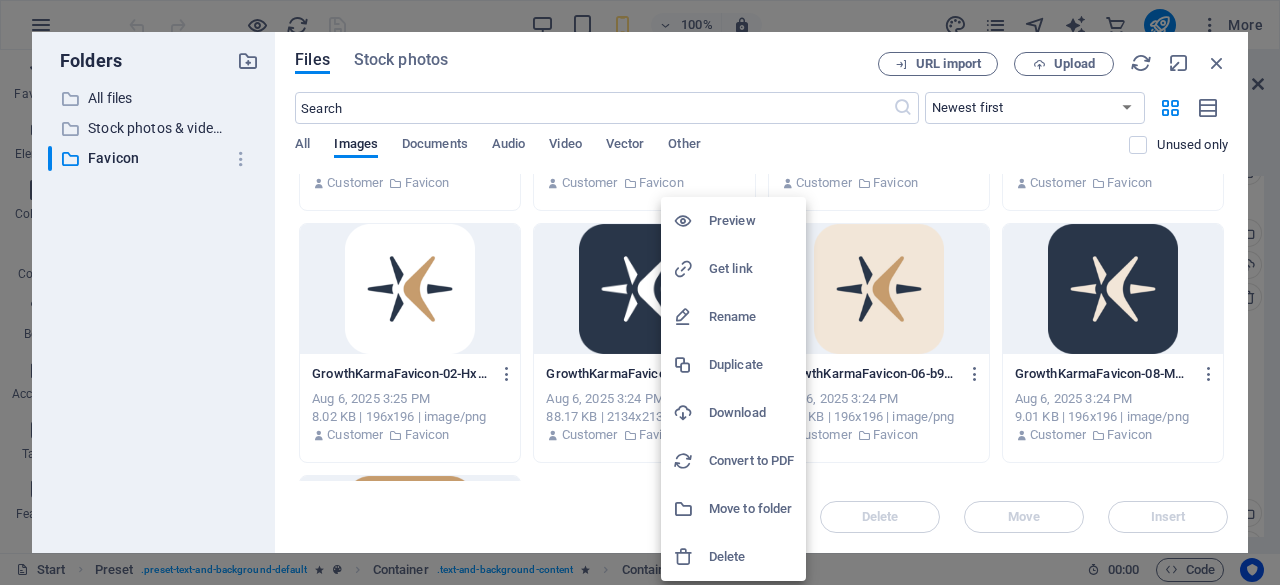 click on "Delete" at bounding box center (733, 557) 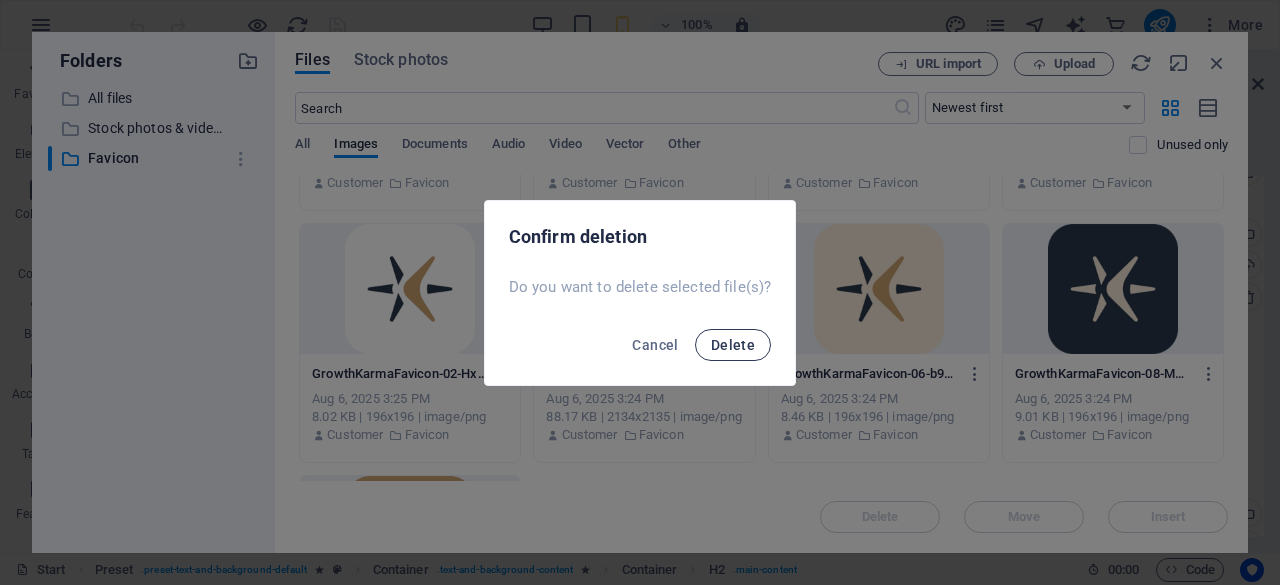 click on "Delete" at bounding box center [733, 345] 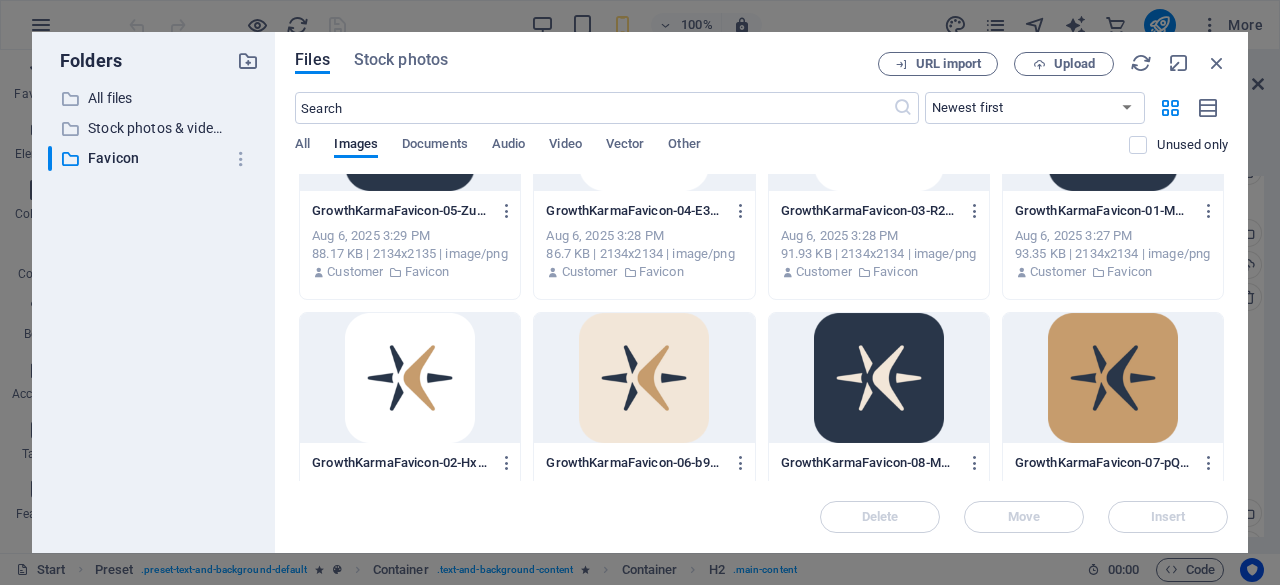 scroll, scrollTop: 116, scrollLeft: 0, axis: vertical 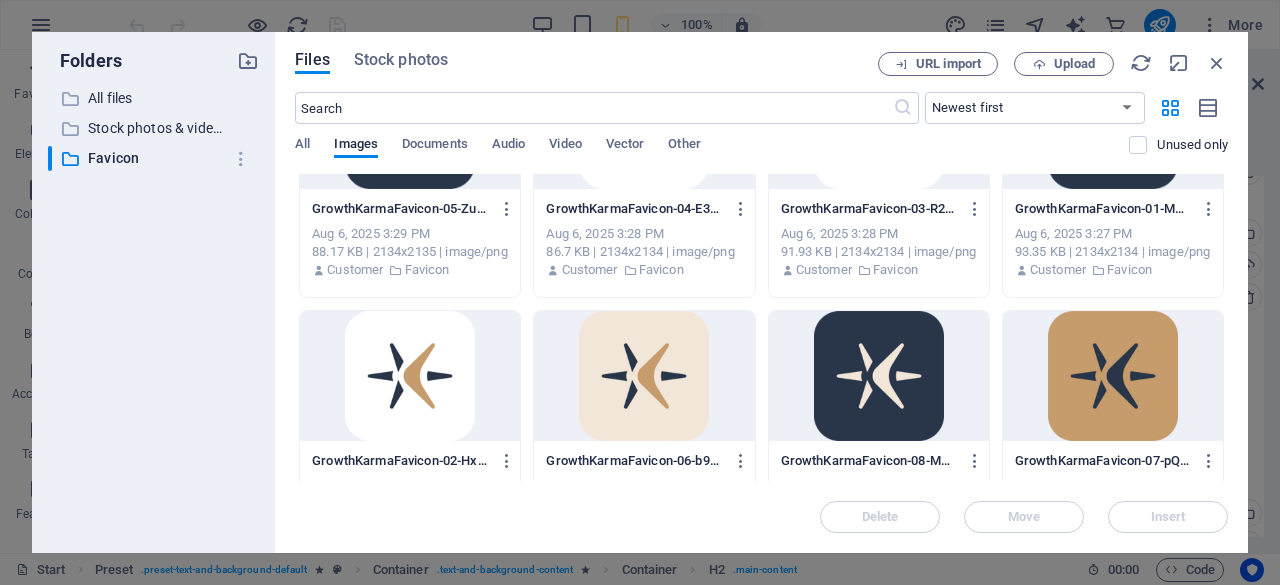 click at bounding box center (1113, 376) 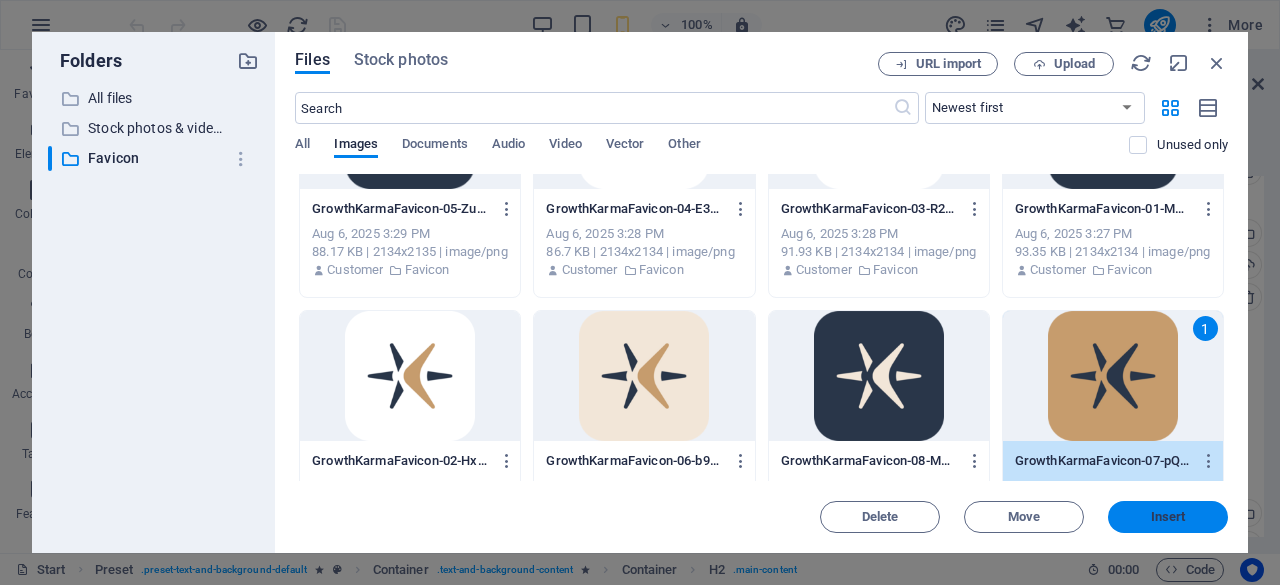 click on "Insert" at bounding box center [1168, 517] 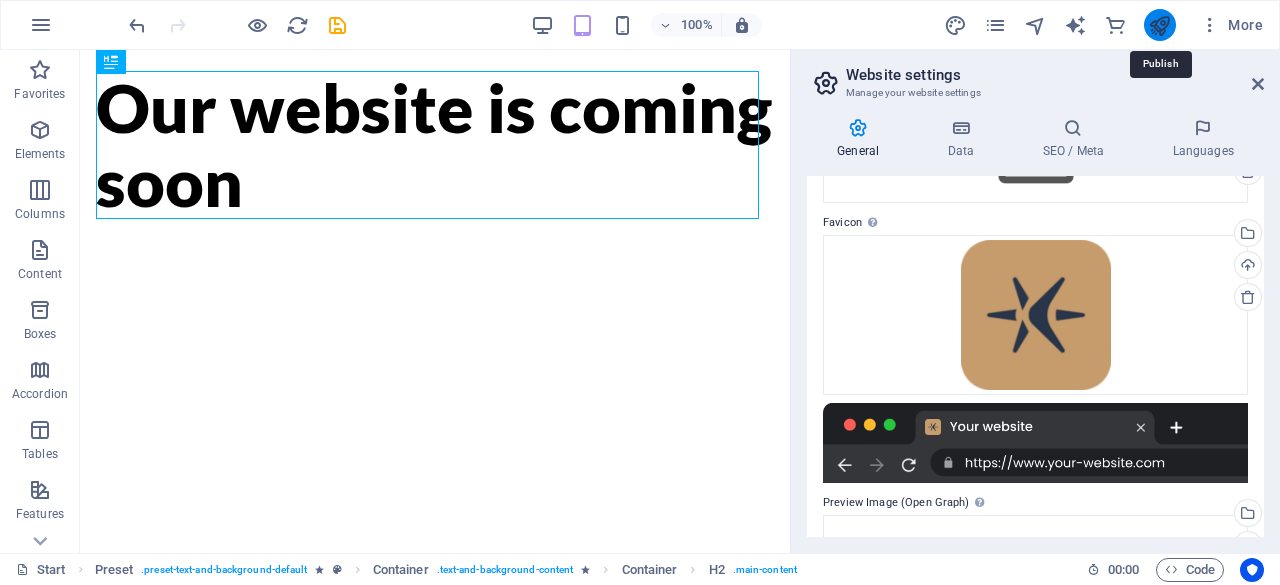 click at bounding box center (1159, 25) 